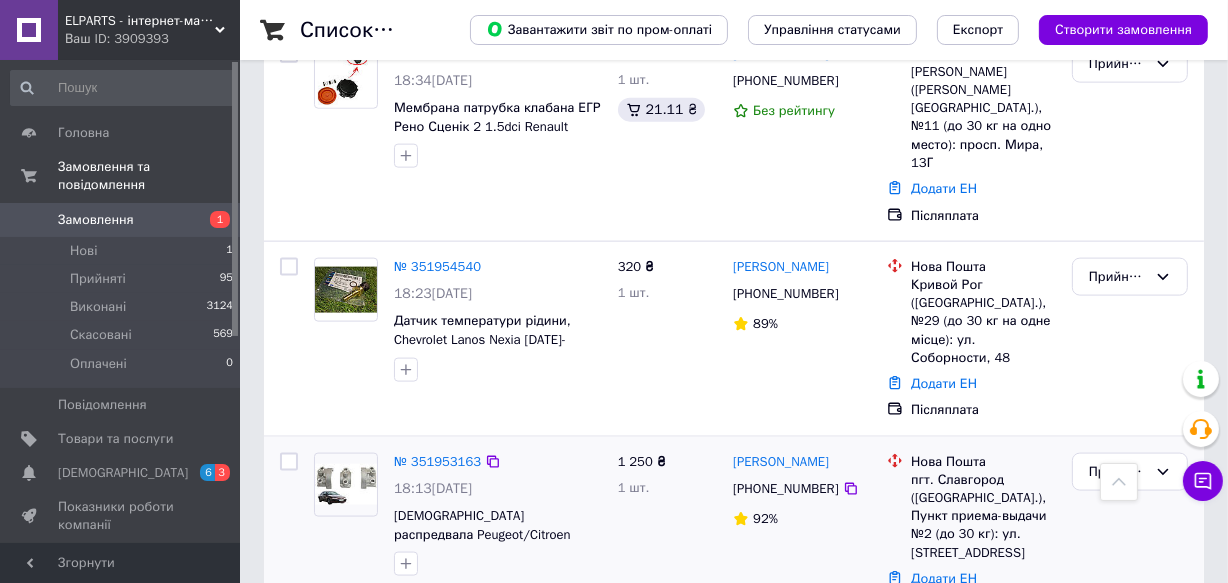 scroll, scrollTop: 2272, scrollLeft: 0, axis: vertical 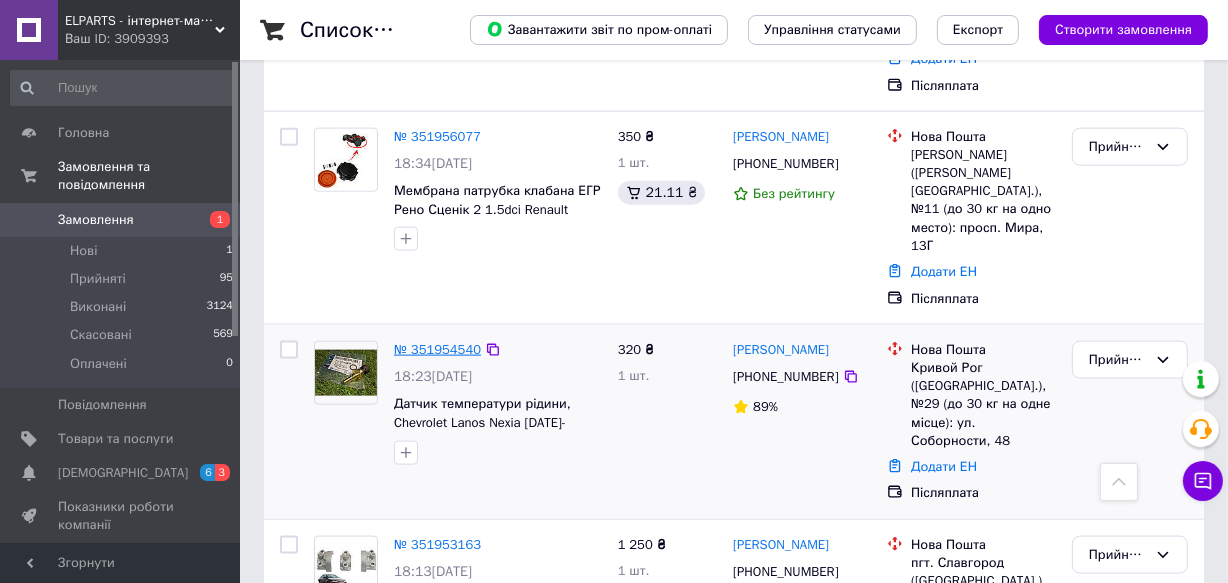 click on "№ 351954540" at bounding box center (437, 349) 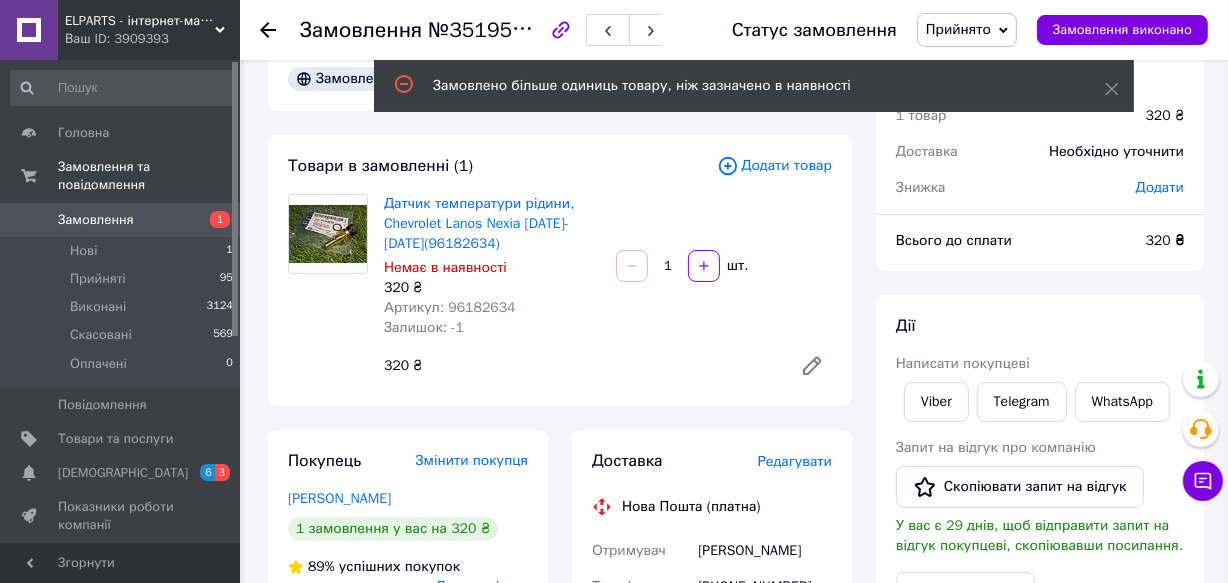 scroll, scrollTop: 0, scrollLeft: 0, axis: both 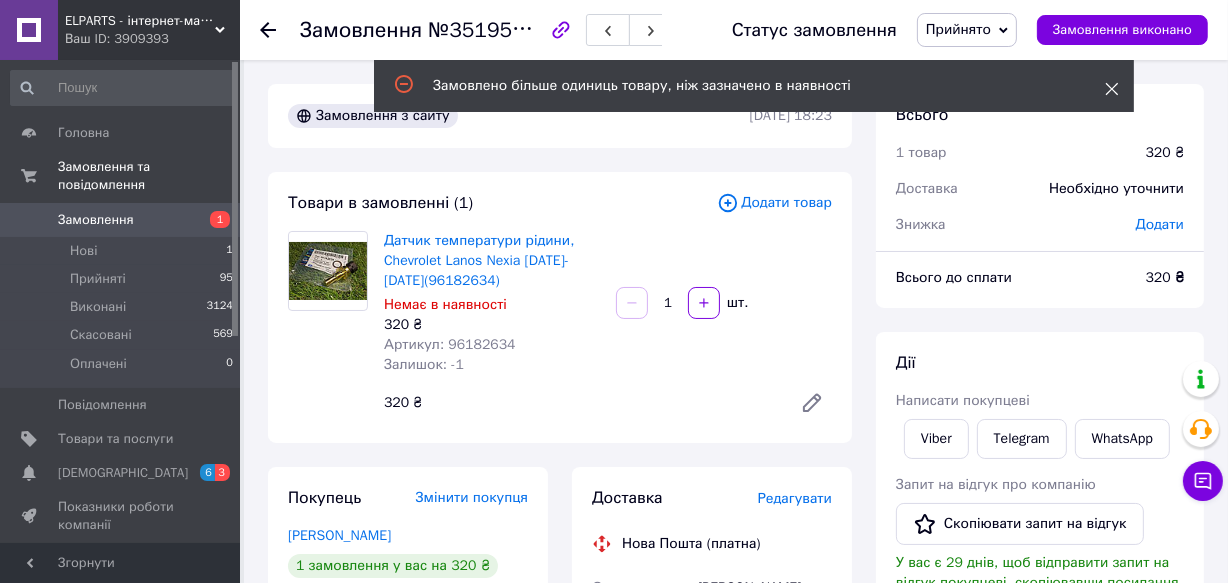 click 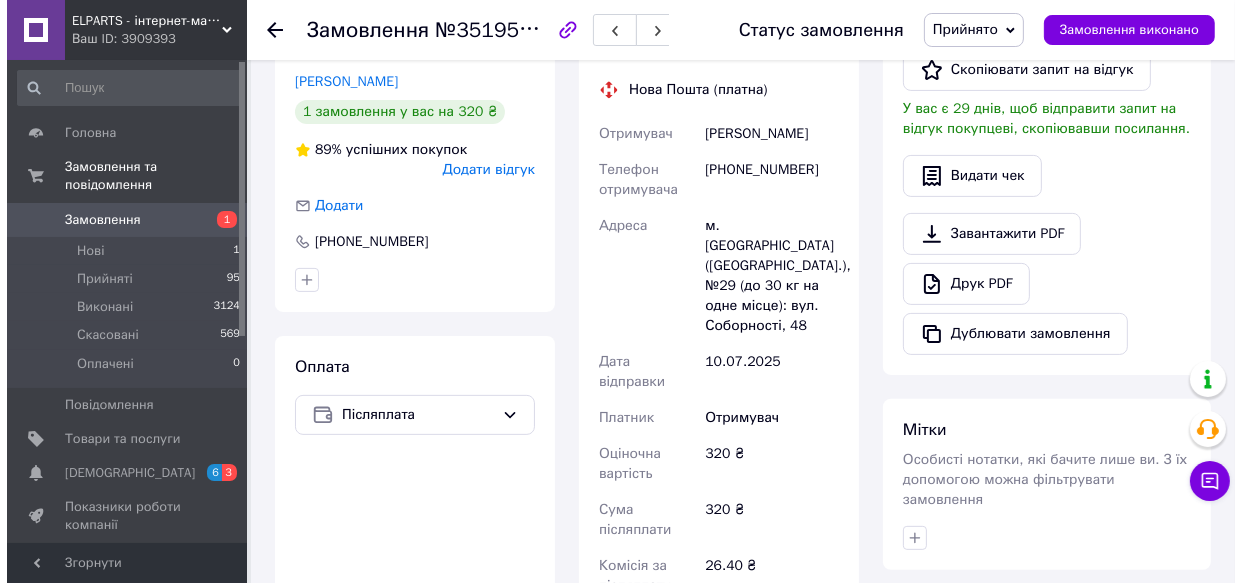 scroll, scrollTop: 0, scrollLeft: 0, axis: both 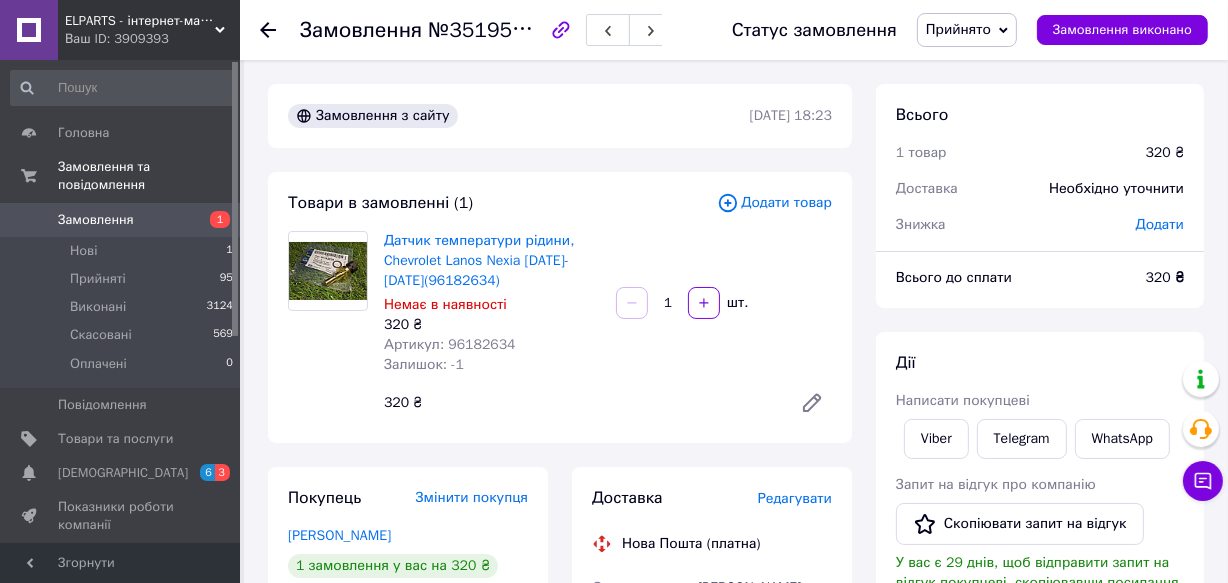 click on "Замовлення" at bounding box center [96, 220] 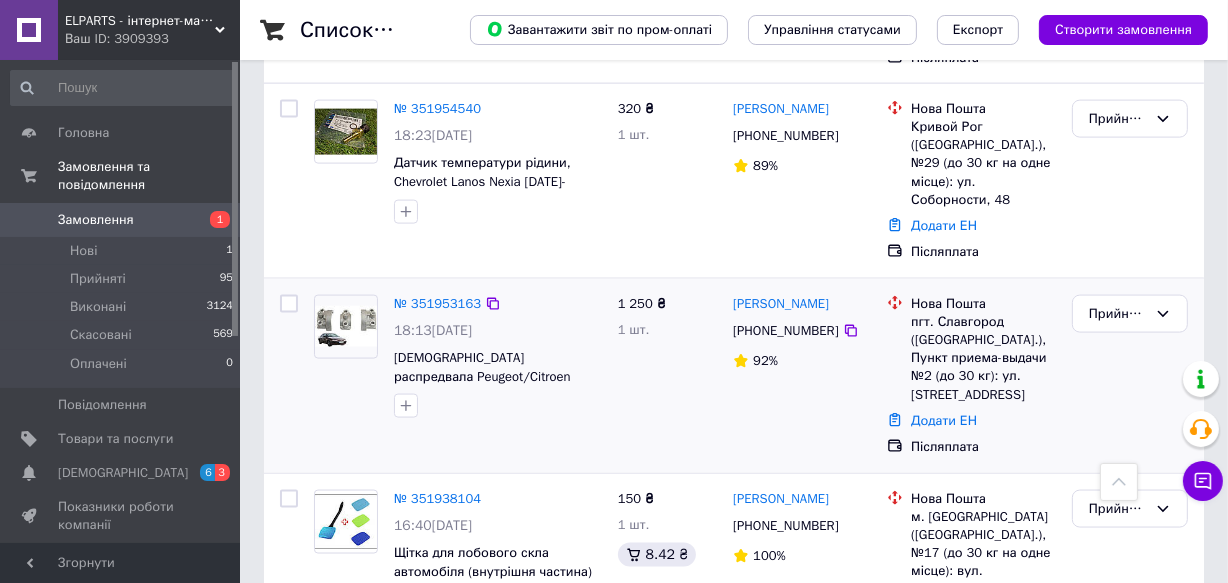 scroll, scrollTop: 2545, scrollLeft: 0, axis: vertical 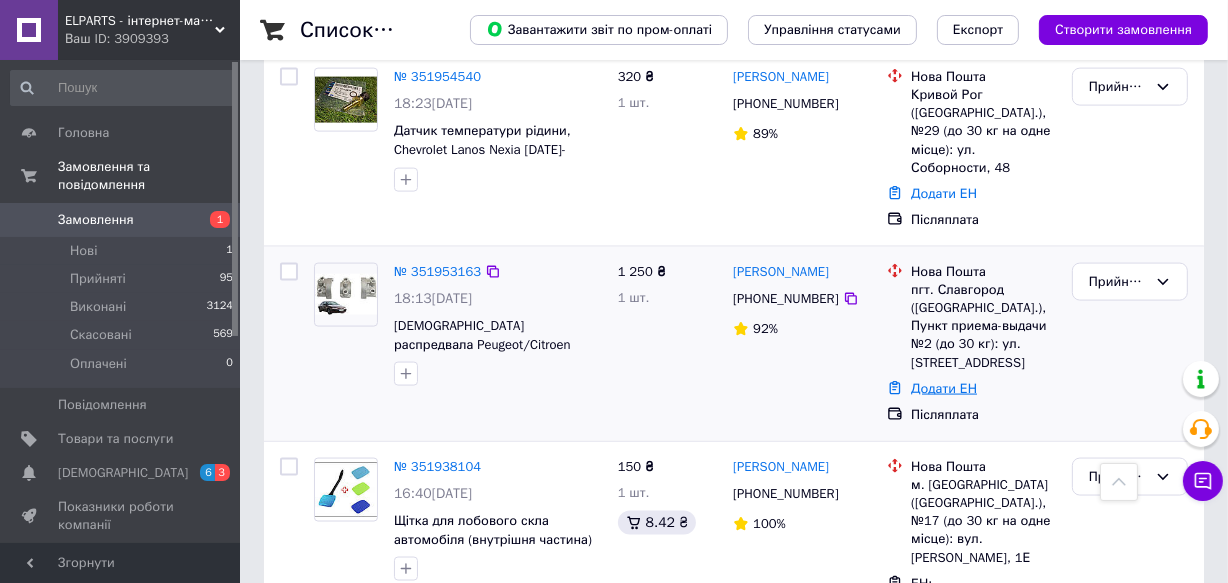click on "Додати ЕН" at bounding box center [944, 388] 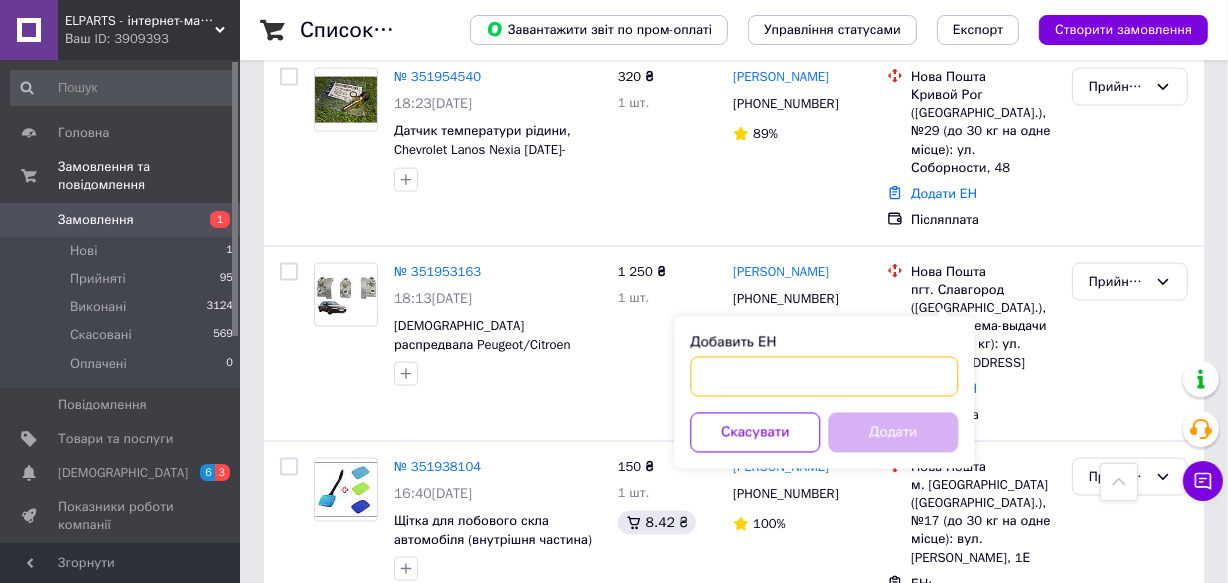 click on "Добавить ЕН" at bounding box center (824, 377) 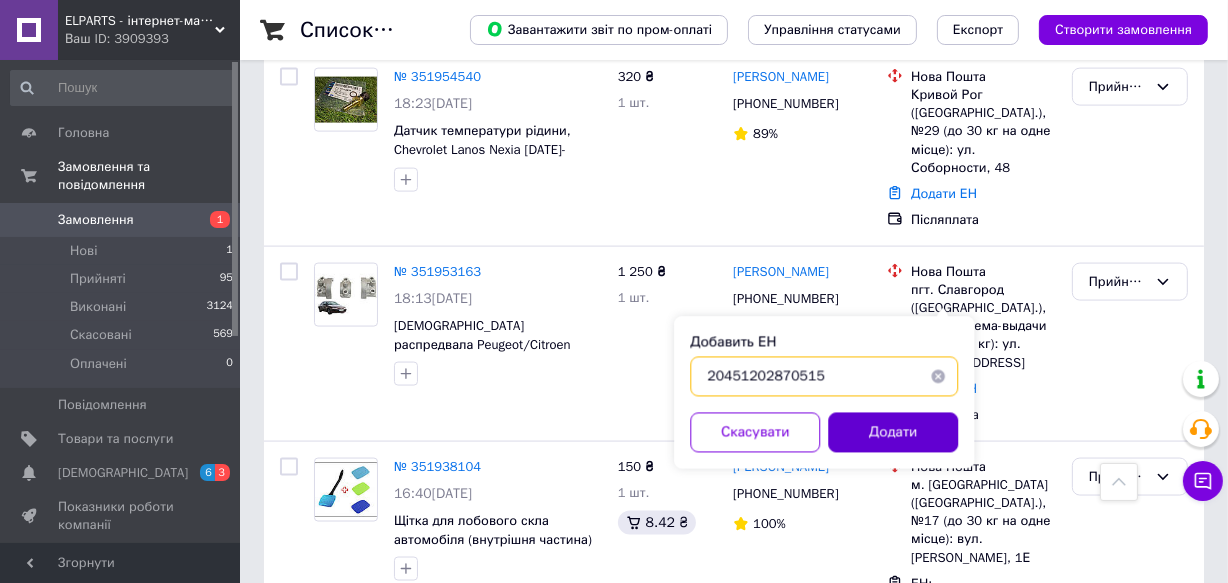 type on "20451202870515" 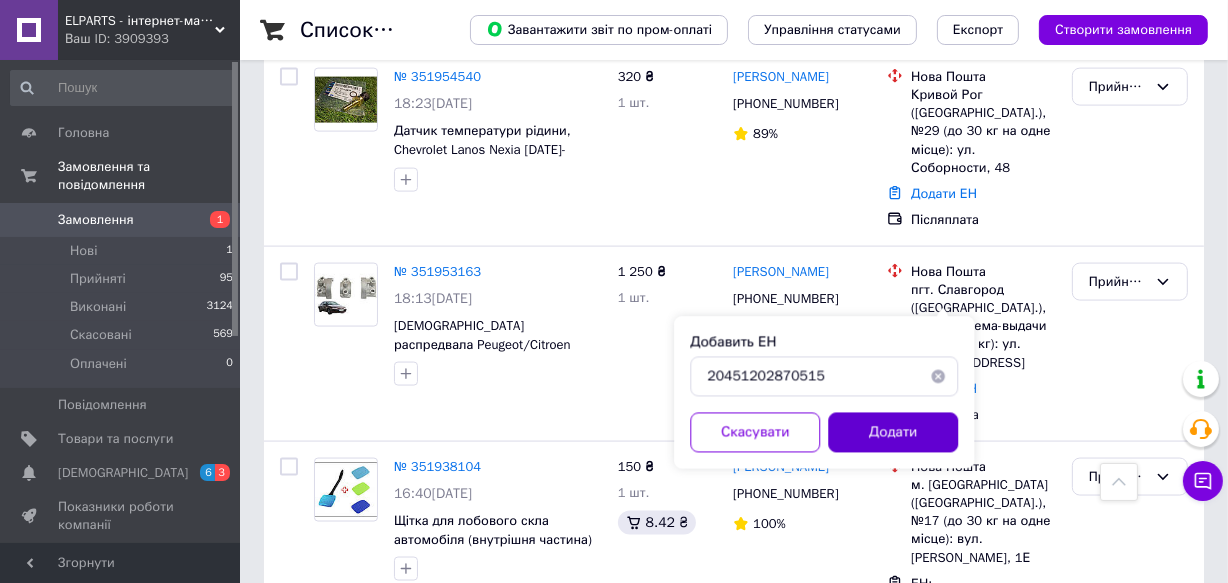click on "Додати" at bounding box center (893, 433) 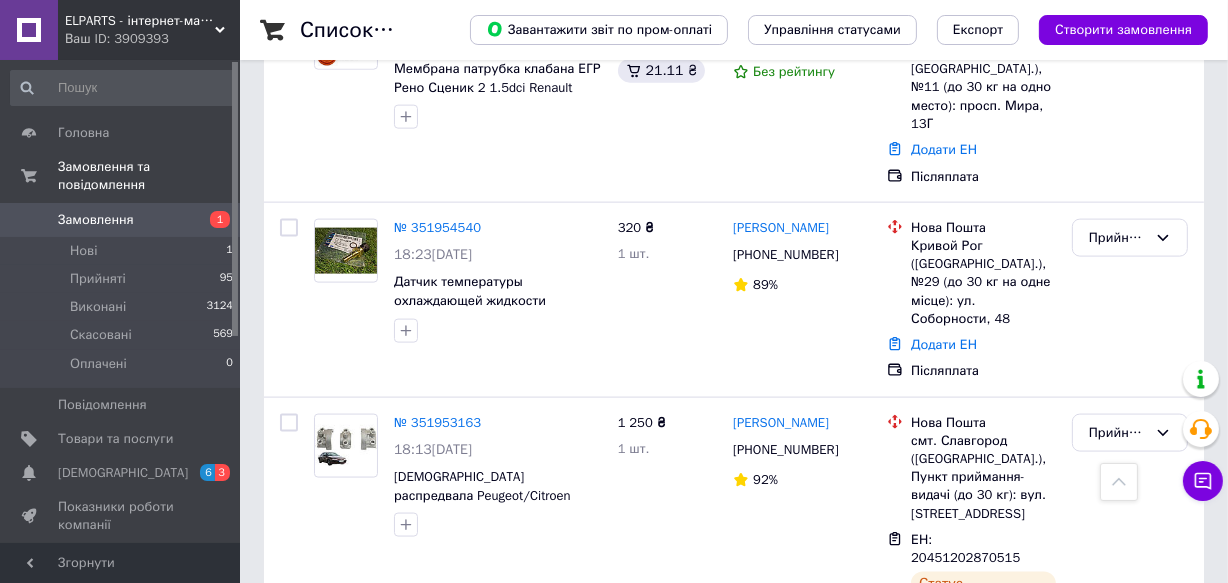 scroll, scrollTop: 2363, scrollLeft: 0, axis: vertical 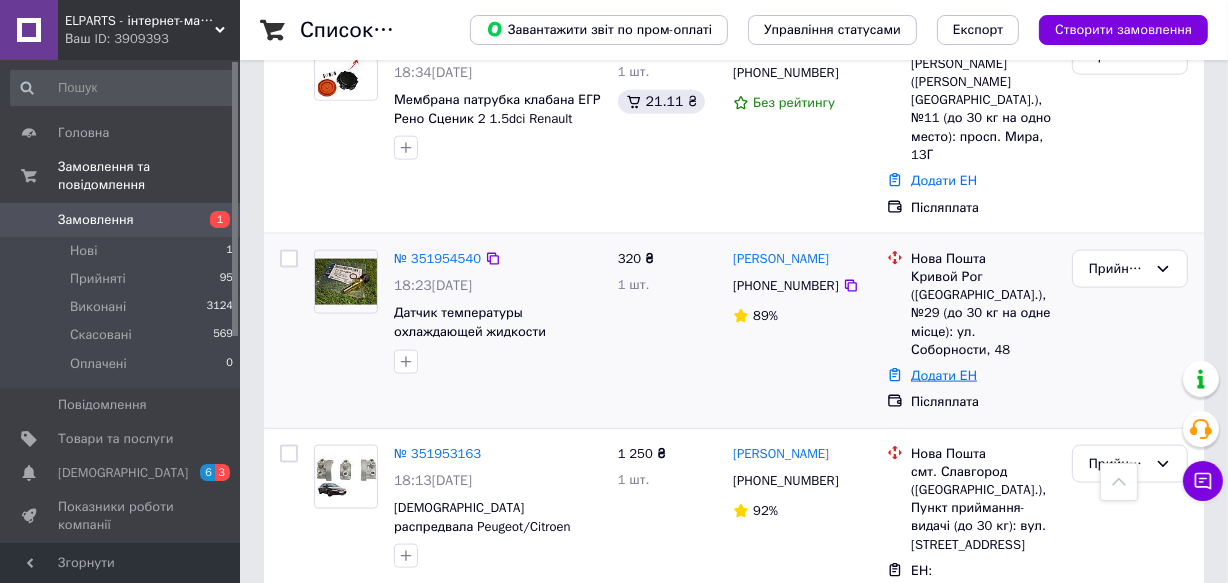 click on "Додати ЕН" at bounding box center (944, 375) 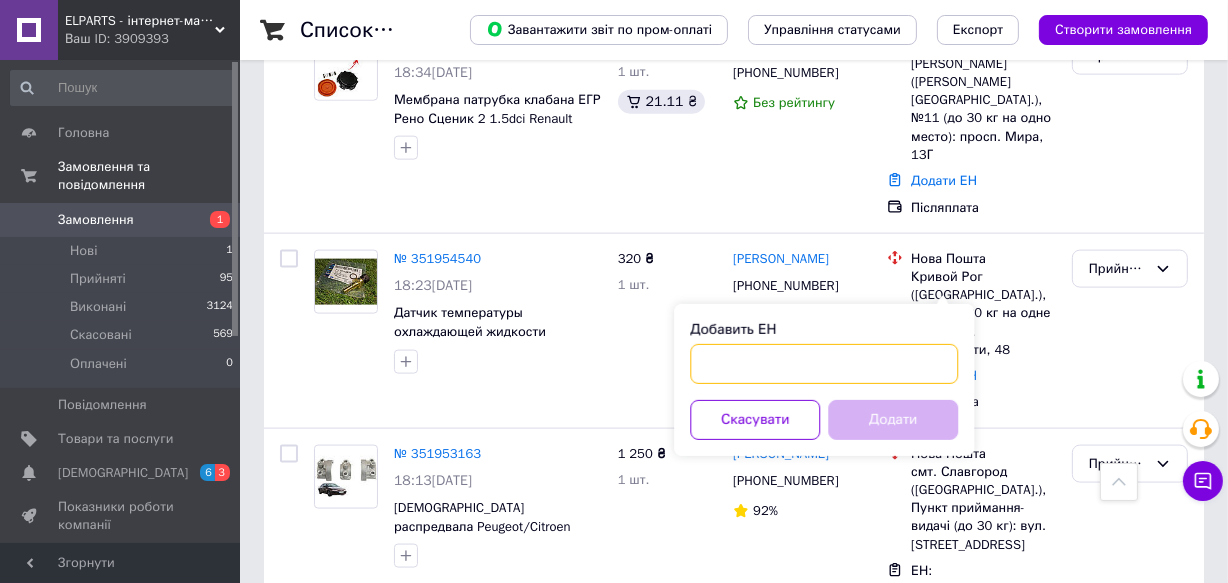 click on "Добавить ЕН" at bounding box center [824, 364] 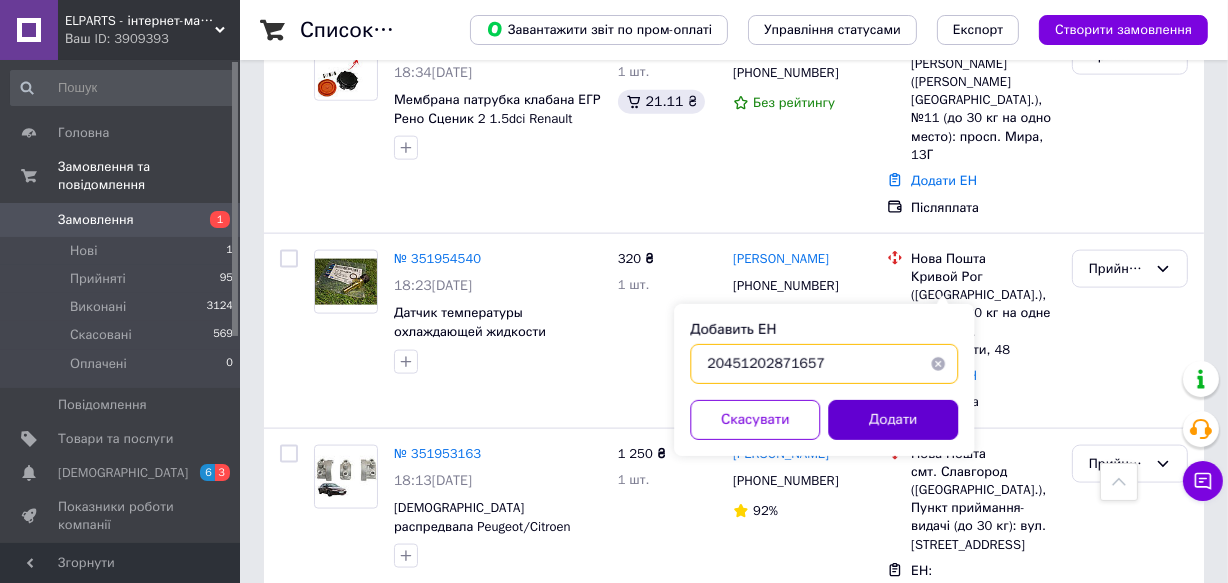 type on "20451202871657" 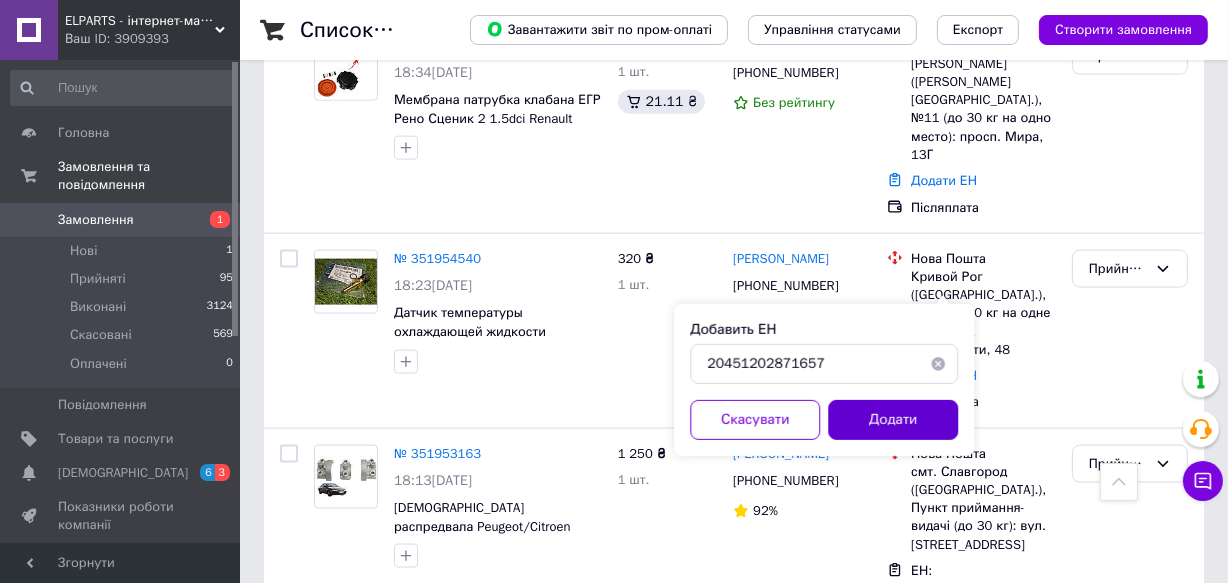 click on "Додати" at bounding box center (893, 420) 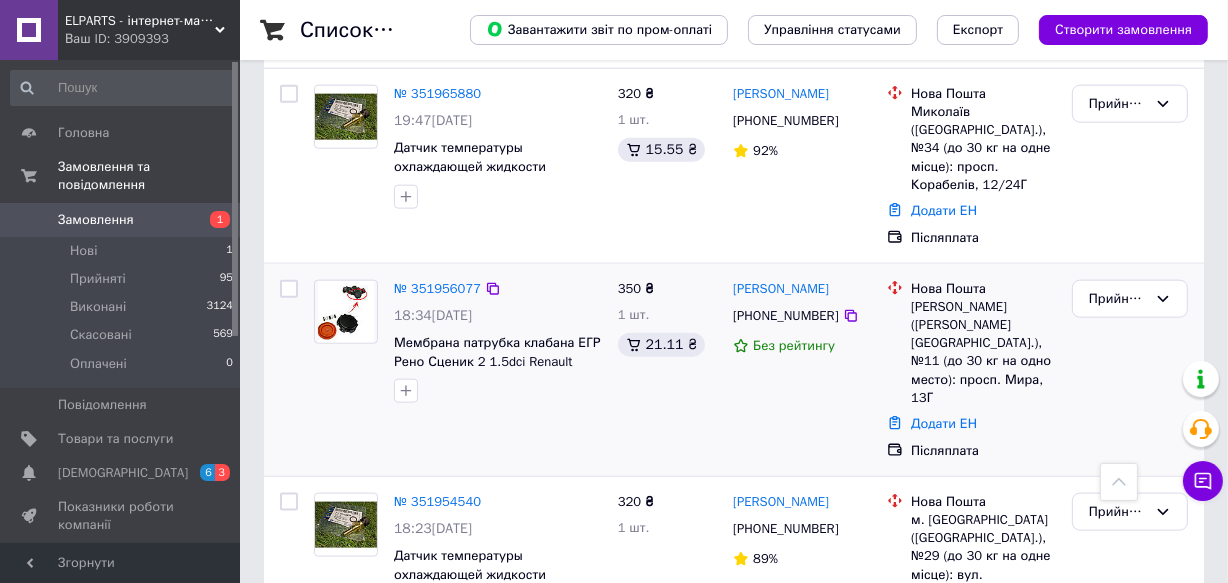 scroll, scrollTop: 2090, scrollLeft: 0, axis: vertical 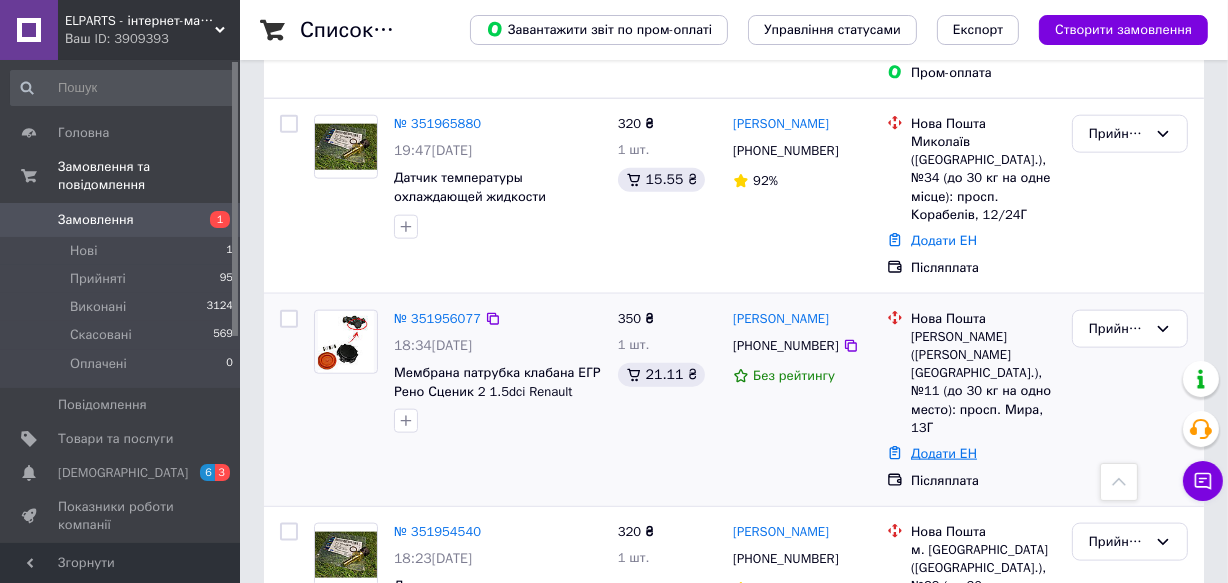 click on "Додати ЕН" at bounding box center [944, 453] 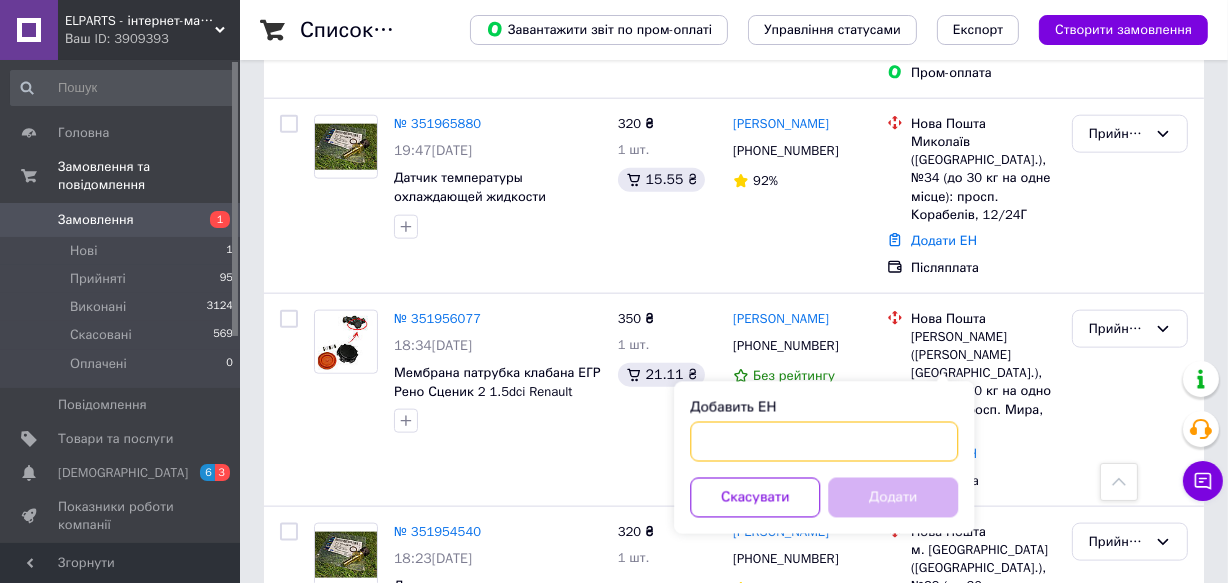 click on "Добавить ЕН" at bounding box center (824, 442) 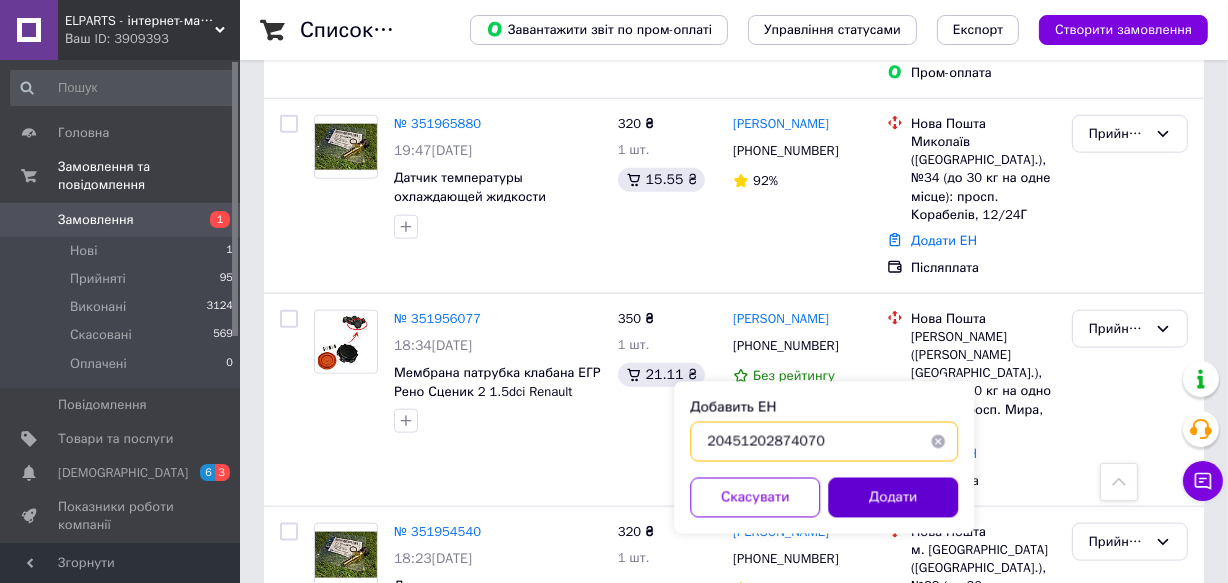 type on "20451202874070" 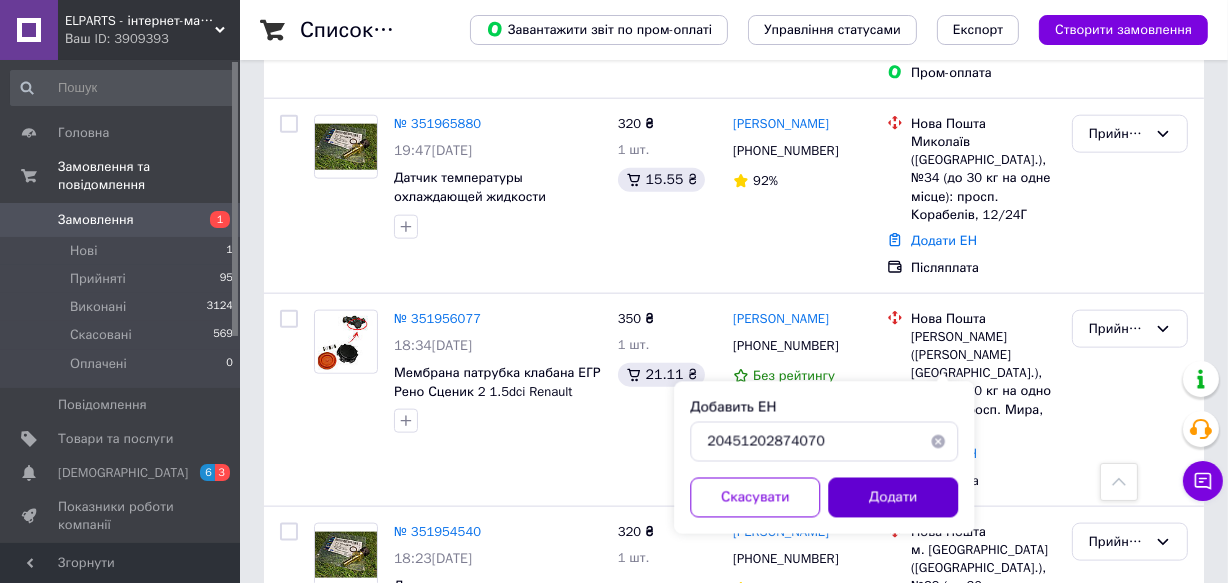 click on "Додати" at bounding box center [893, 498] 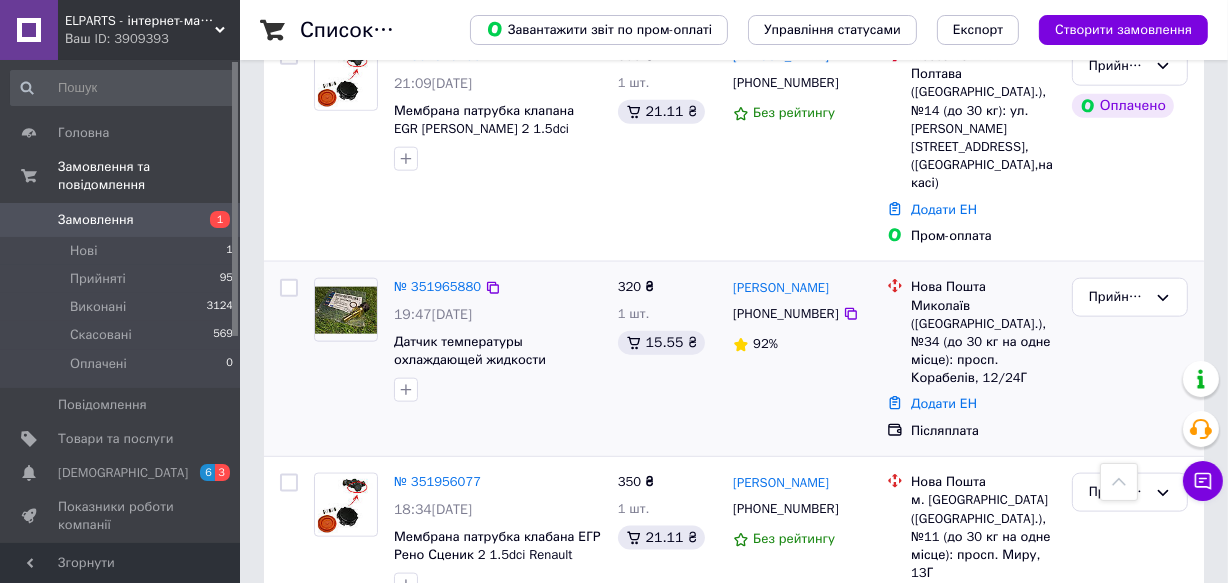 scroll, scrollTop: 2067, scrollLeft: 0, axis: vertical 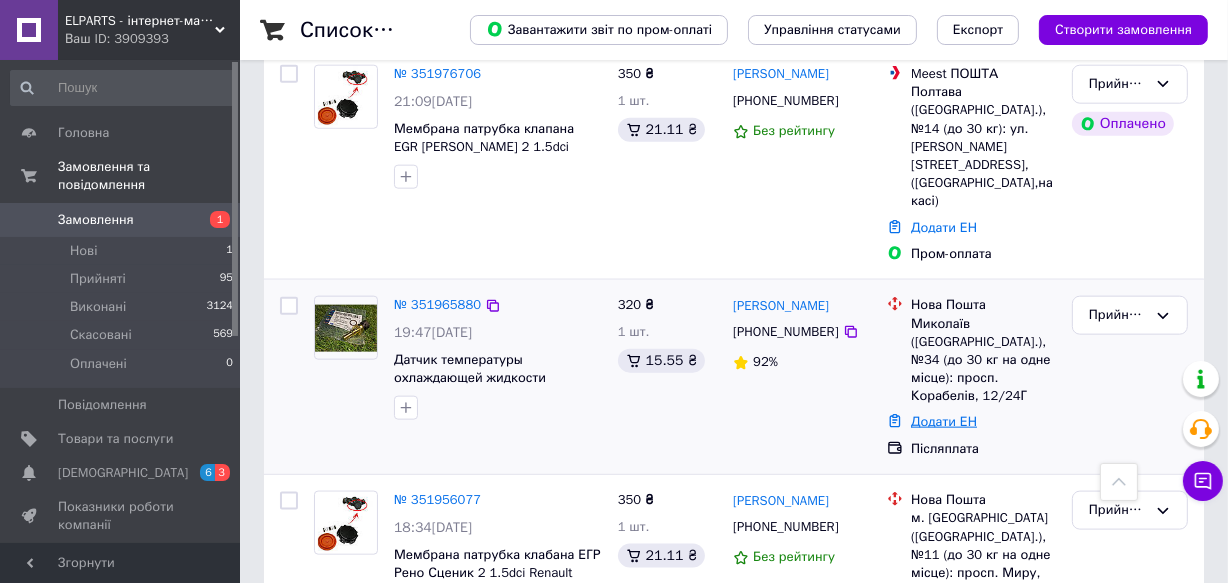 click on "Додати ЕН" at bounding box center [944, 421] 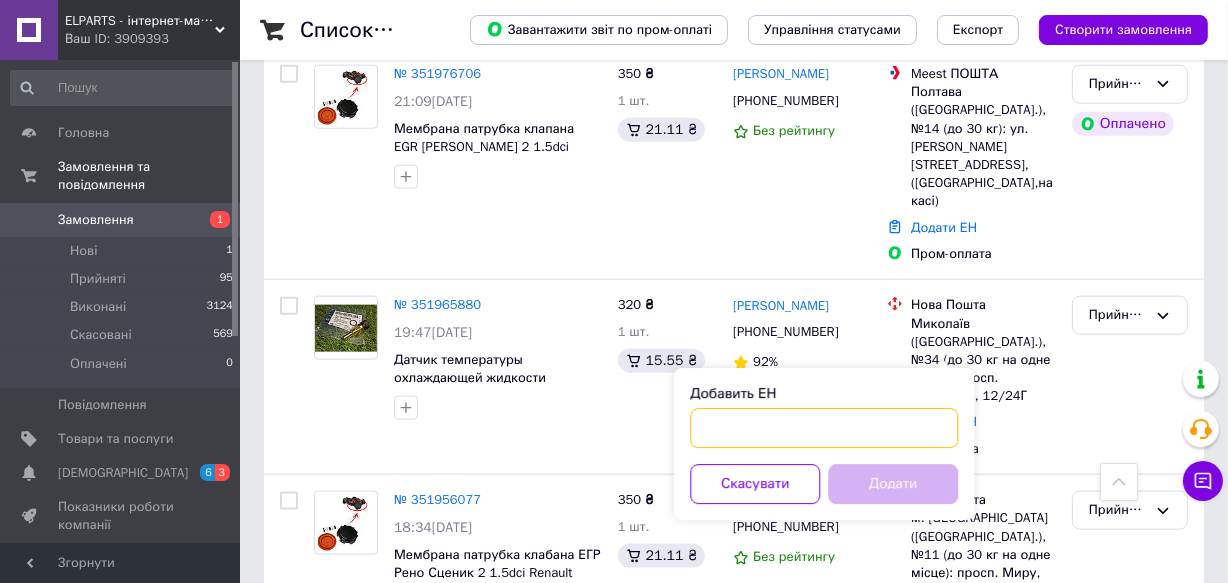 click on "Добавить ЕН" at bounding box center (824, 428) 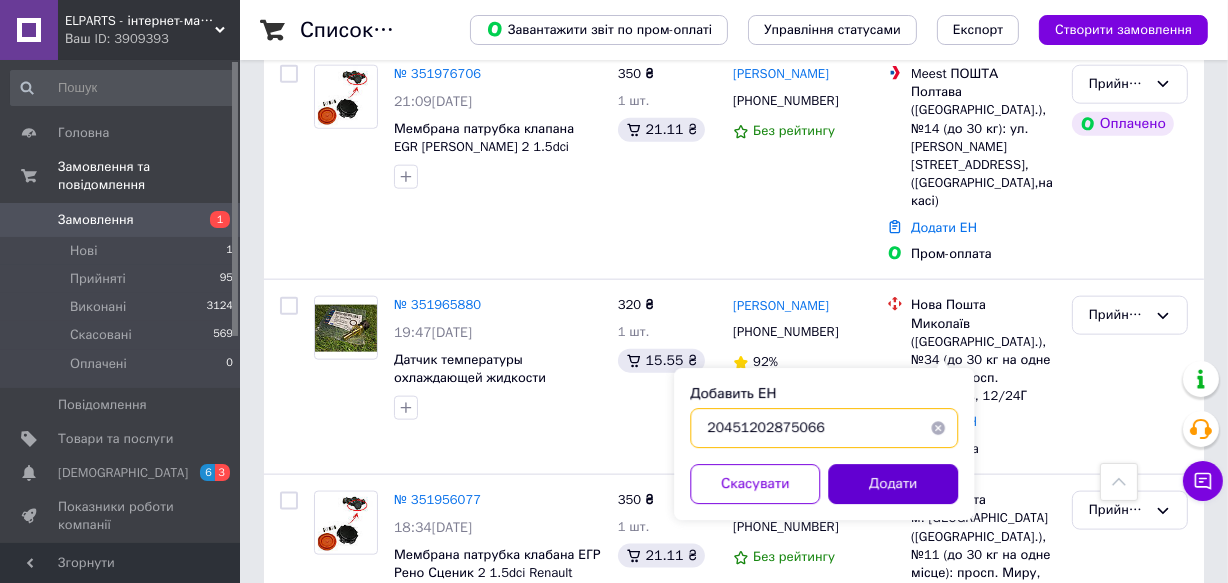 type on "20451202875066" 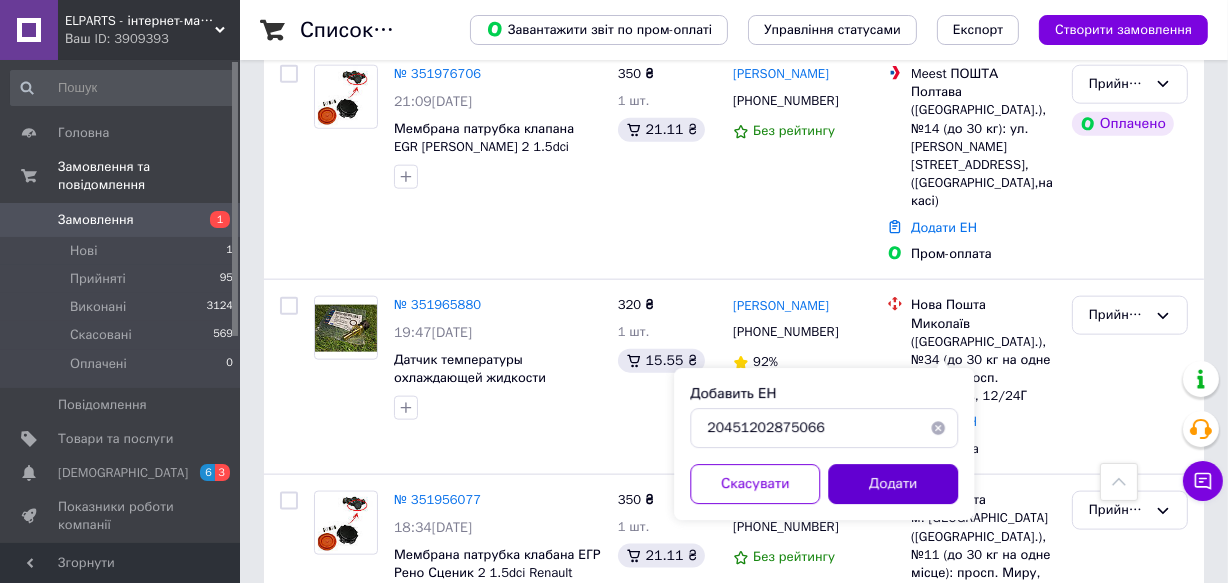 click on "Додати" at bounding box center (893, 484) 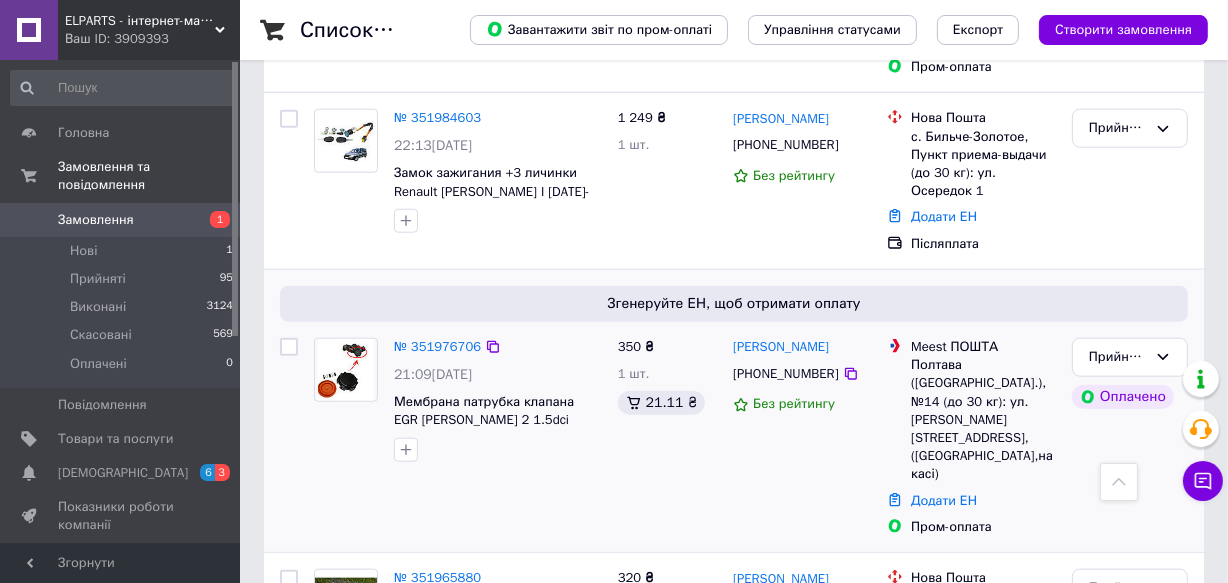 scroll, scrollTop: 1703, scrollLeft: 0, axis: vertical 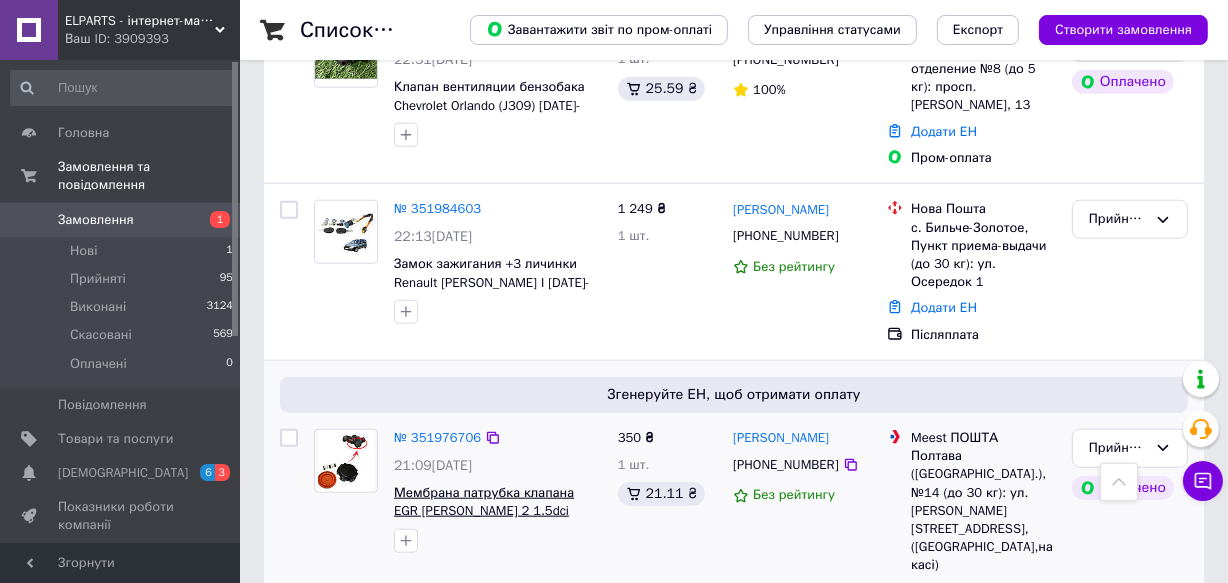 click on "Мембрана патрубка клапана EGR Рено Кенго 2 1.5dci Renault Kangoo 2, 8200323338" at bounding box center (487, 511) 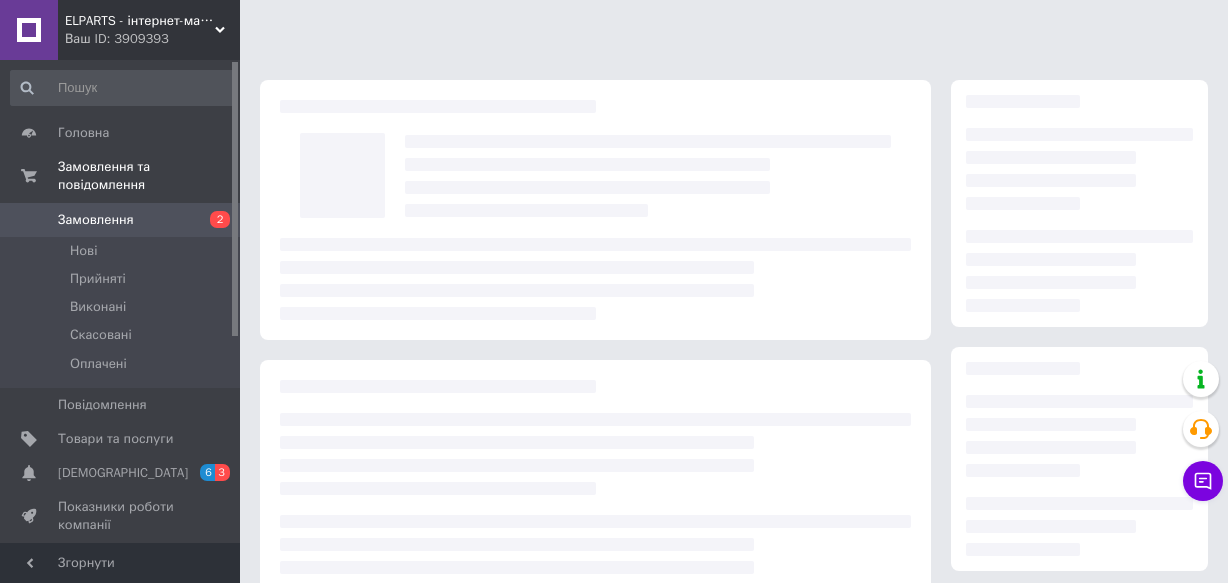 scroll, scrollTop: 0, scrollLeft: 0, axis: both 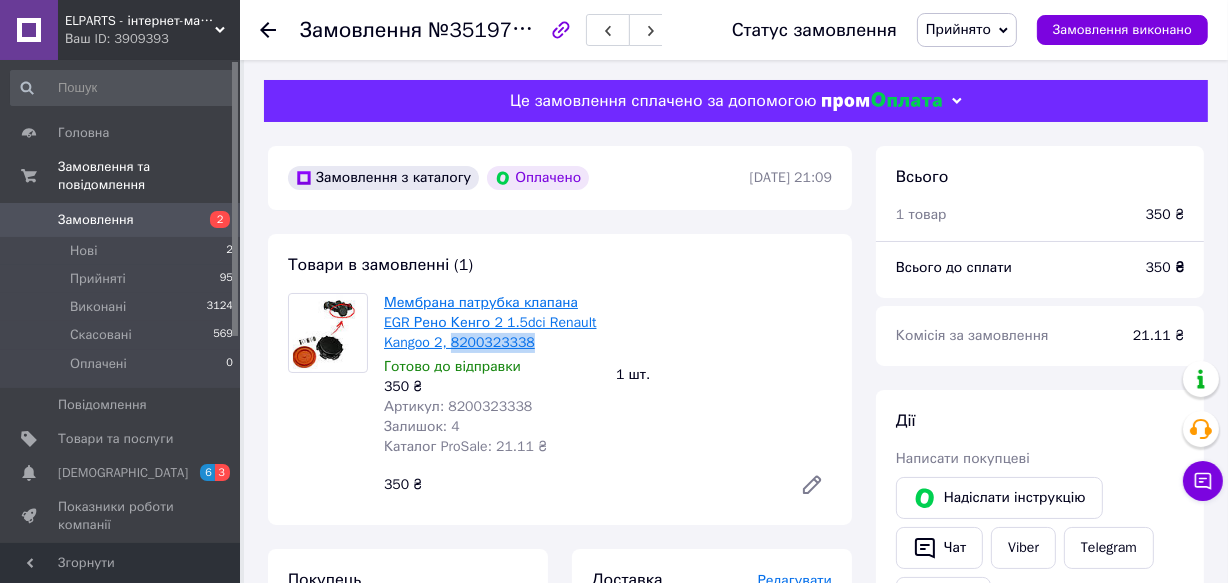 drag, startPoint x: 542, startPoint y: 343, endPoint x: 452, endPoint y: 341, distance: 90.02222 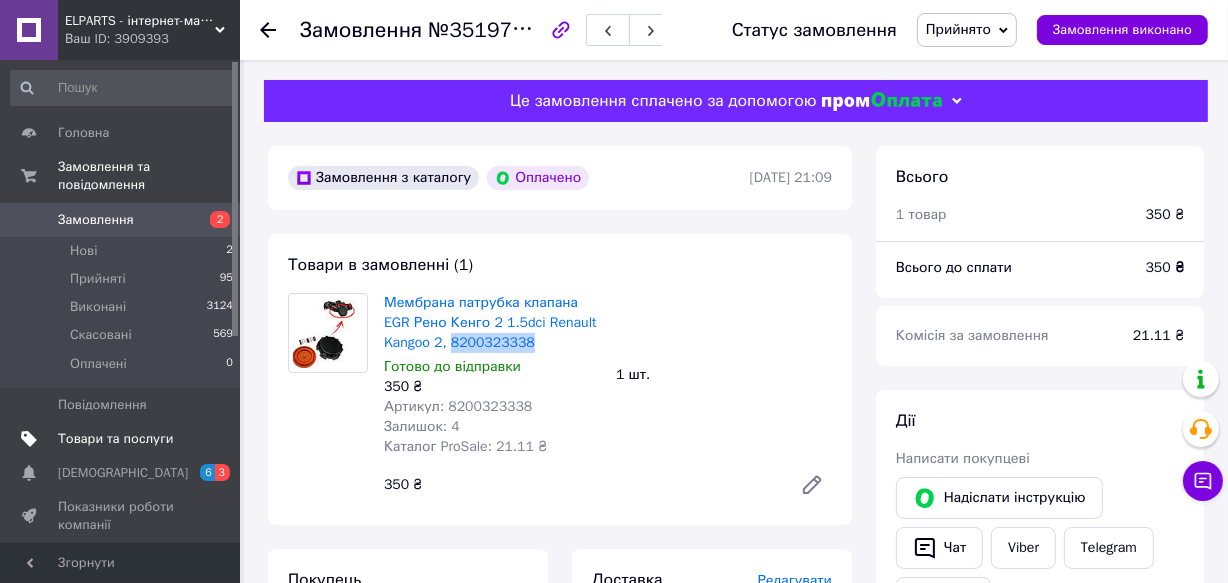 click on "Товари та послуги" at bounding box center [115, 439] 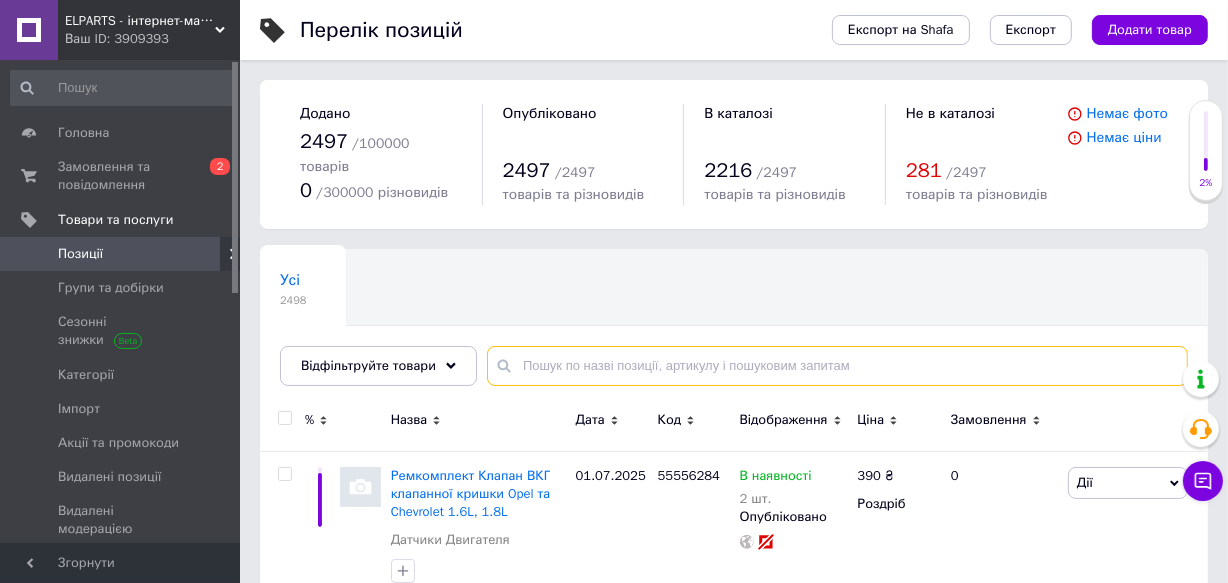 click at bounding box center [837, 366] 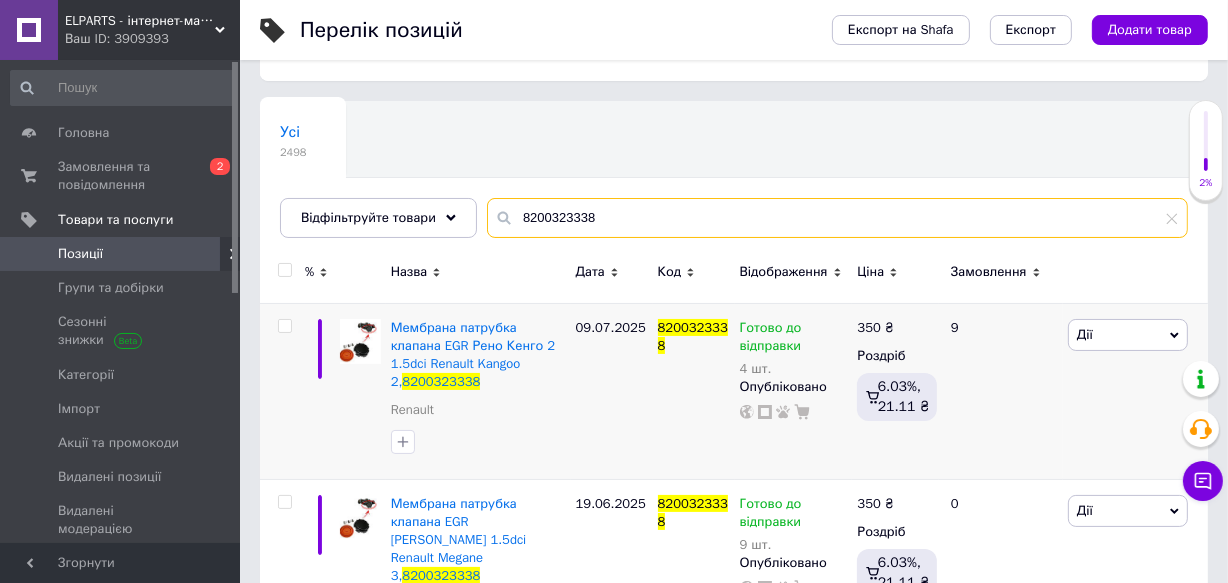 scroll, scrollTop: 181, scrollLeft: 0, axis: vertical 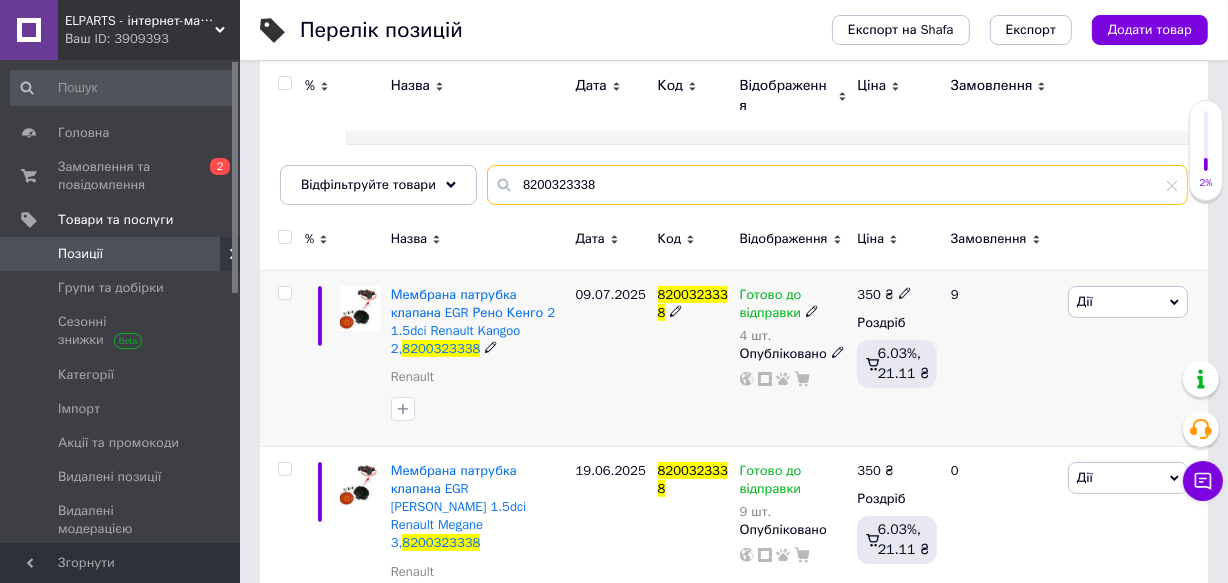 type on "8200323338" 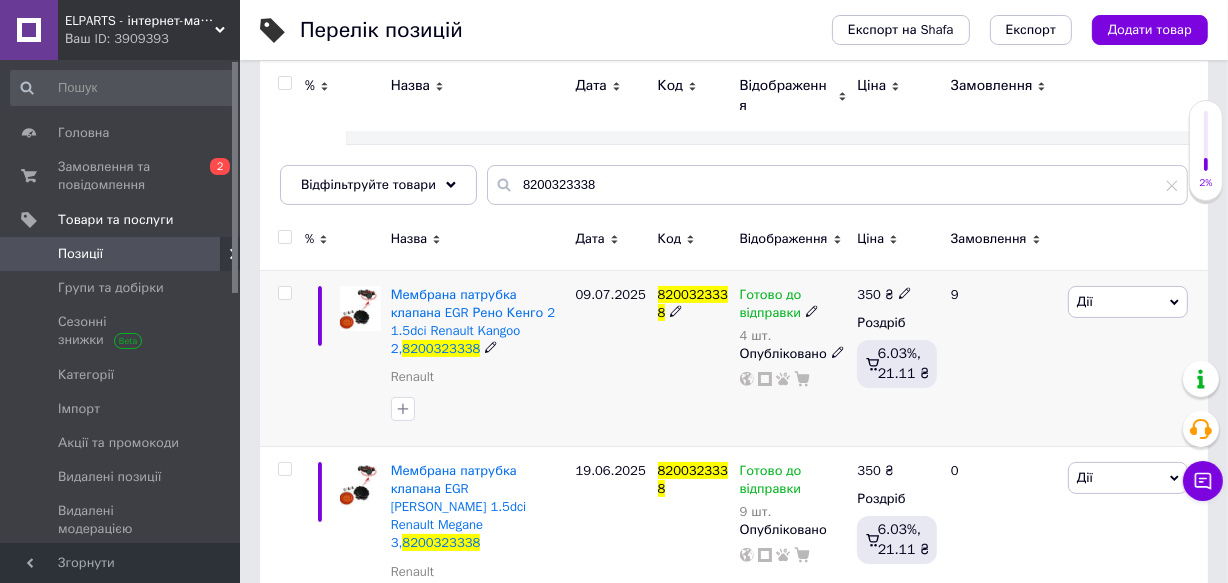 click 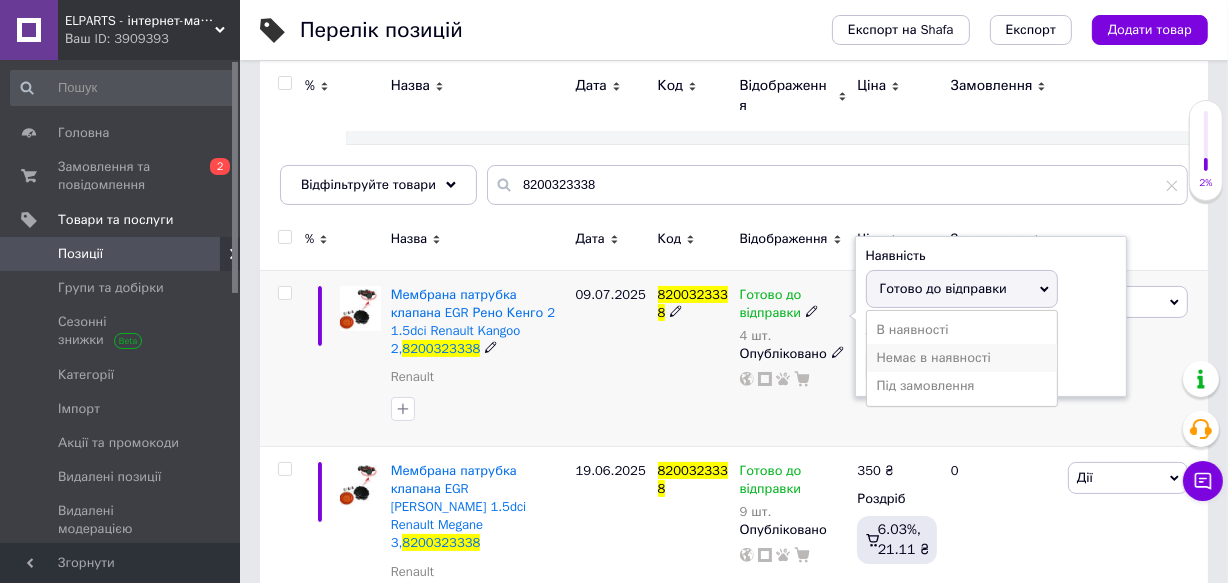 click on "Немає в наявності" at bounding box center [962, 358] 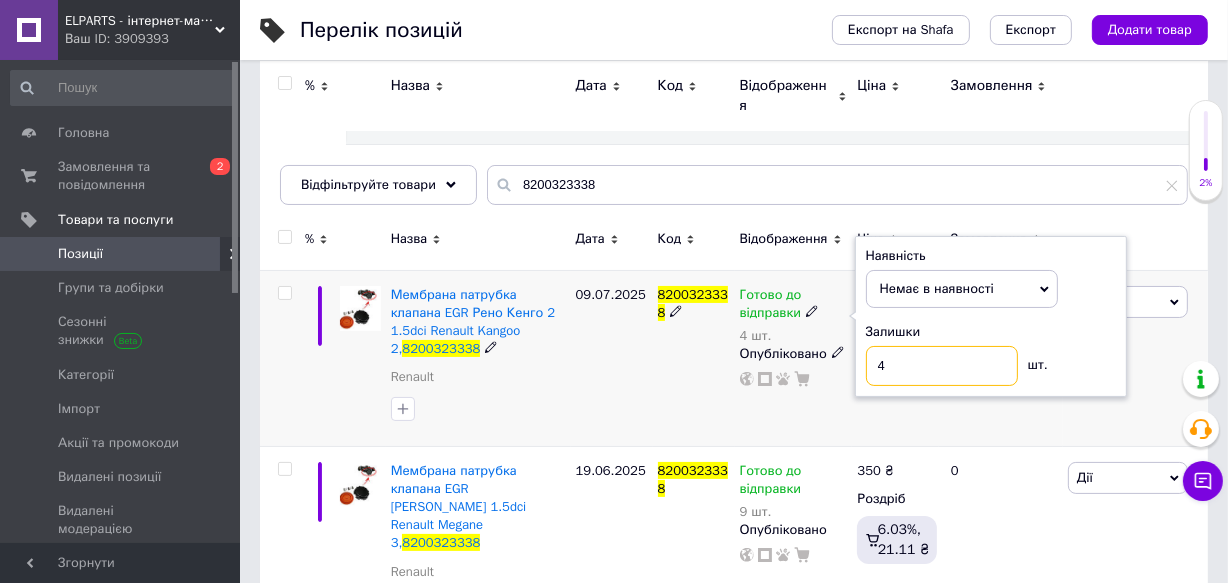 click on "Готово до відправки 4 шт. Наявність Немає в наявності В наявності Під замовлення Готово до відправки Залишки 4 шт. Опубліковано" at bounding box center [794, 337] 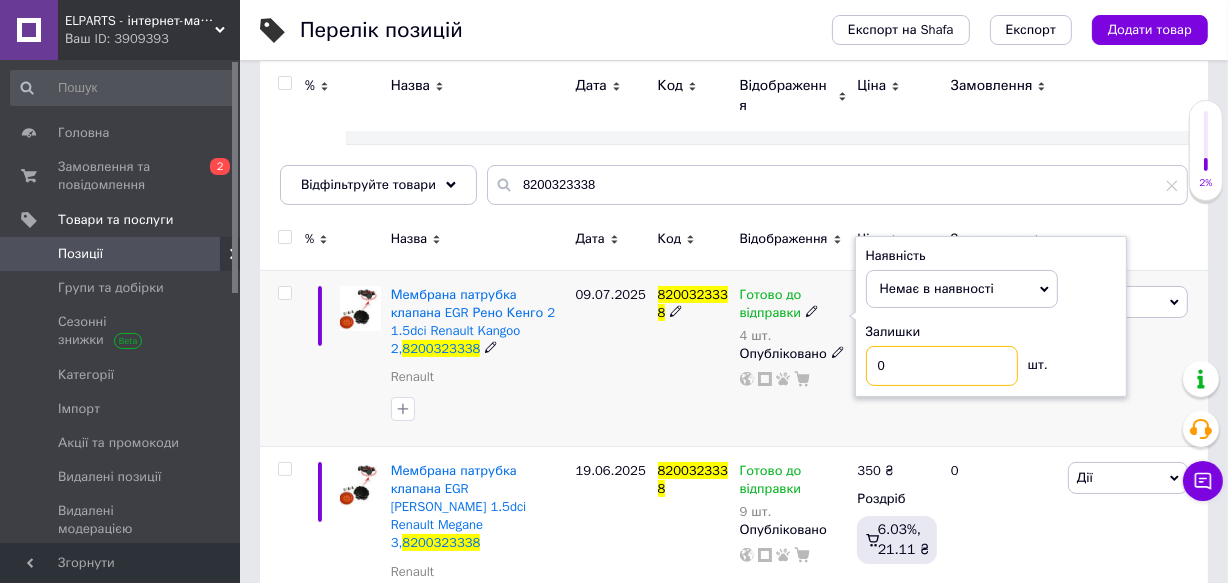 type on "0" 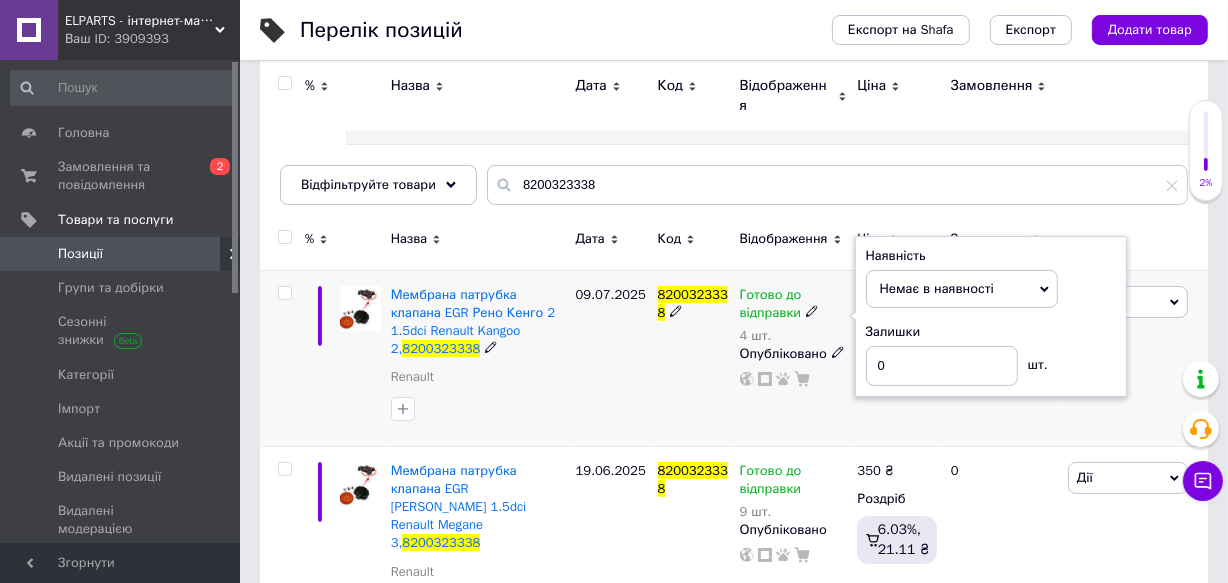 click on "Готово до відправки 4 шт. Наявність Немає в наявності В наявності Під замовлення Готово до відправки Залишки 0 шт. Опубліковано" at bounding box center (794, 358) 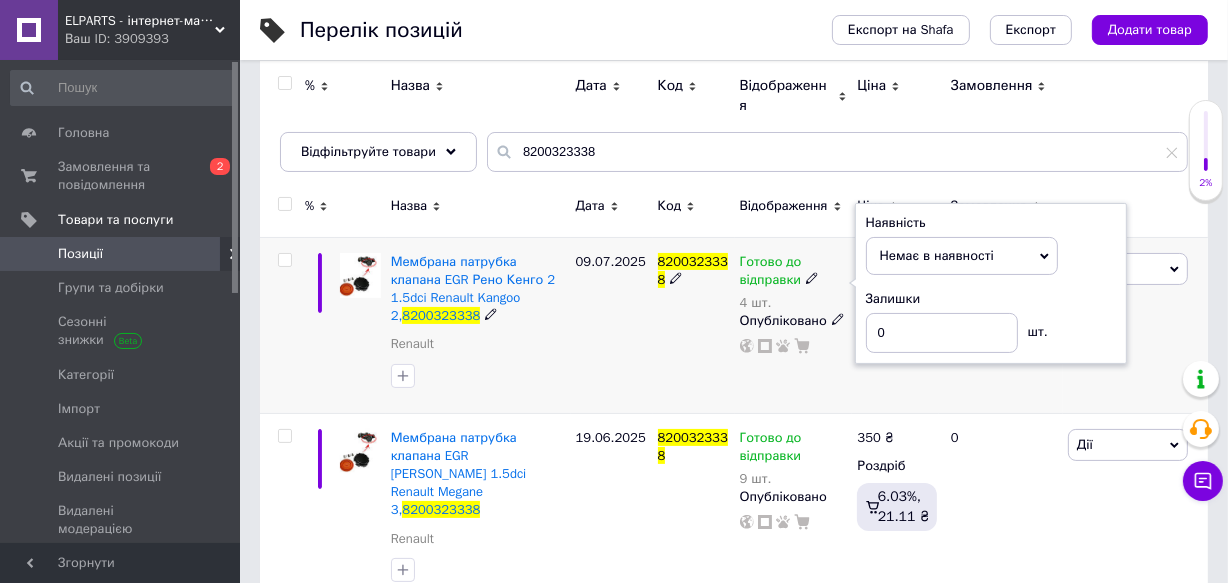 scroll, scrollTop: 272, scrollLeft: 0, axis: vertical 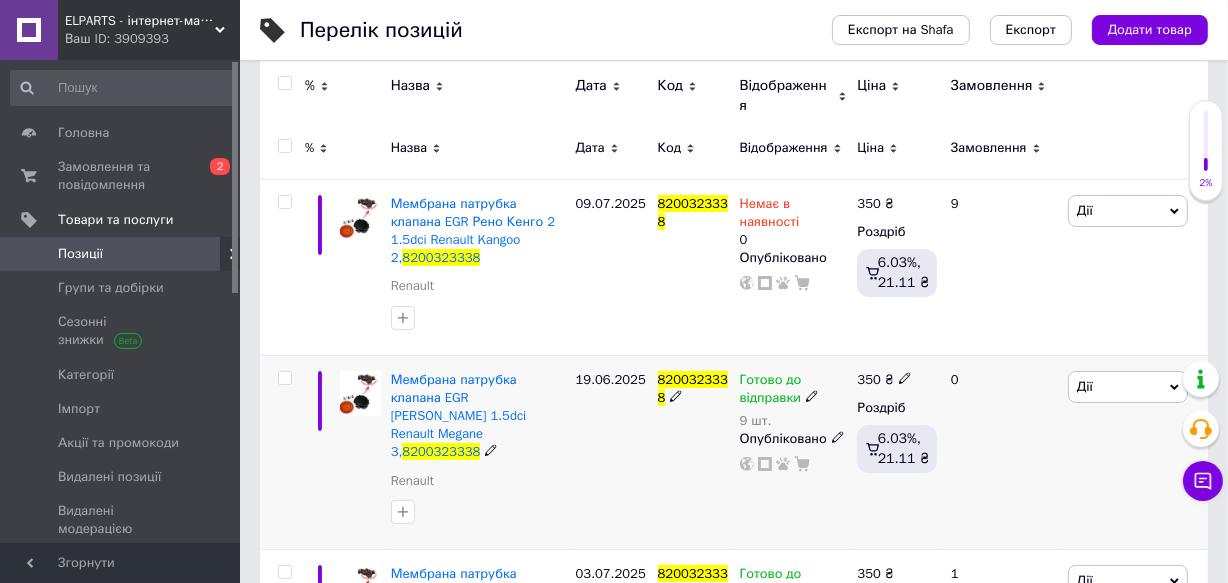 click 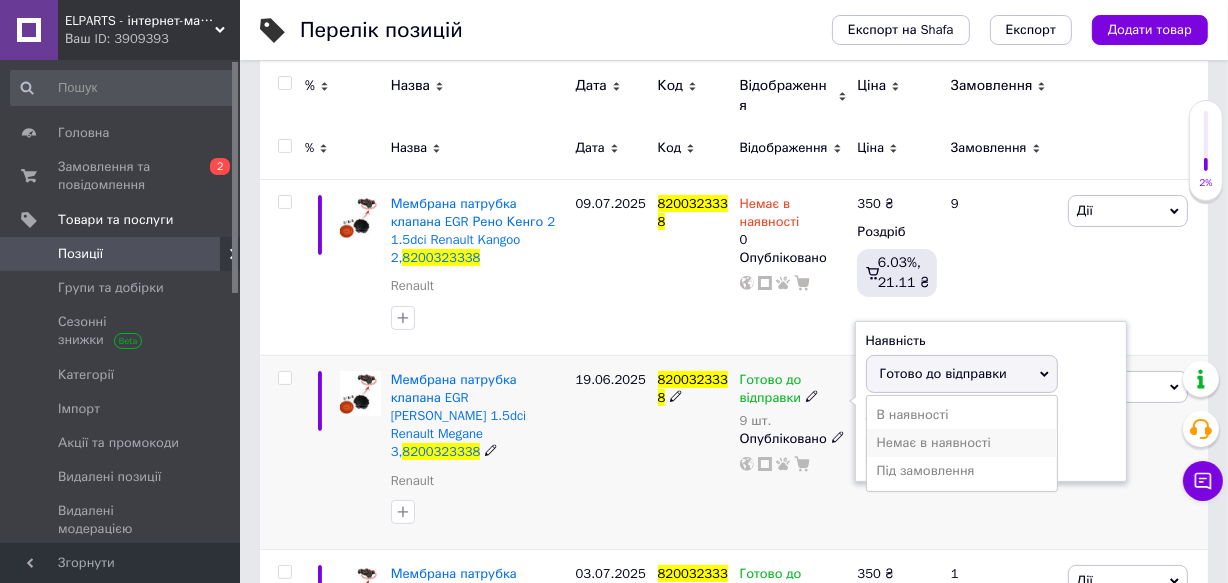 click on "Немає в наявності" at bounding box center (962, 443) 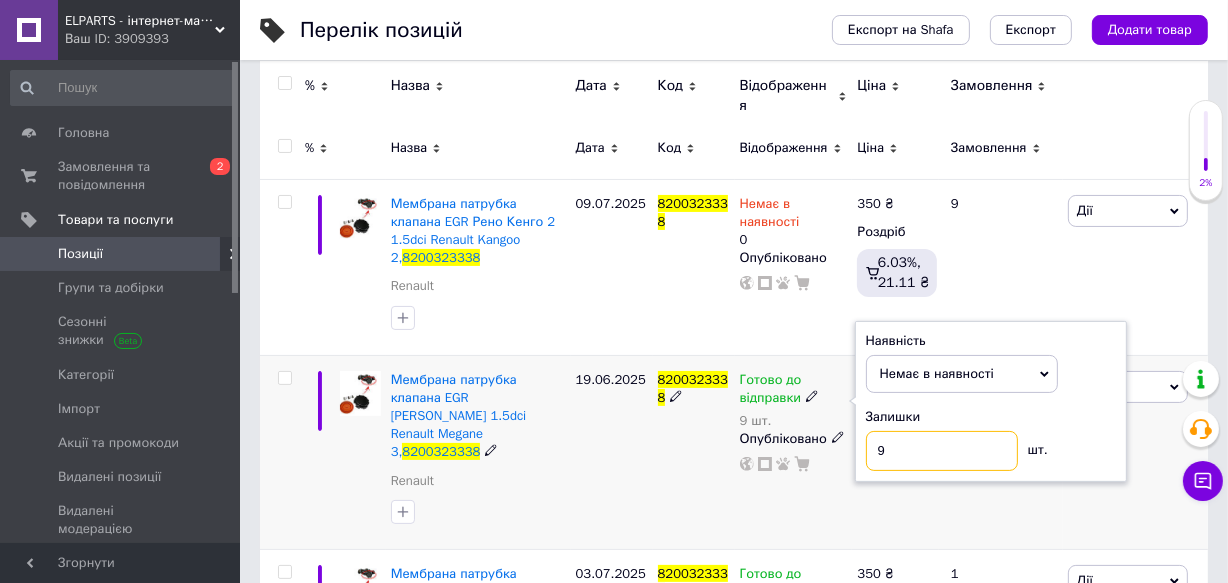 click on "9" at bounding box center [942, 451] 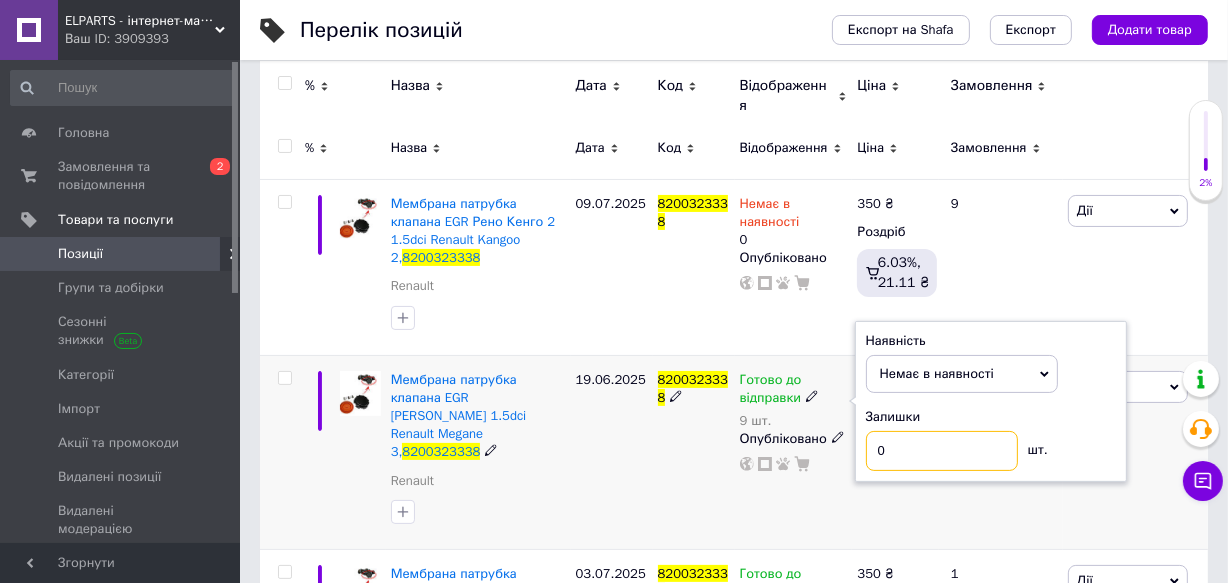 type on "0" 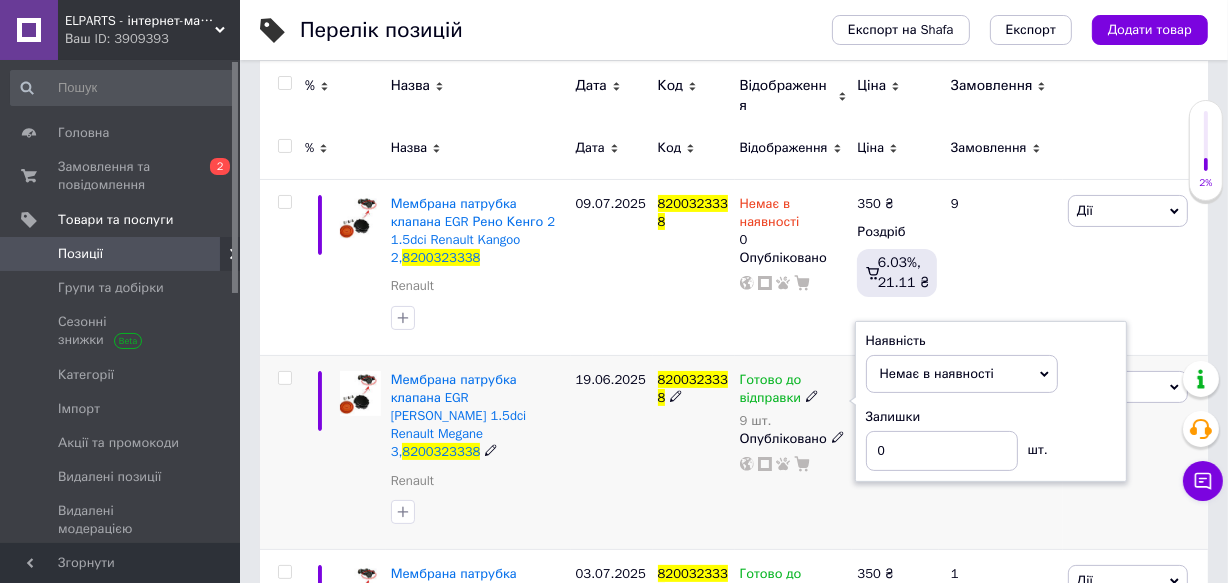 click on "Готово до відправки 9 шт. Наявність Немає в наявності В наявності Під замовлення Готово до відправки Залишки 0 шт. Опубліковано" at bounding box center [794, 452] 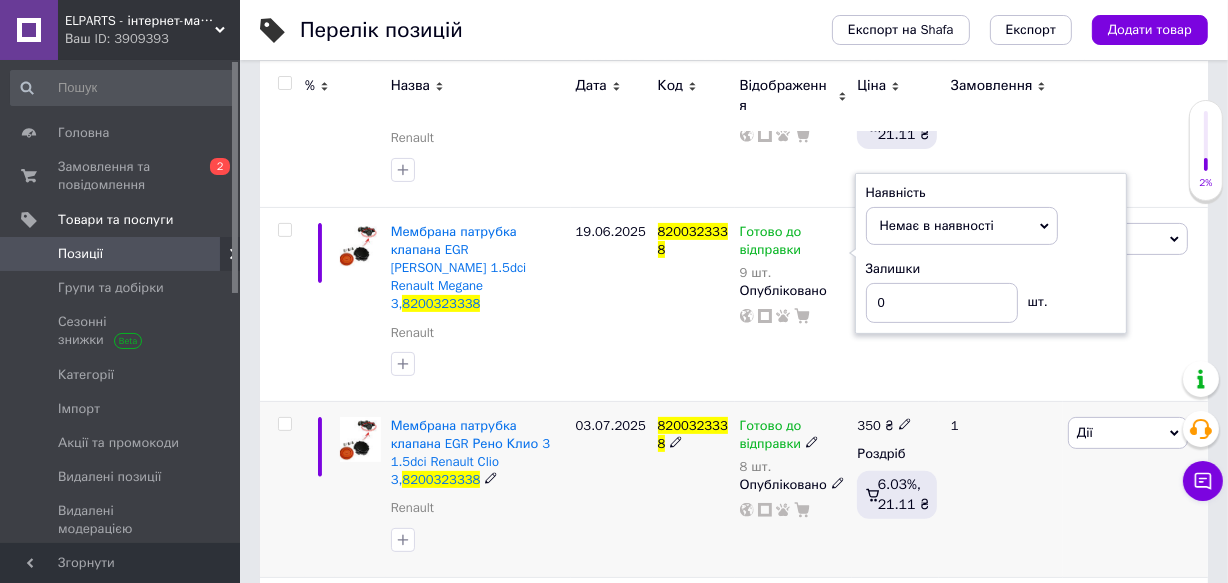 scroll, scrollTop: 454, scrollLeft: 0, axis: vertical 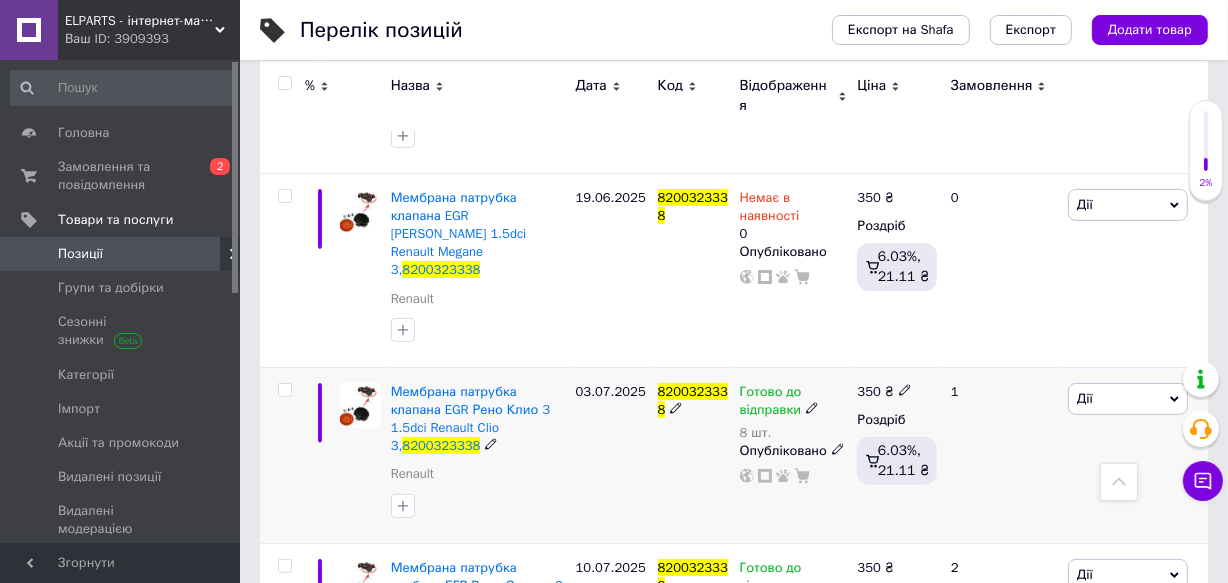click 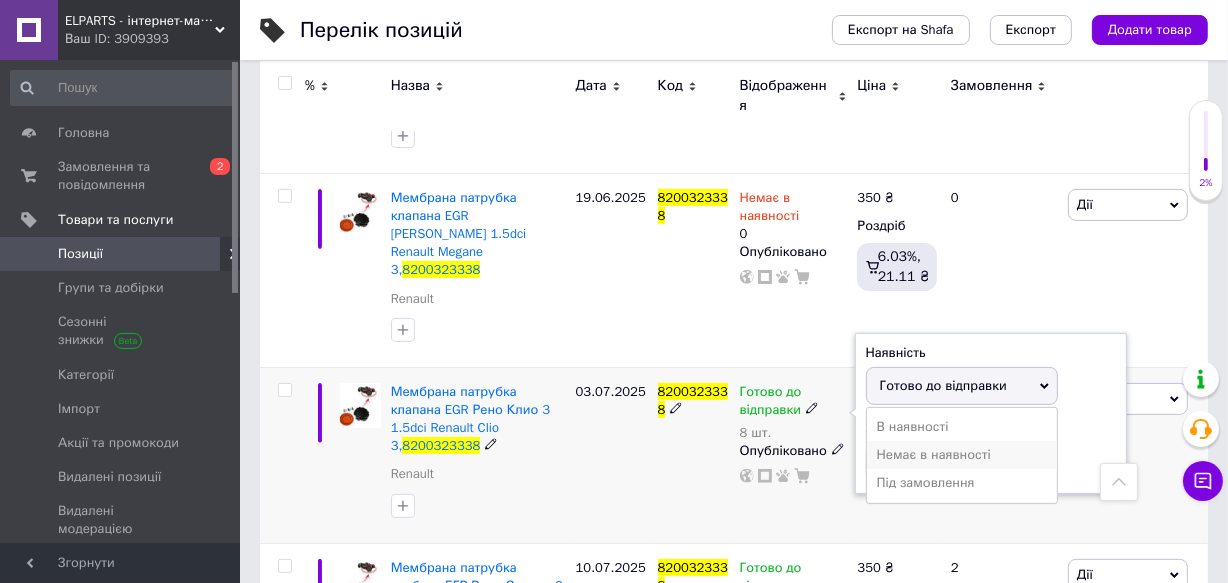 click on "Немає в наявності" at bounding box center (962, 455) 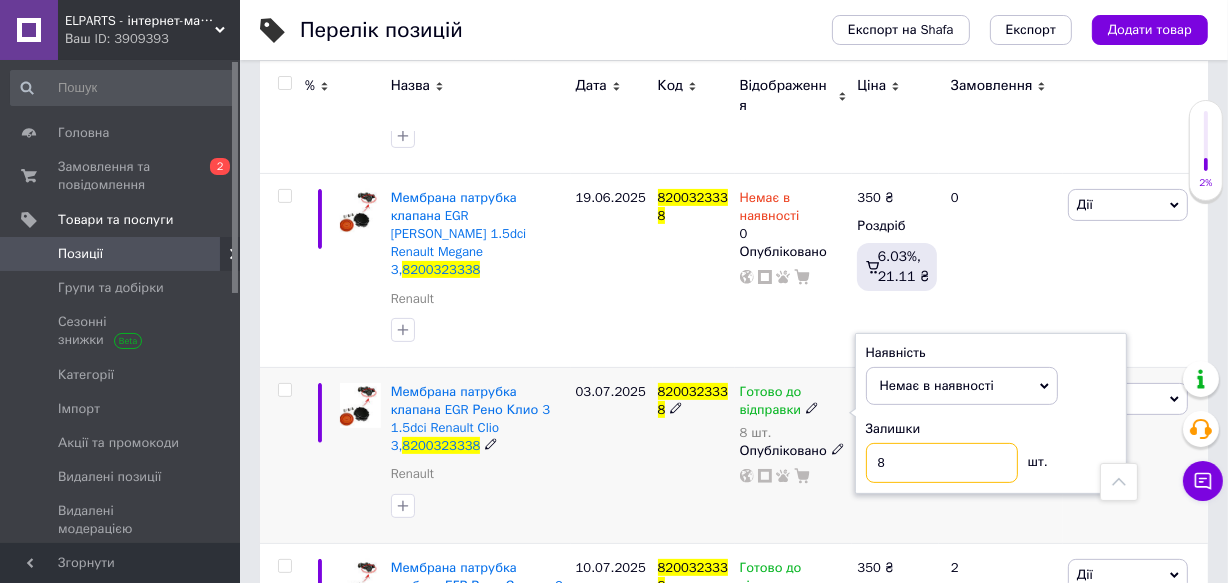 click on "Мембрана патрубка клапана EGR Рено Клио 3 1.5dci Renault Clio 3,  8200323338 Renault [DATE] 8200323338 Готово до відправки 8 шт. Наявність Немає в наявності В наявності Під замовлення Готово до відправки Залишки 8 шт. Опубліковано 350   ₴ Роздріб 6.03%, 21.11 ₴ 1 Дії Редагувати Підняти на початок групи Копіювати Знижка Подарунок Супутні Приховати Ярлик Додати на вітрину Додати в кампанію Каталог ProSale Видалити" at bounding box center [734, 455] 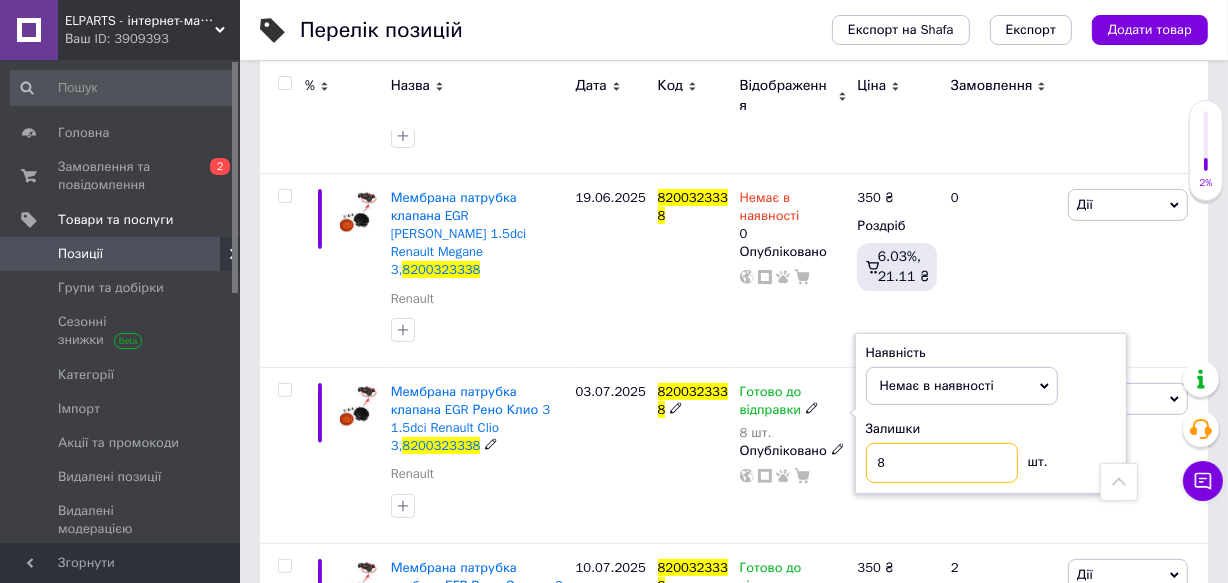 drag, startPoint x: 874, startPoint y: 420, endPoint x: 840, endPoint y: 432, distance: 36.05551 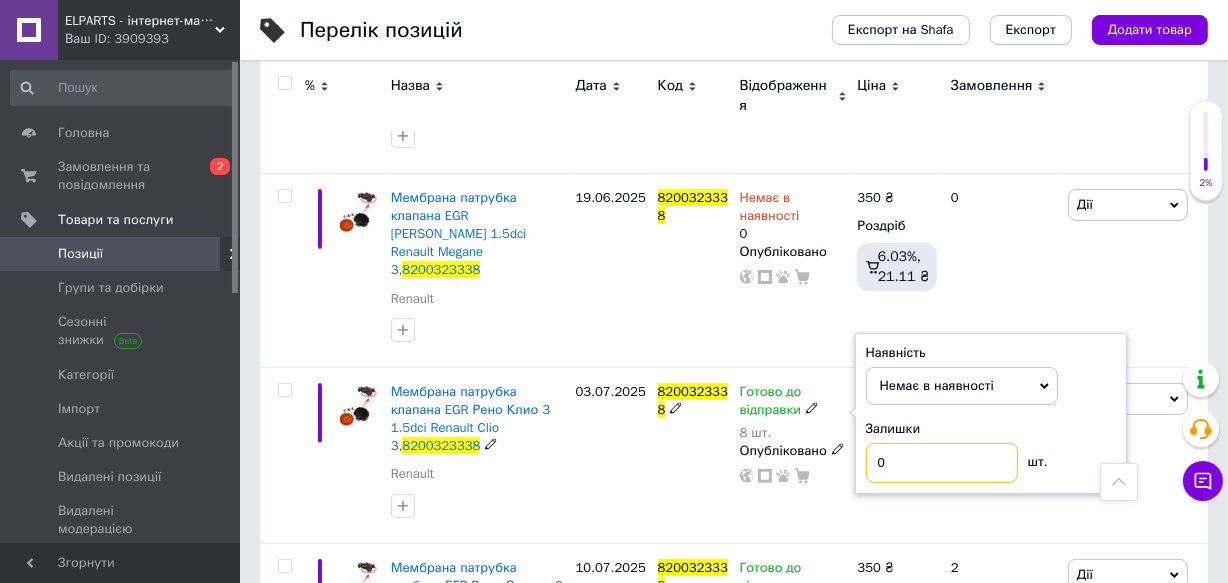 type on "0" 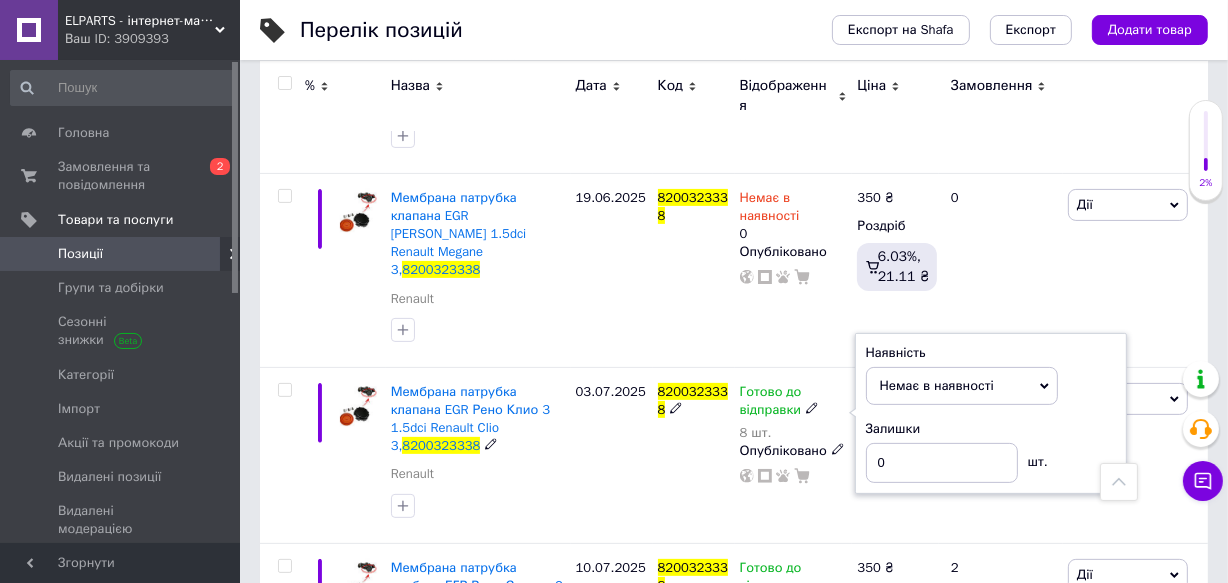 click on "Готово до відправки 8 шт. Наявність Немає в наявності В наявності Під замовлення Готово до відправки Залишки 0 шт. Опубліковано" at bounding box center [794, 455] 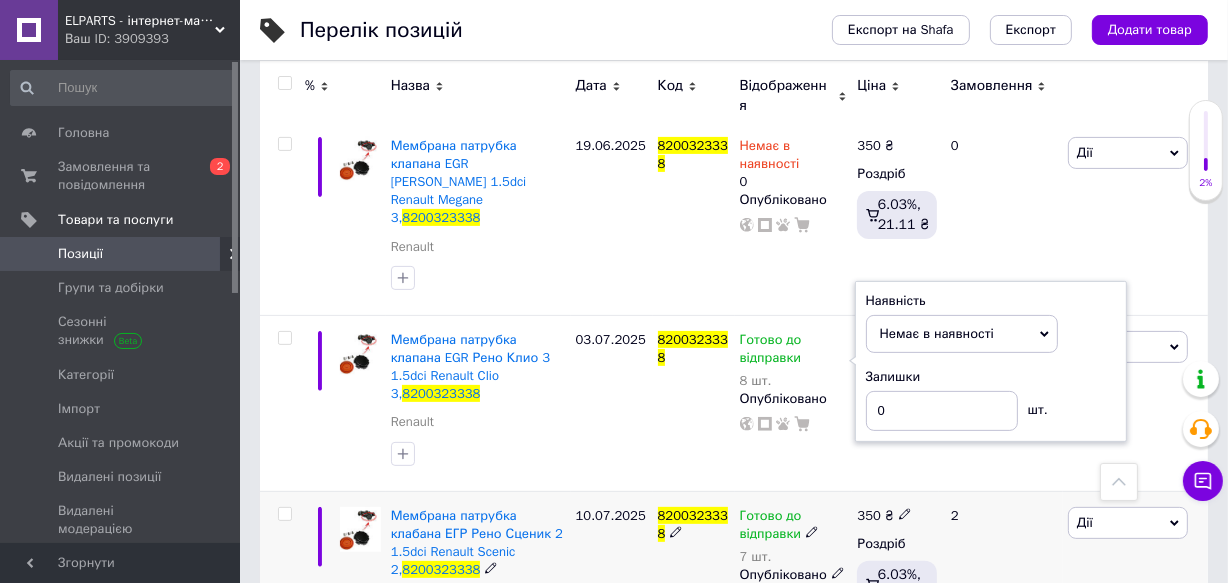 scroll, scrollTop: 534, scrollLeft: 0, axis: vertical 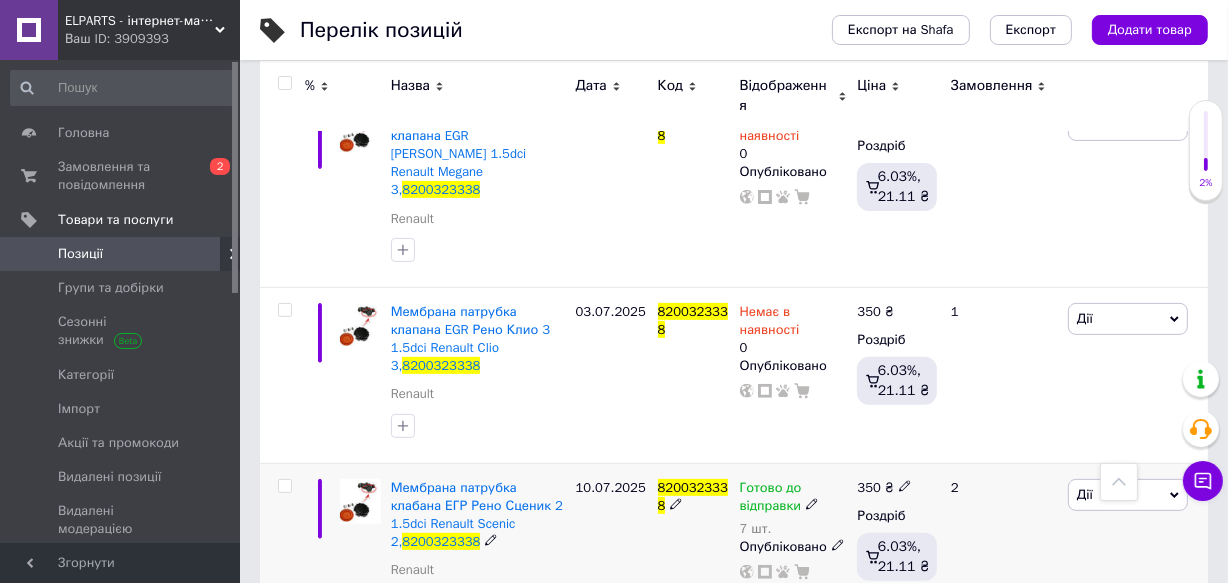click 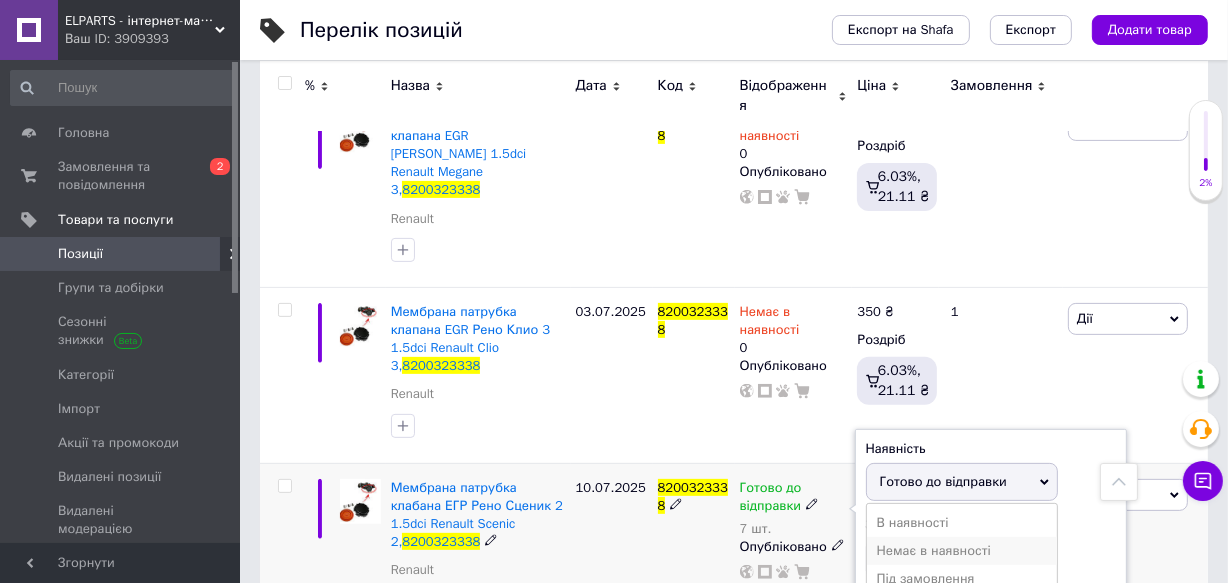click on "Немає в наявності" at bounding box center (962, 551) 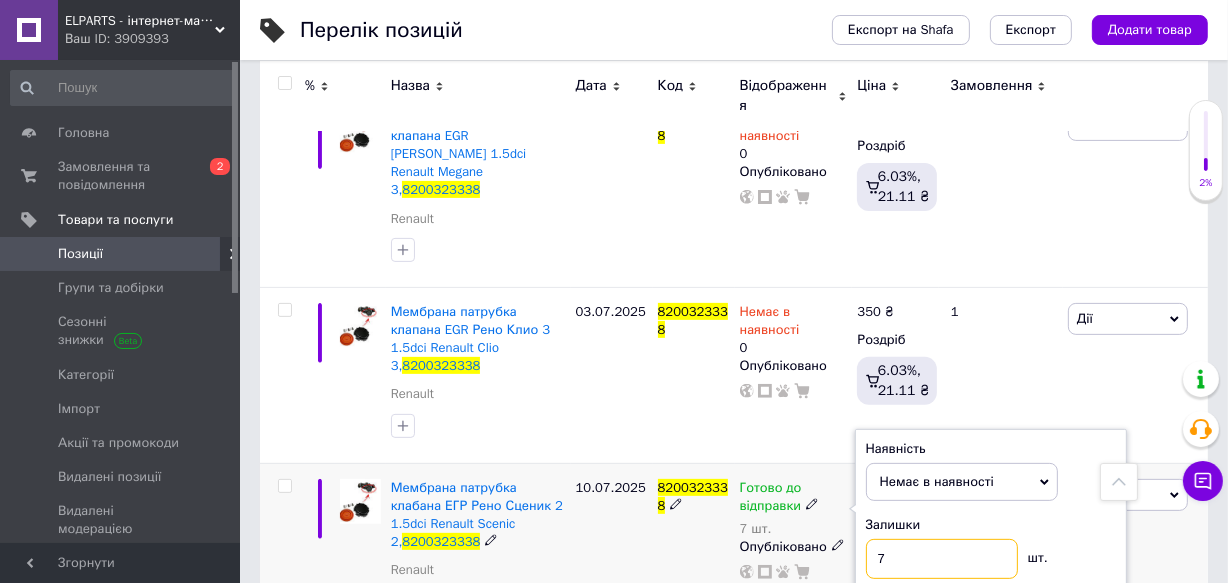 drag, startPoint x: 866, startPoint y: 492, endPoint x: 837, endPoint y: 502, distance: 30.675724 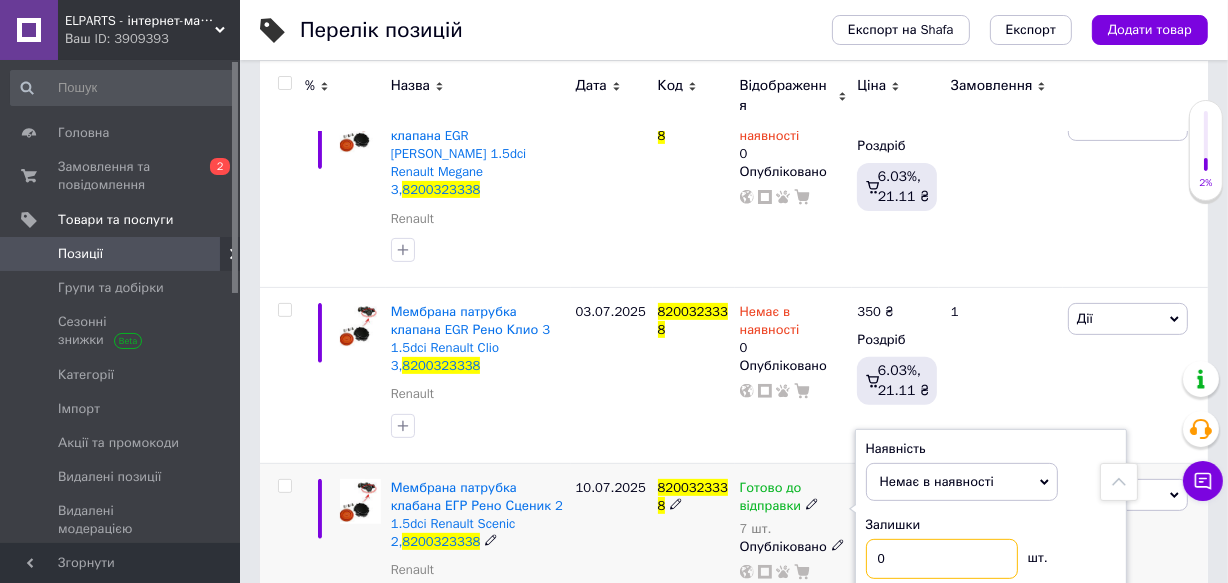 type on "0" 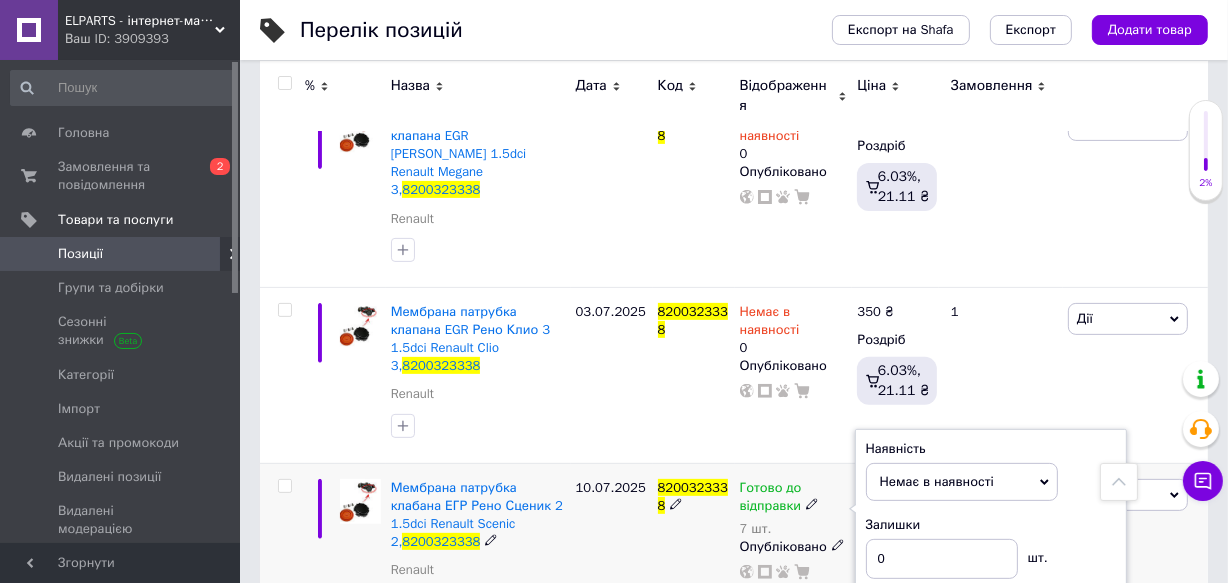 click on "Готово до відправки 7 шт. Наявність Немає в наявності В наявності Під замовлення Готово до відправки Залишки 0 шт. Опубліковано" at bounding box center [794, 550] 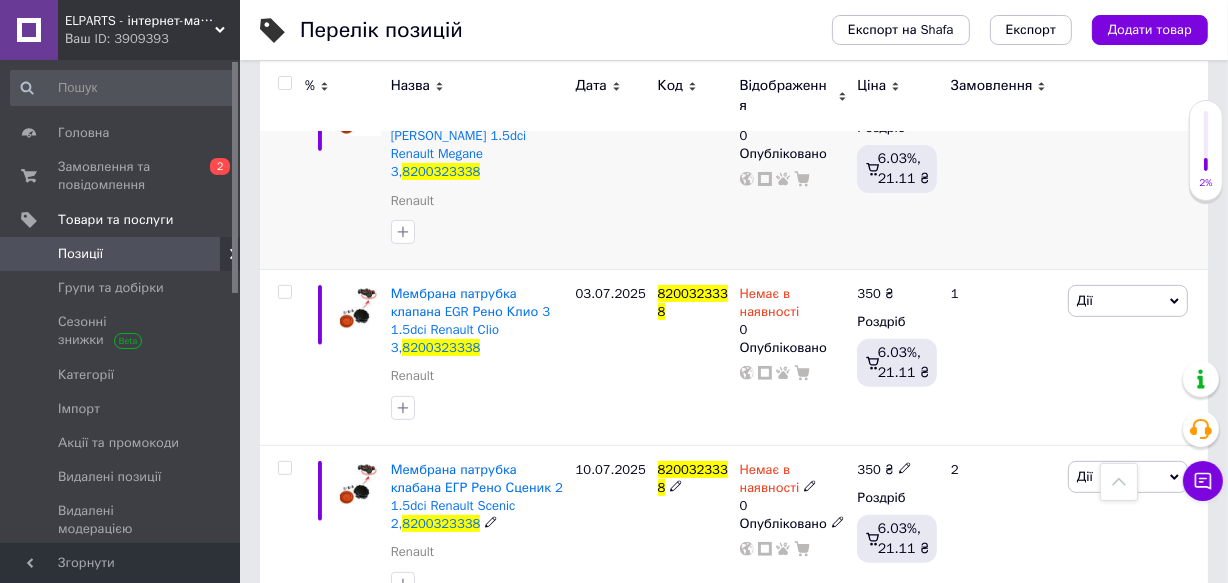 scroll, scrollTop: 534, scrollLeft: 0, axis: vertical 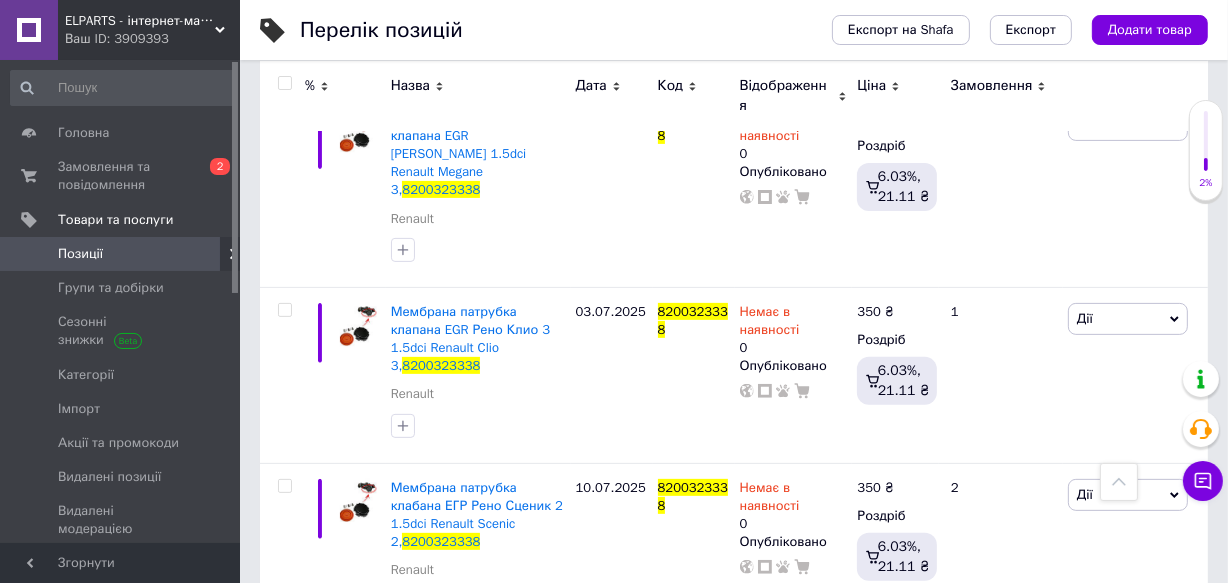 click on "Позиції" at bounding box center [121, 254] 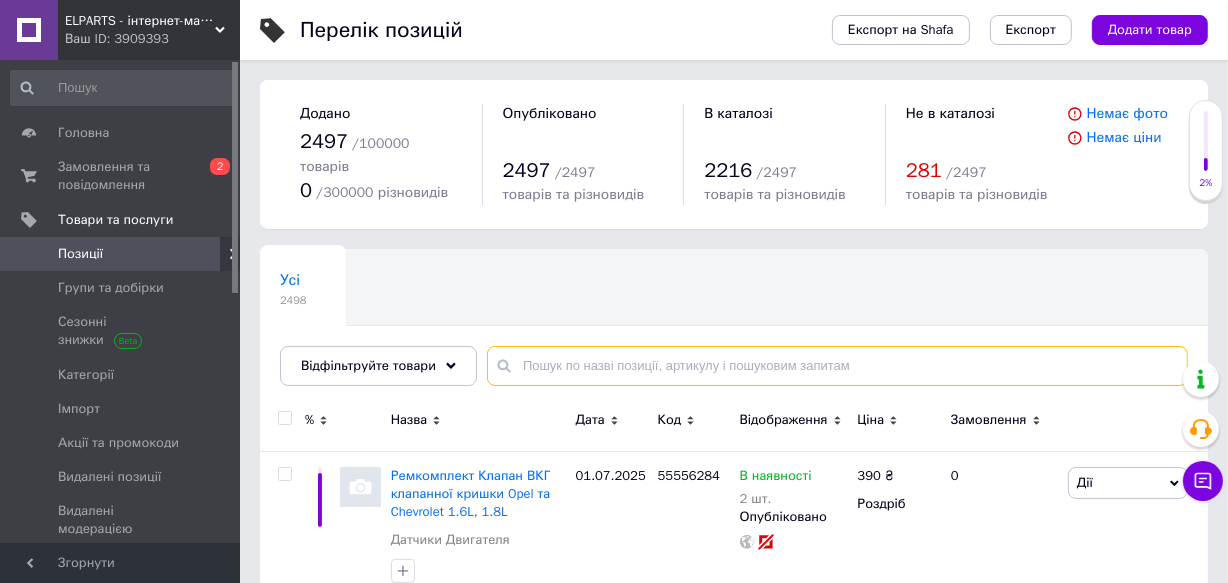 click at bounding box center (837, 366) 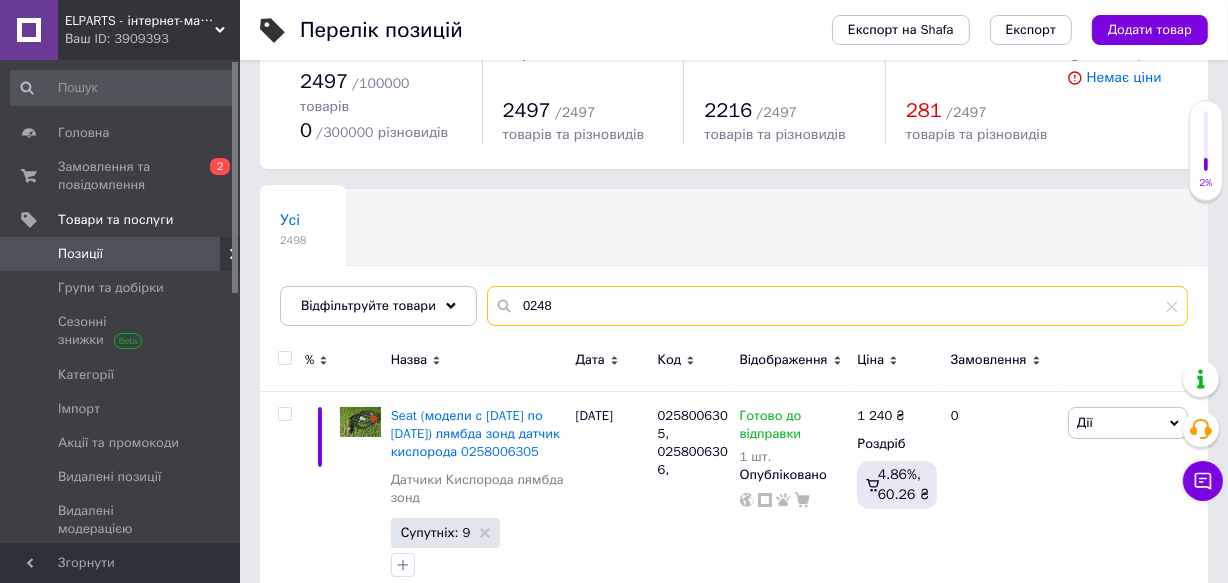 scroll, scrollTop: 90, scrollLeft: 0, axis: vertical 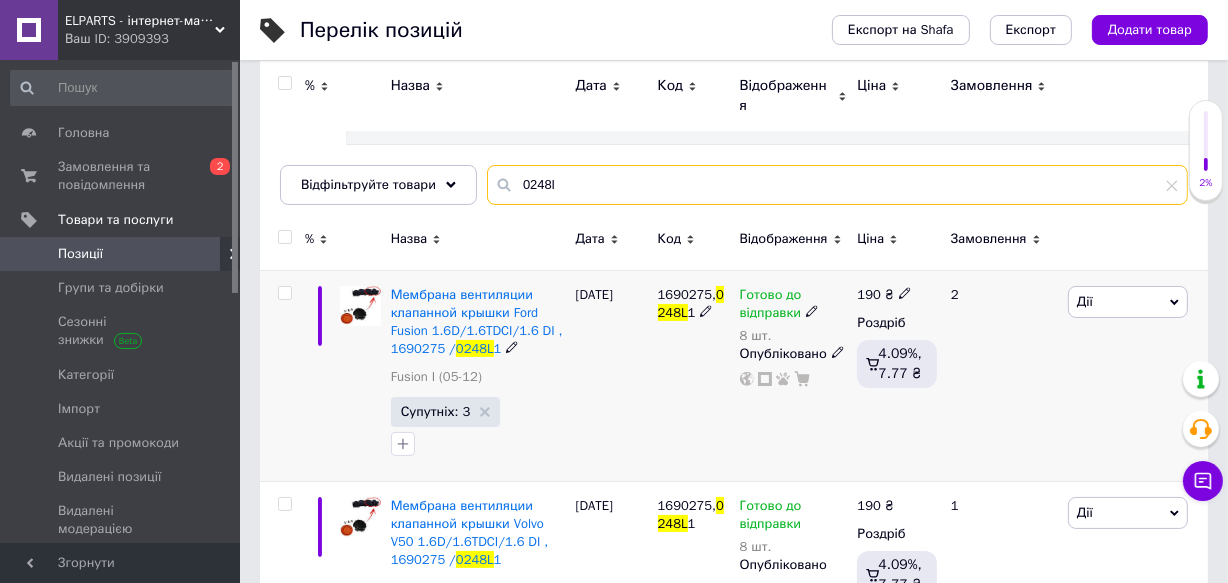 type on "0248l" 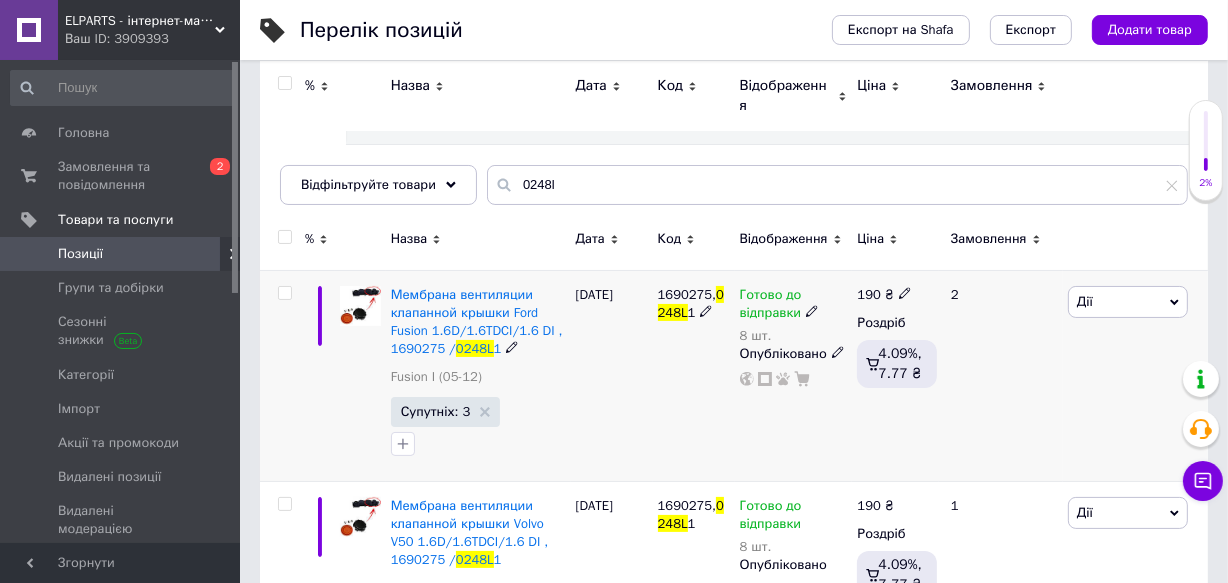 click 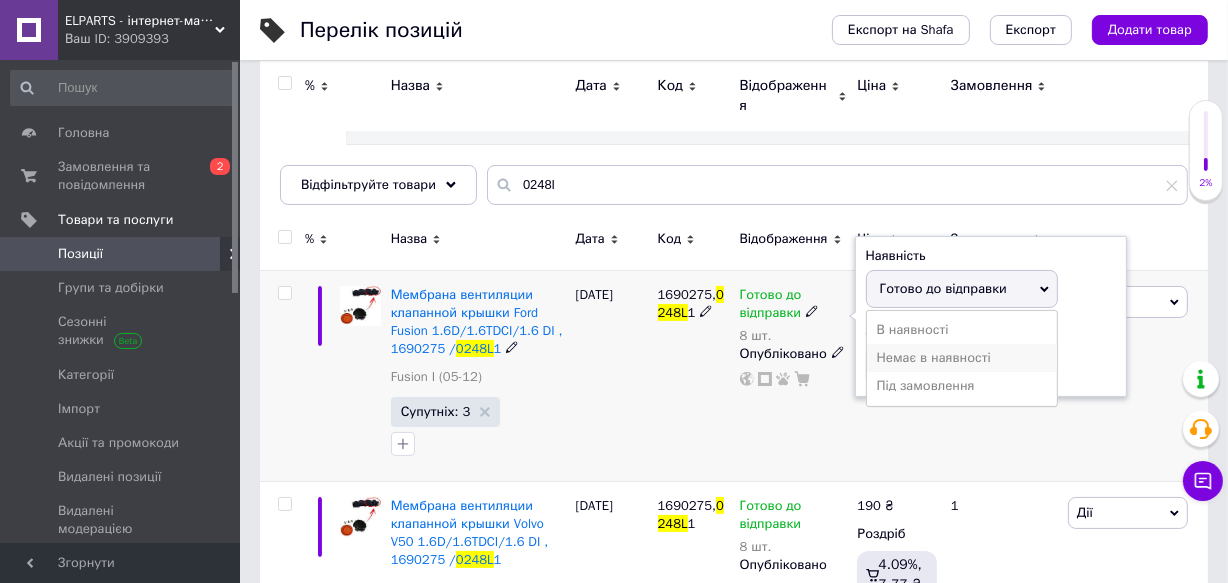 click on "Немає в наявності" at bounding box center [962, 358] 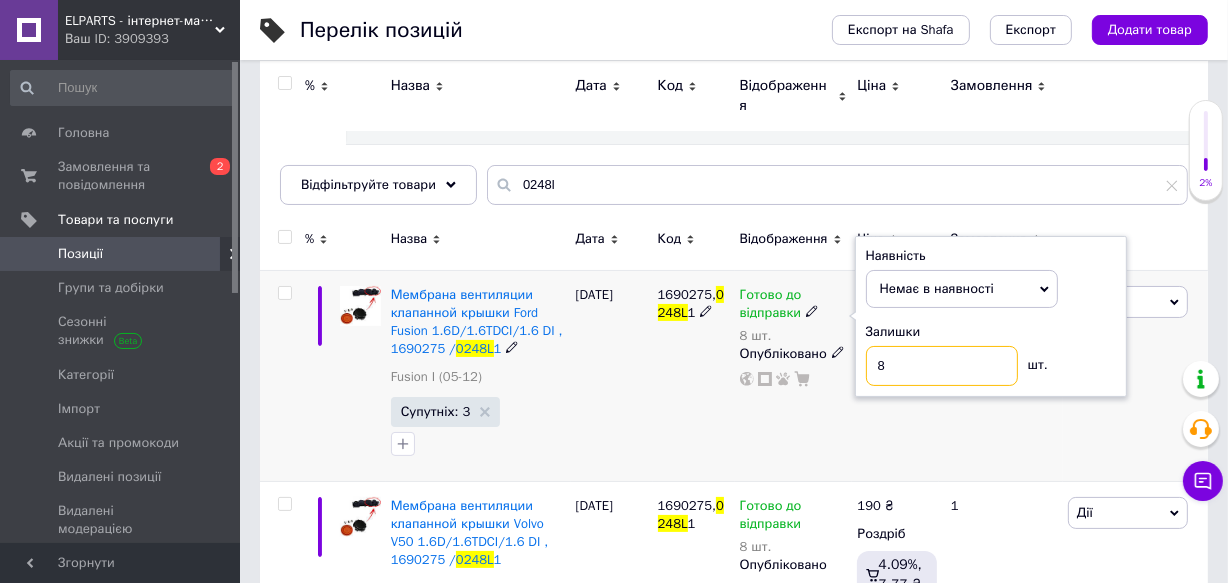 drag, startPoint x: 892, startPoint y: 340, endPoint x: 864, endPoint y: 354, distance: 31.304953 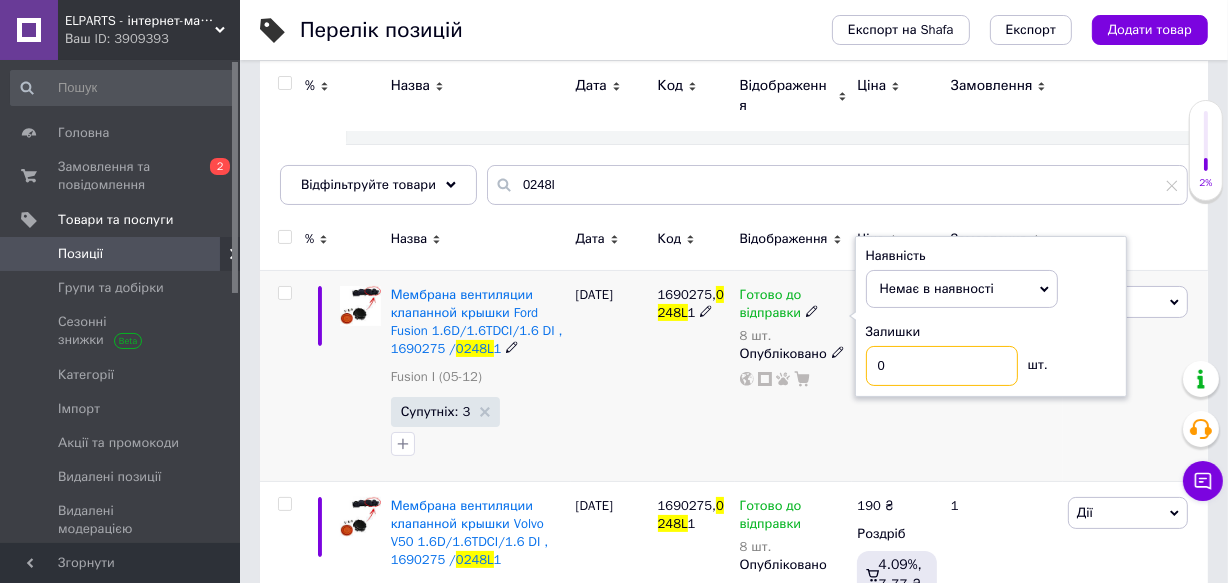 type on "0" 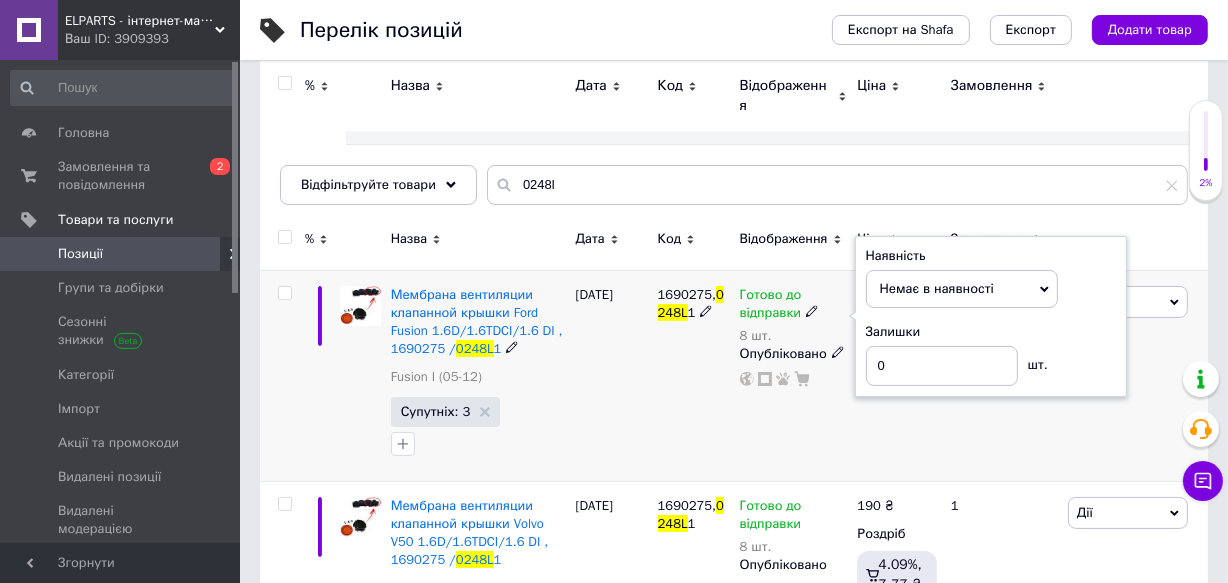 click on "Готово до відправки 8 шт. Наявність Немає в наявності В наявності Під замовлення Готово до відправки Залишки 0 шт. Опубліковано" at bounding box center (794, 375) 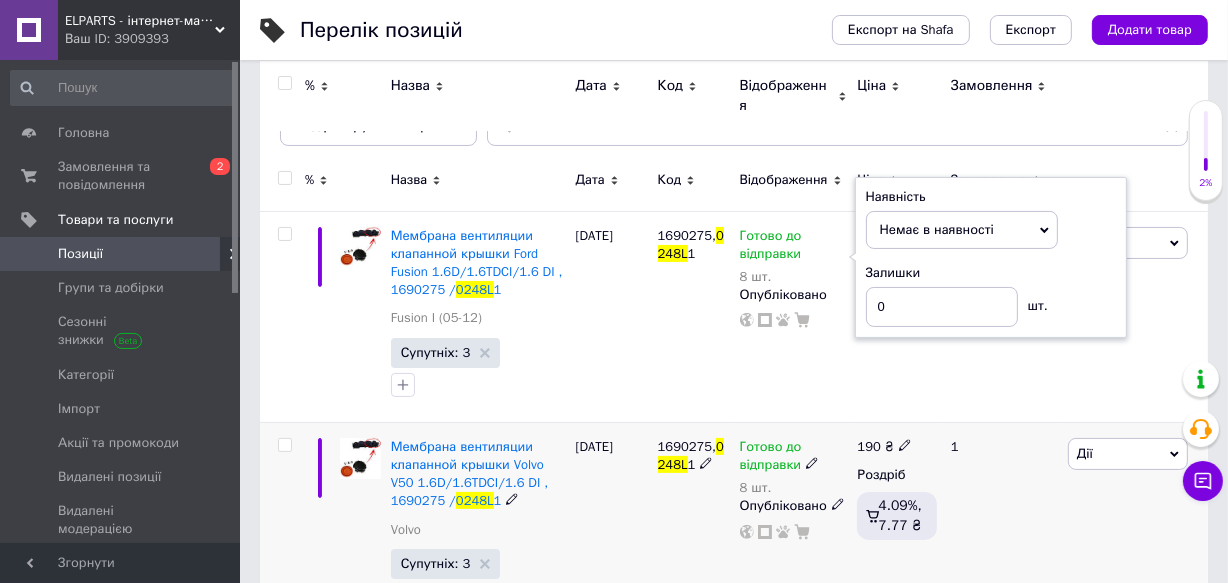 scroll, scrollTop: 272, scrollLeft: 0, axis: vertical 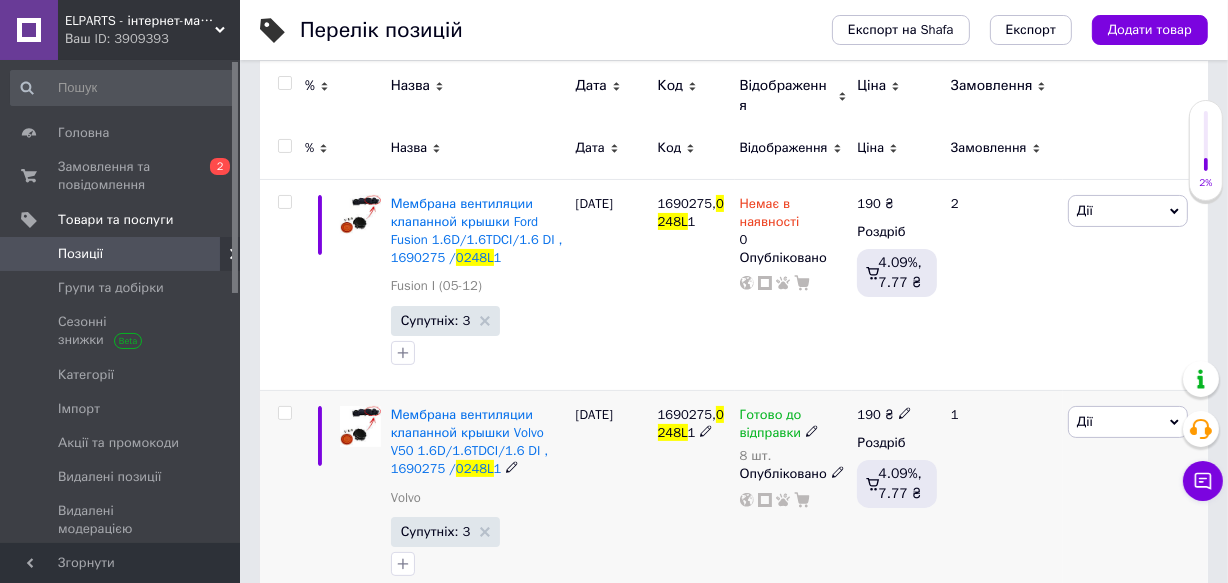 click 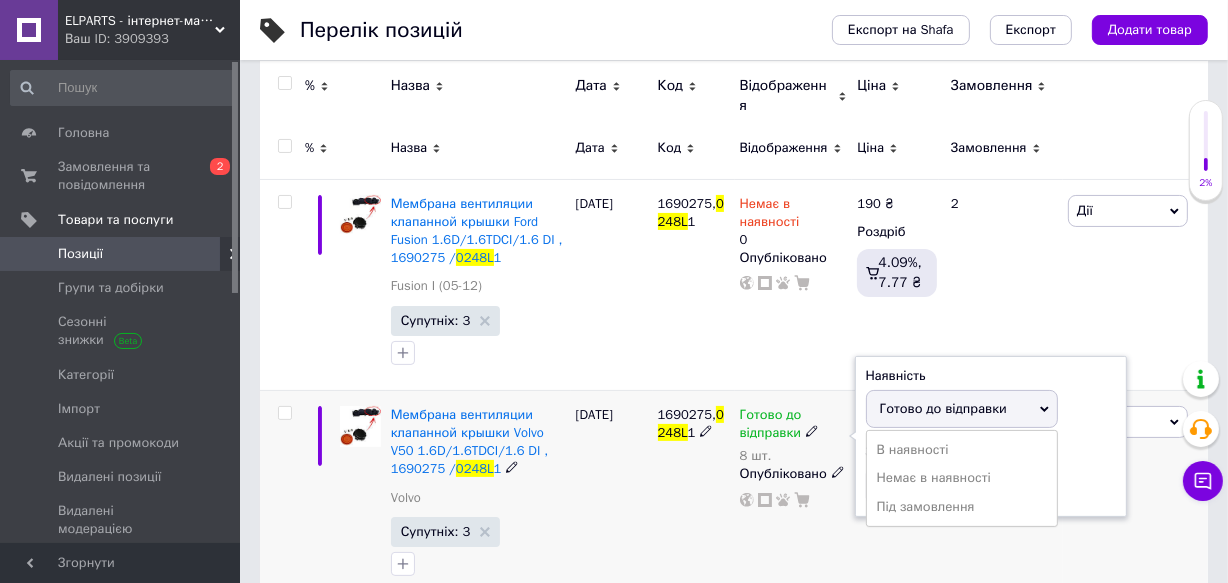 click on "Немає в наявності" at bounding box center [962, 478] 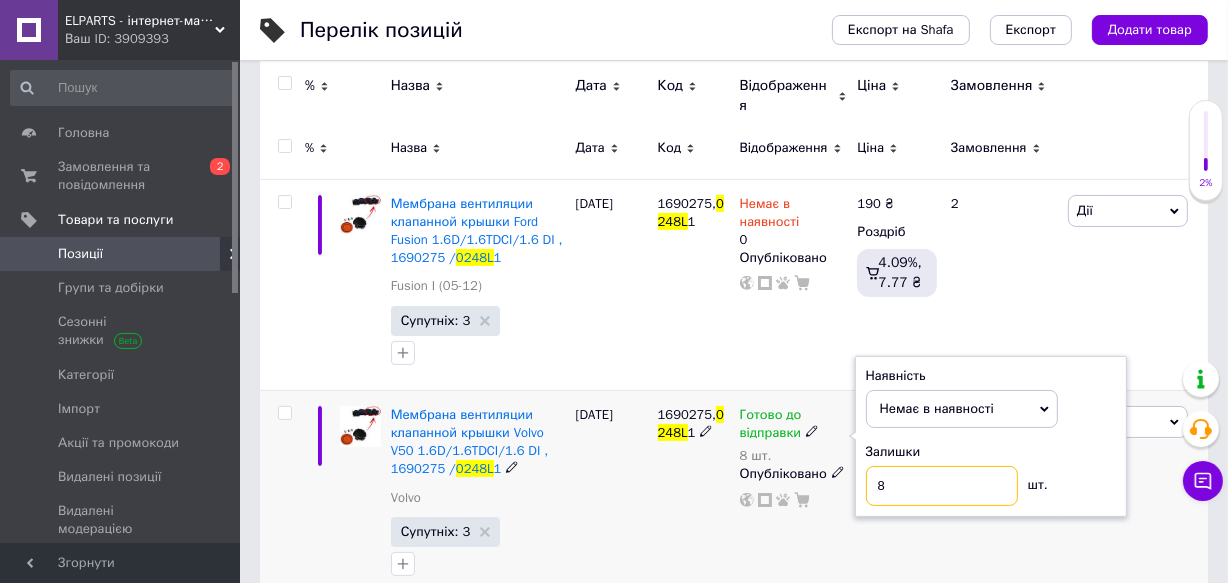 drag, startPoint x: 881, startPoint y: 457, endPoint x: 847, endPoint y: 476, distance: 38.948685 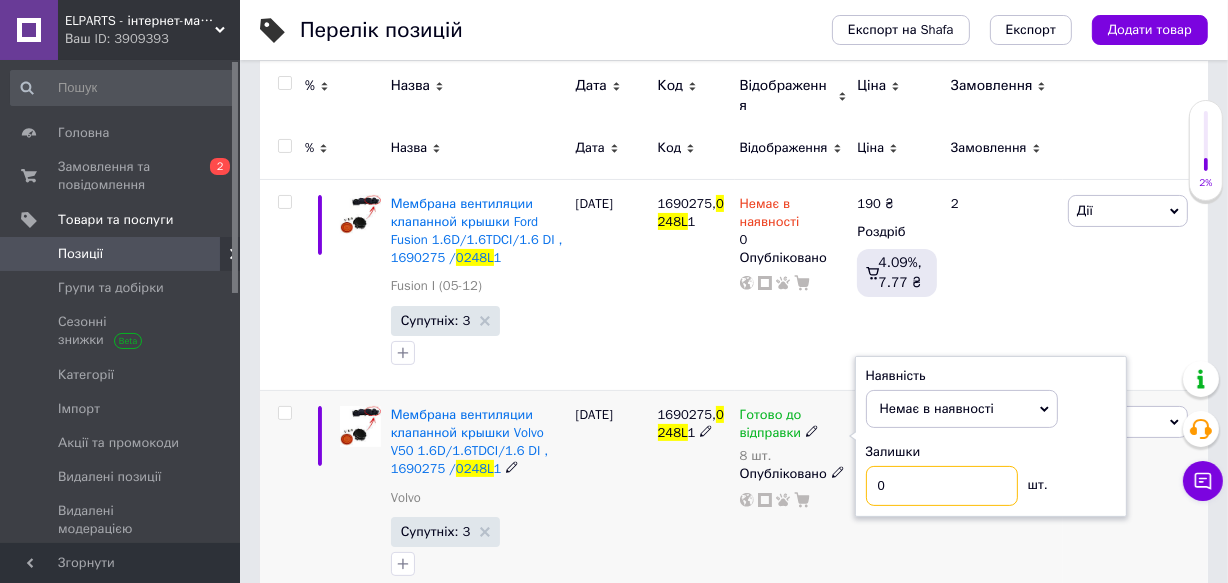 type on "0" 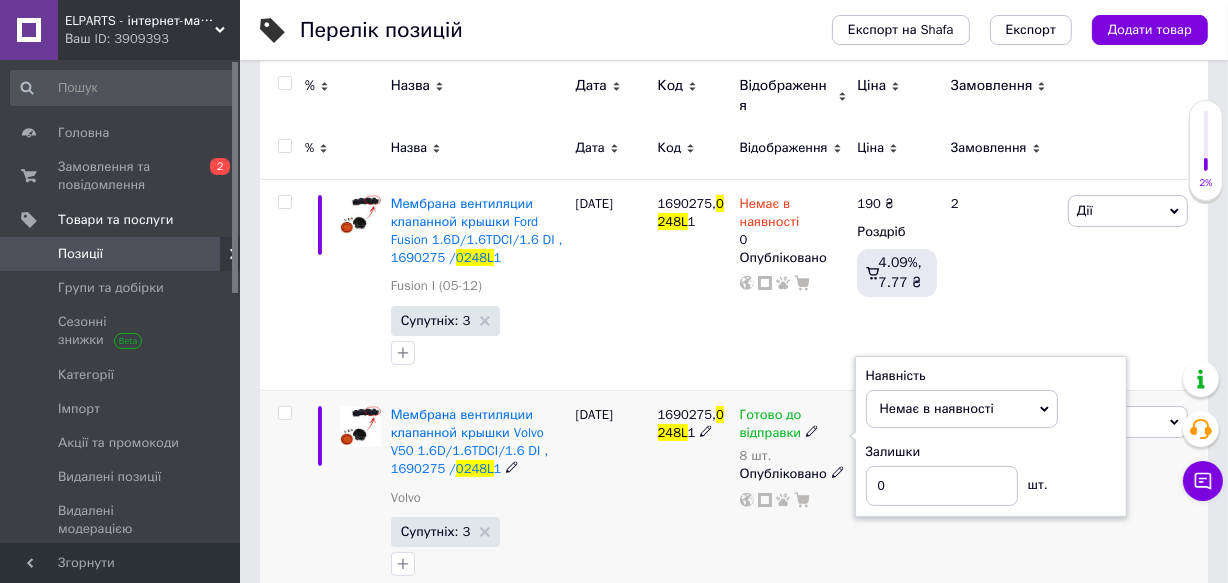 click on "Готово до відправки 8 шт. Наявність Немає в наявності В наявності Під замовлення Готово до відправки Залишки 0 шт. Опубліковано" at bounding box center [794, 495] 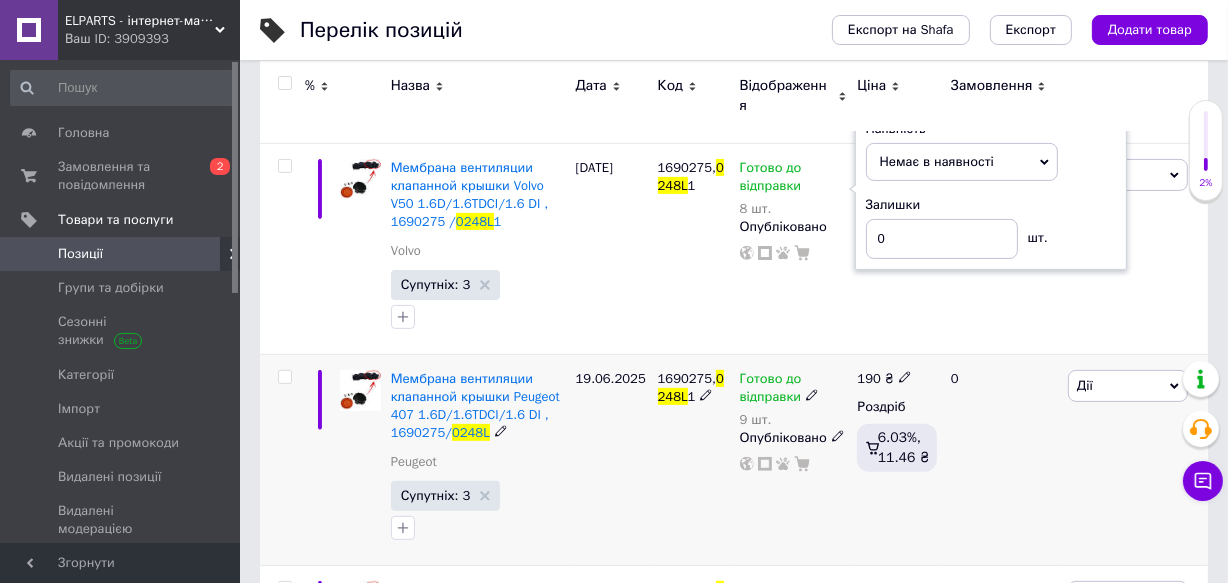 scroll, scrollTop: 545, scrollLeft: 0, axis: vertical 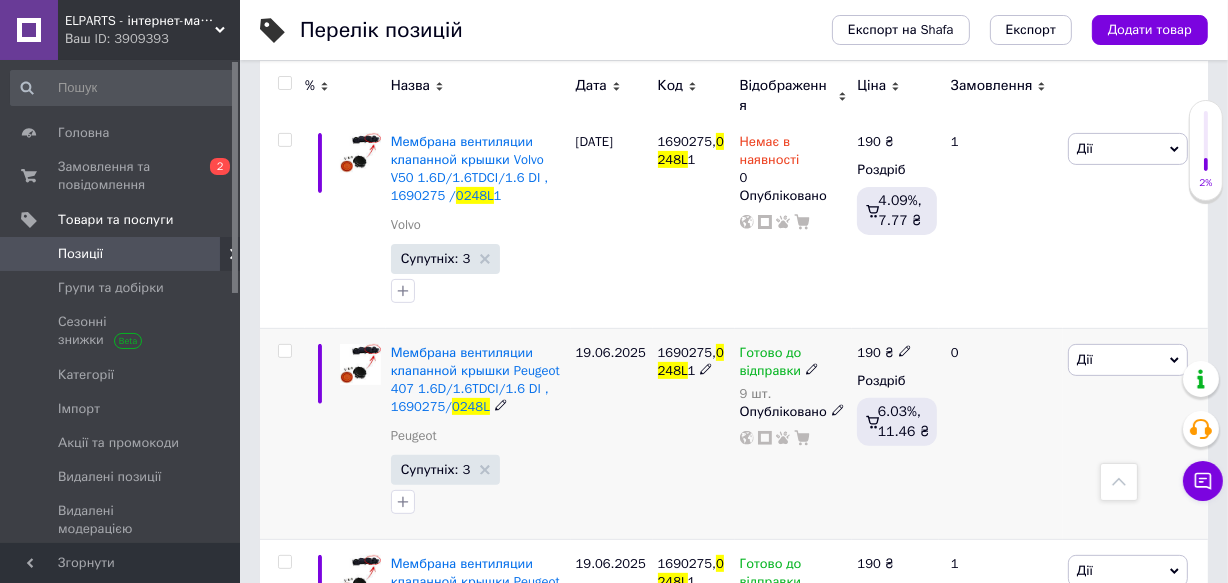 click at bounding box center (812, 368) 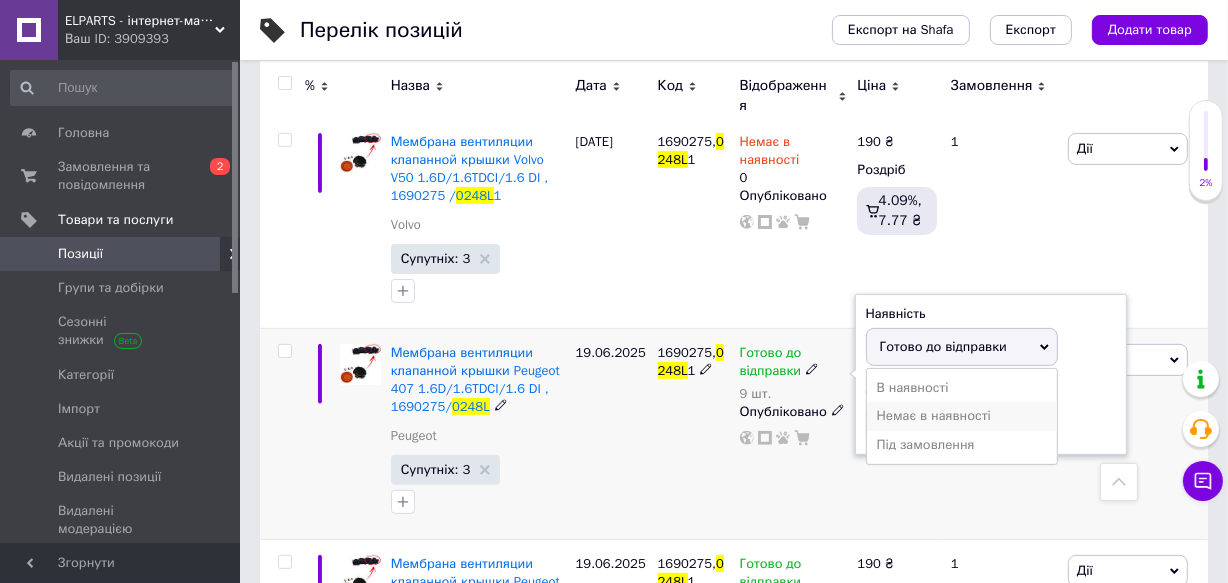 click on "Немає в наявності" at bounding box center (962, 416) 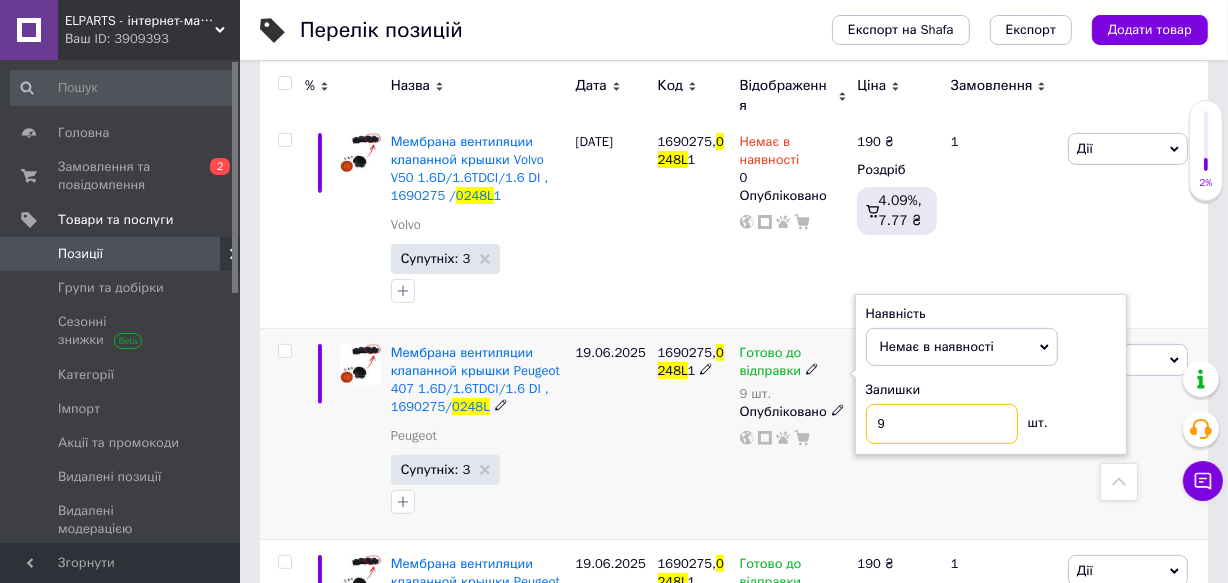 drag, startPoint x: 878, startPoint y: 409, endPoint x: 848, endPoint y: 420, distance: 31.95309 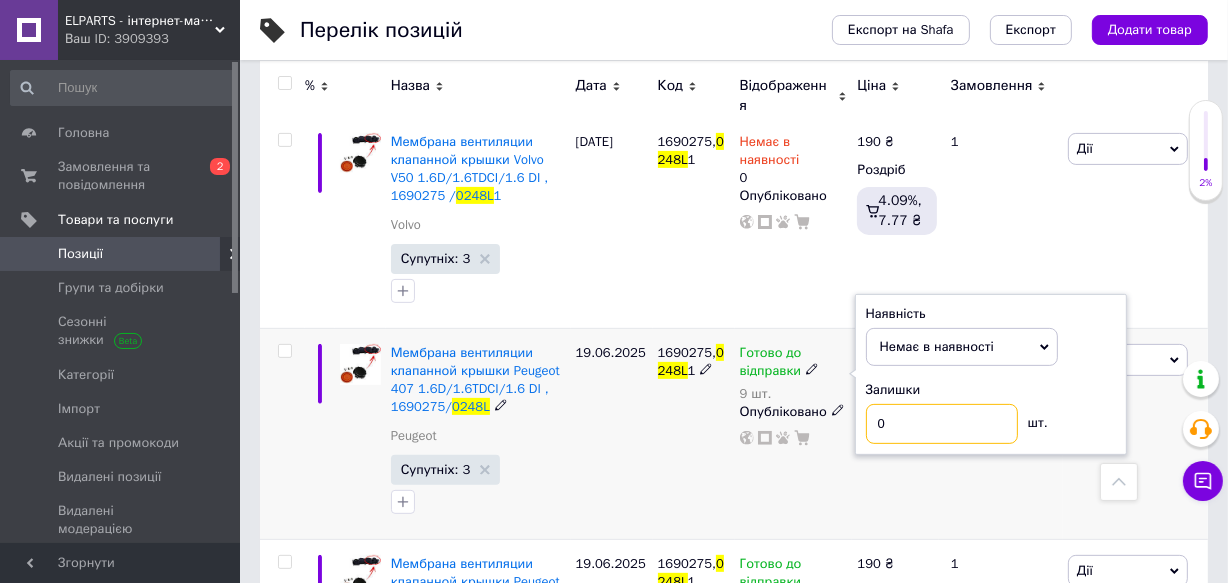 type on "0" 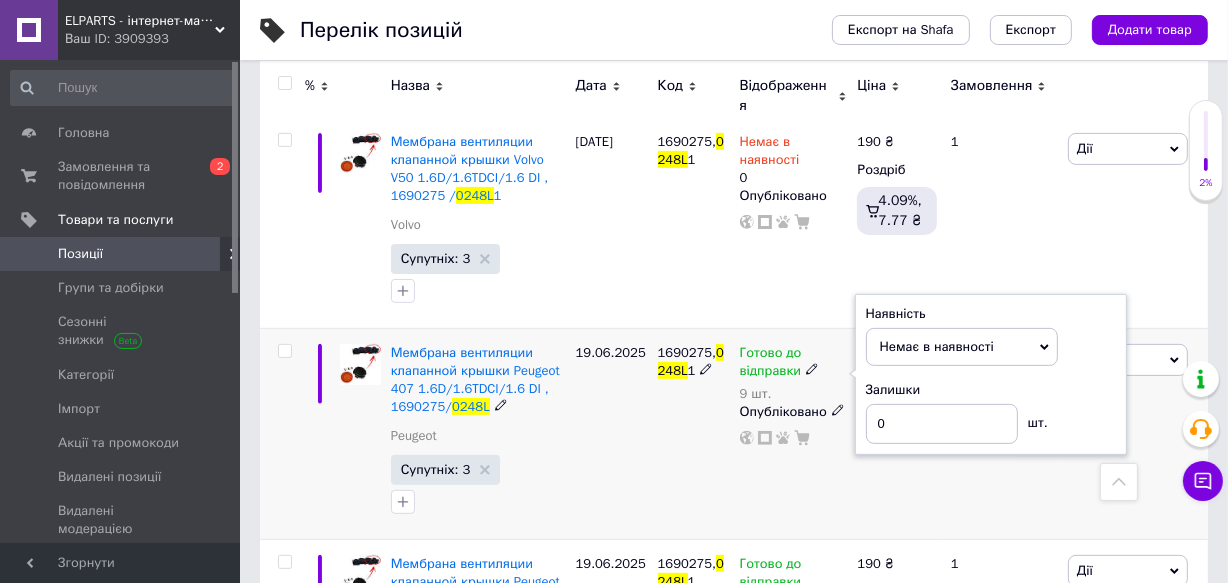 click on "Готово до відправки 9 шт. Наявність Немає в наявності В наявності Під замовлення Готово до відправки Залишки 0 шт. Опубліковано" at bounding box center (794, 433) 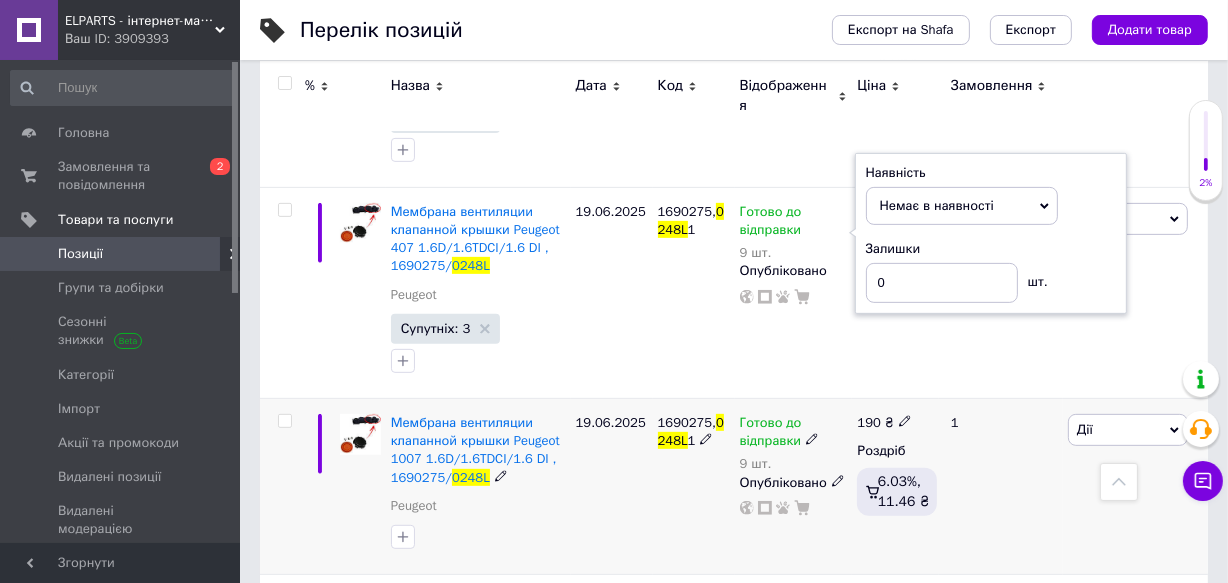 scroll, scrollTop: 727, scrollLeft: 0, axis: vertical 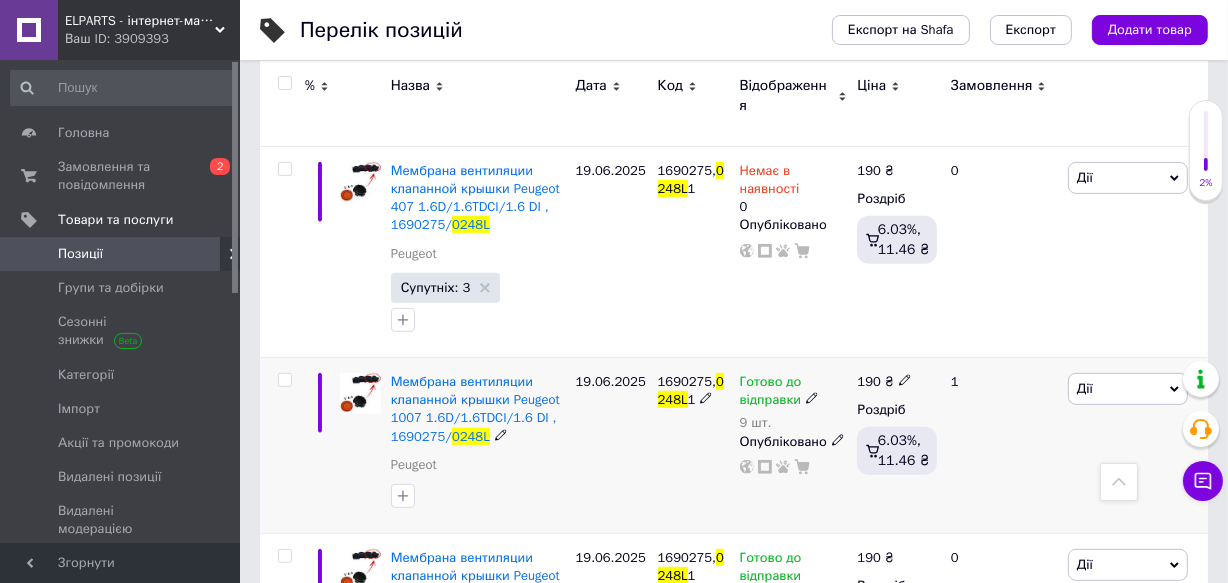 click 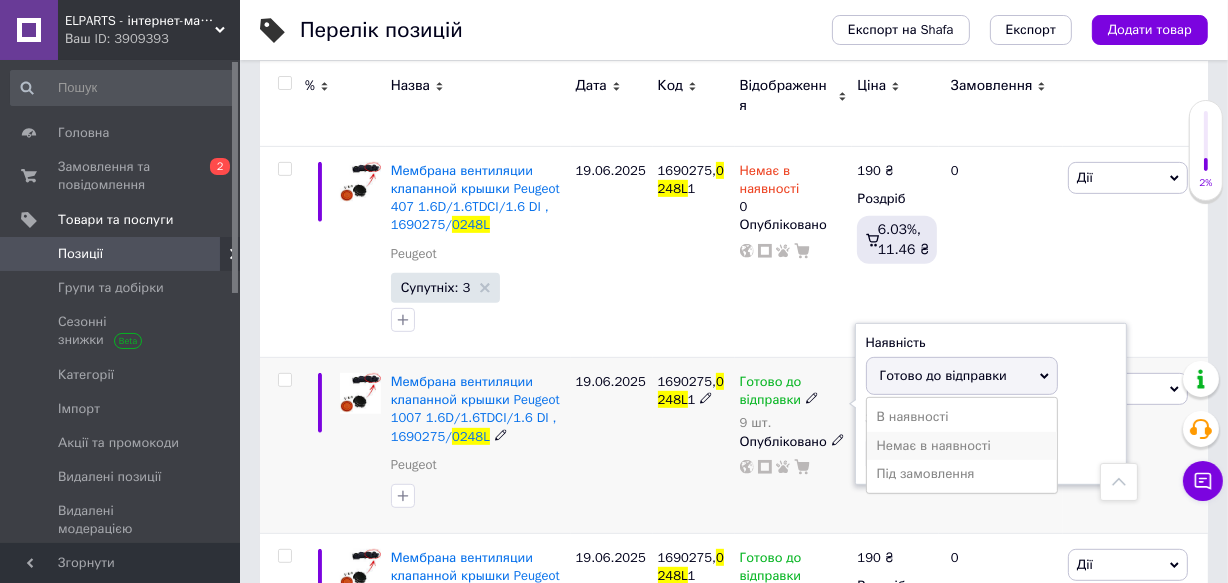 click on "Немає в наявності" at bounding box center (962, 446) 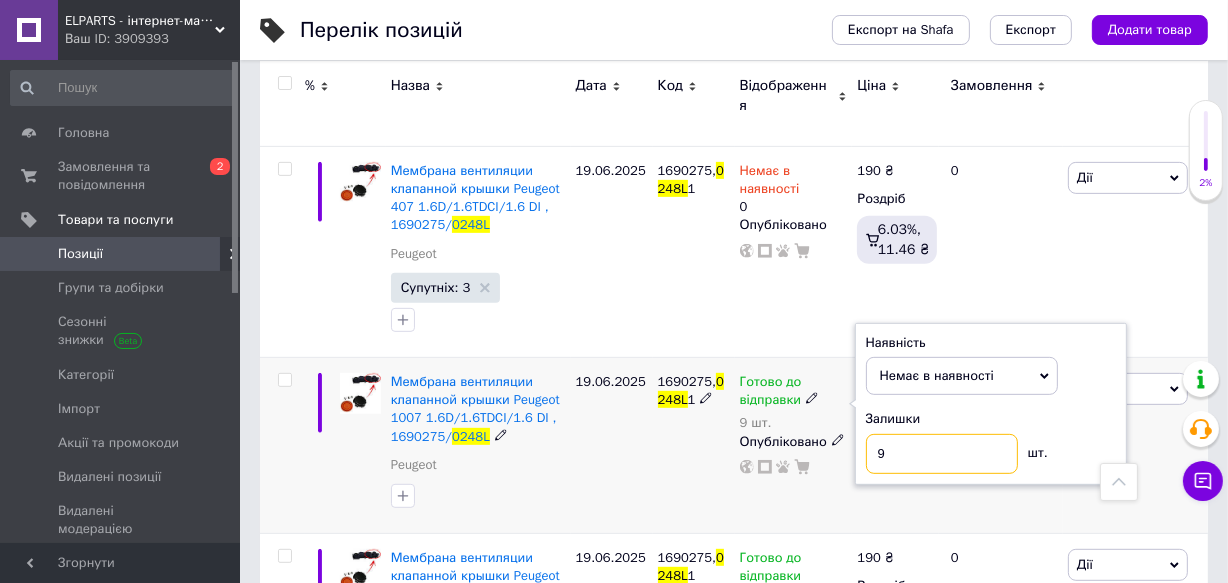 drag, startPoint x: 899, startPoint y: 428, endPoint x: 846, endPoint y: 441, distance: 54.571056 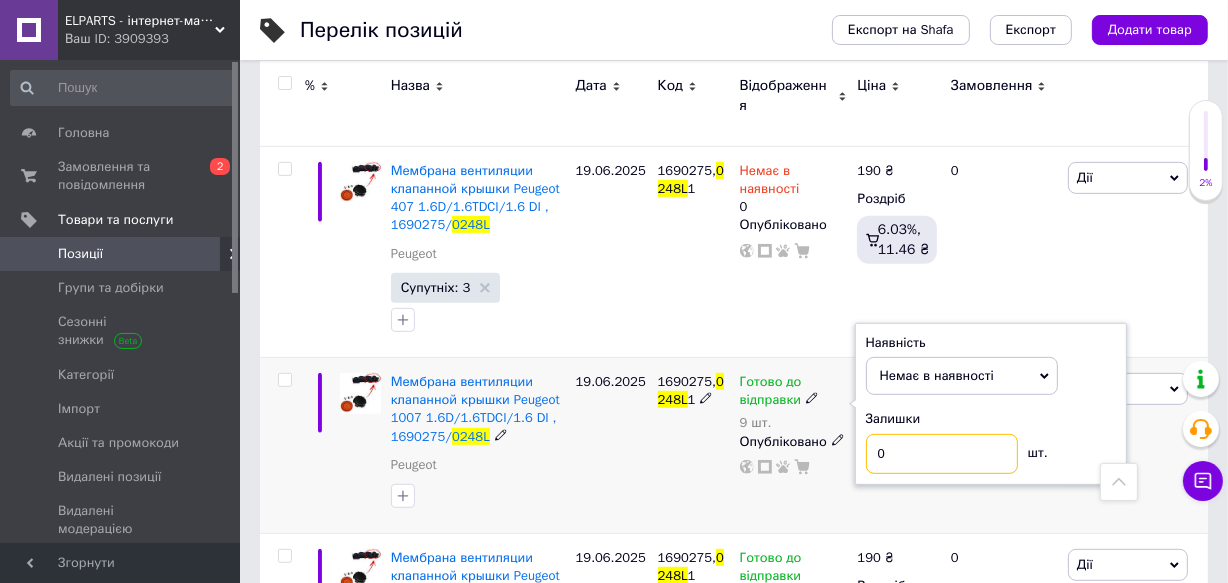type on "0" 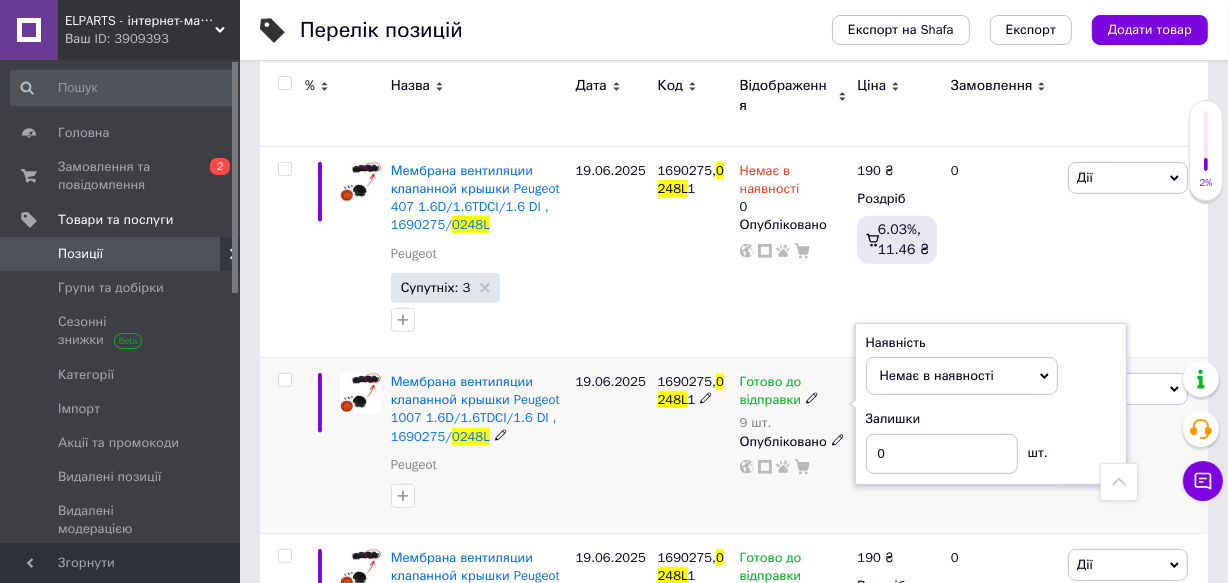 click on "Готово до відправки 9 шт. Наявність Немає в наявності В наявності Під замовлення Готово до відправки Залишки 0 шт. Опубліковано" at bounding box center [794, 446] 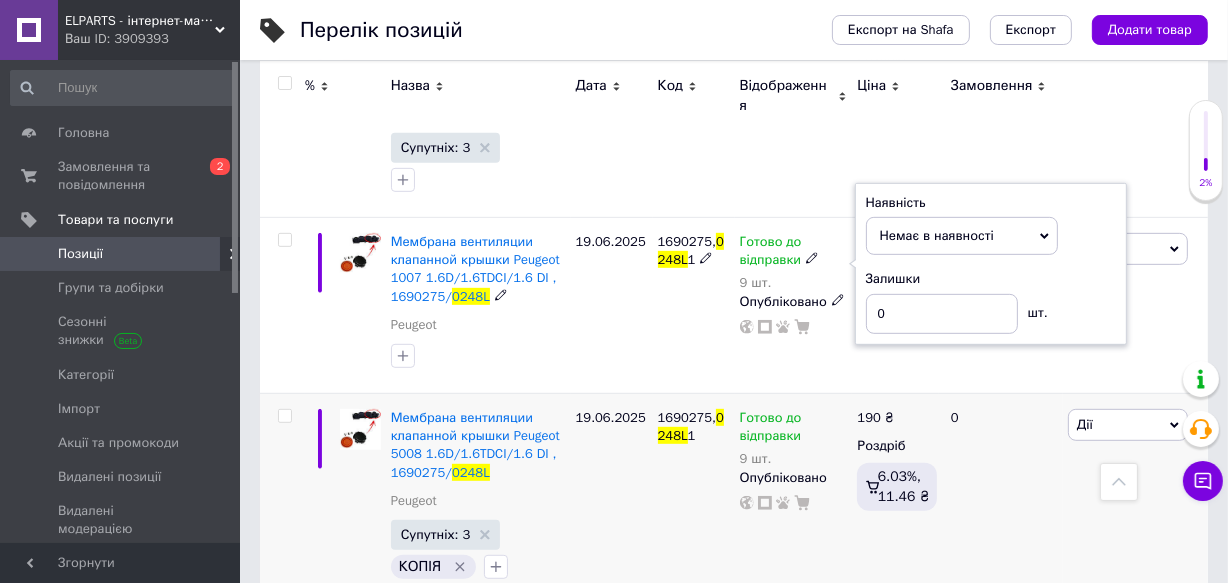 scroll, scrollTop: 909, scrollLeft: 0, axis: vertical 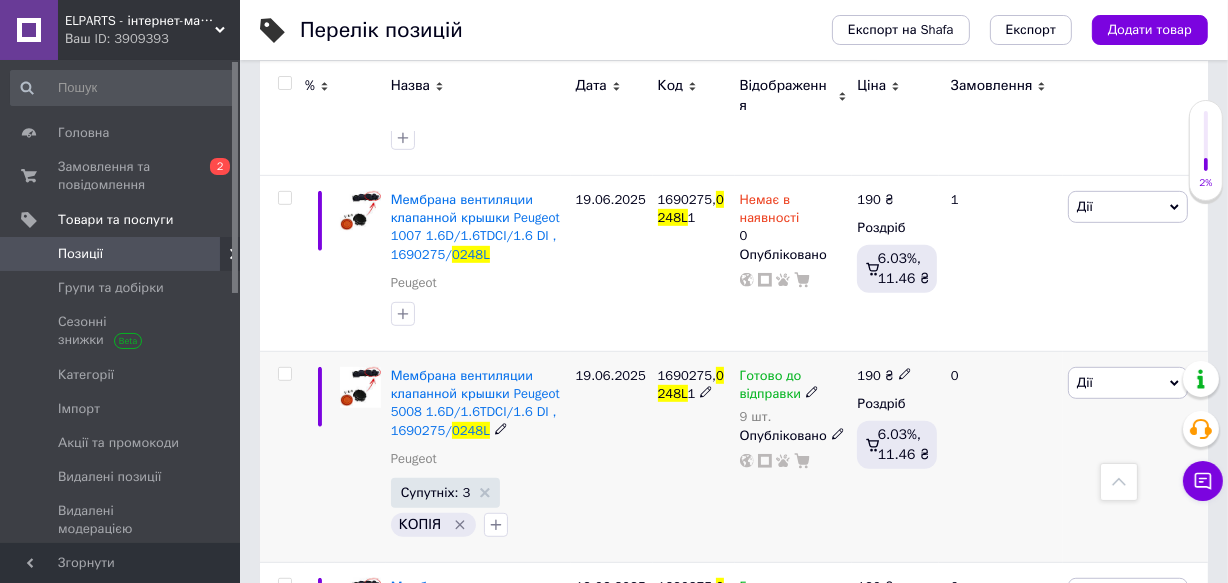 click 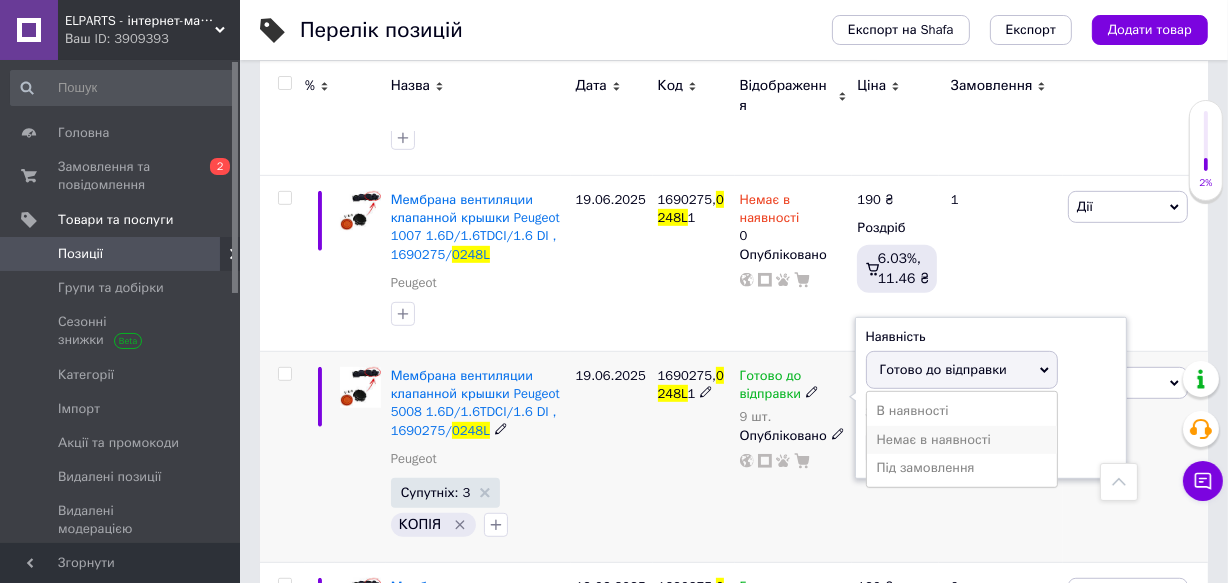 click on "Немає в наявності" at bounding box center (962, 440) 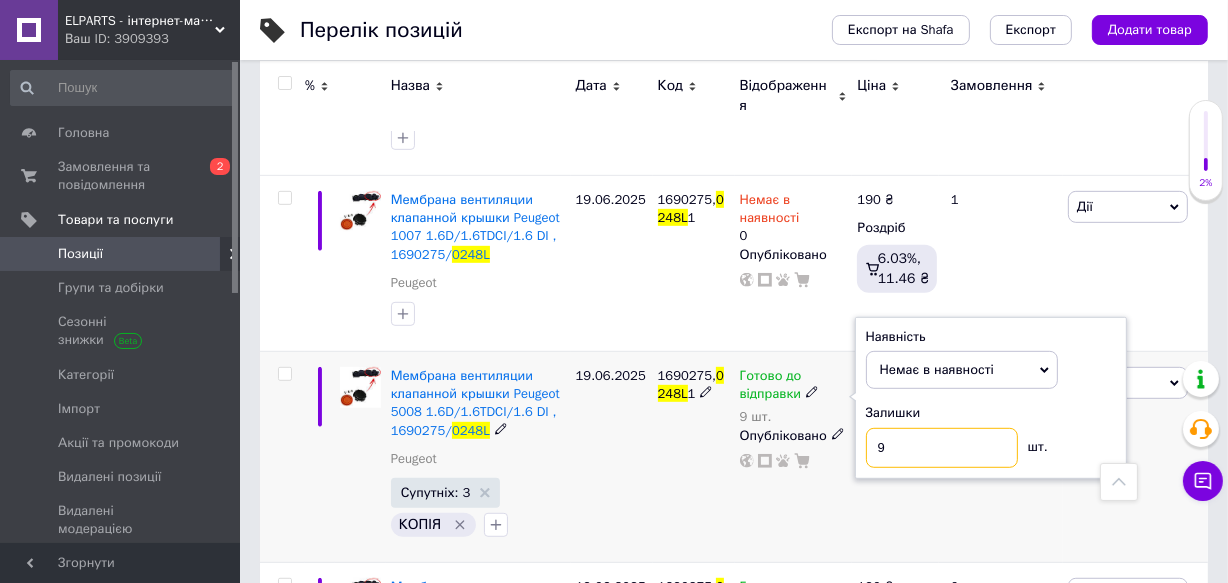 drag, startPoint x: 886, startPoint y: 418, endPoint x: 830, endPoint y: 438, distance: 59.464275 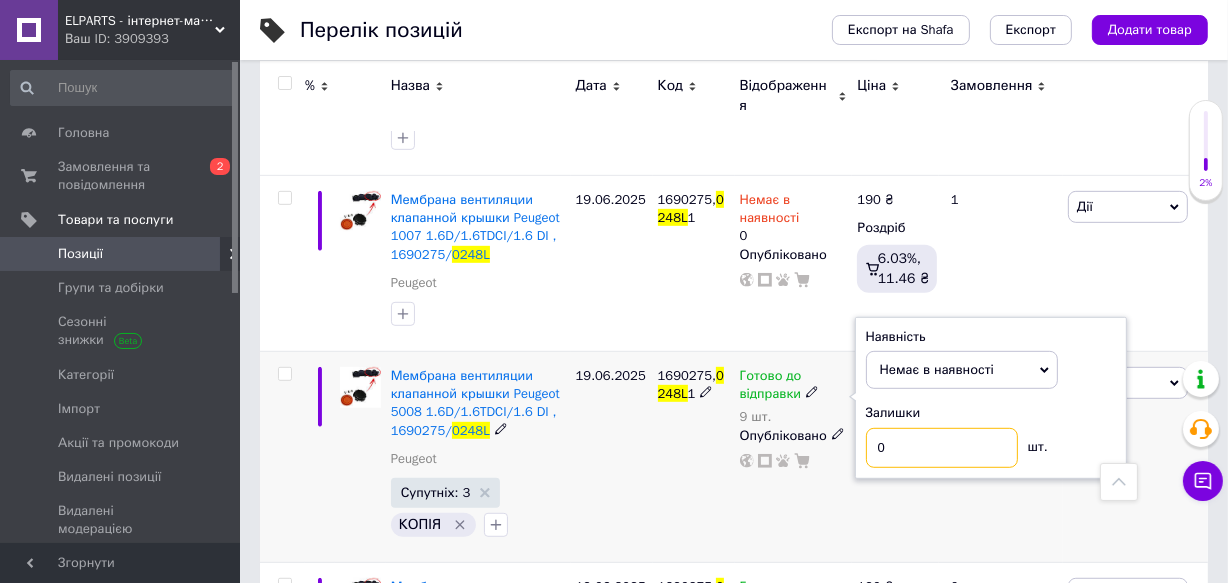 type on "0" 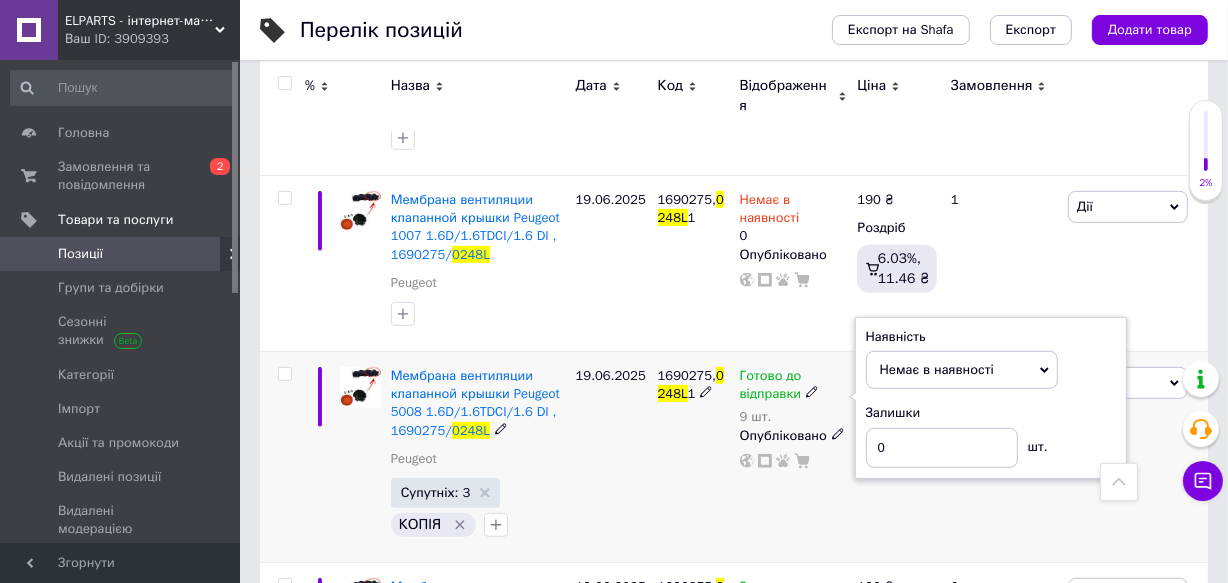 click on "Готово до відправки 9 шт. Наявність Немає в наявності В наявності Під замовлення Готово до відправки Залишки 0 шт. Опубліковано" at bounding box center [794, 456] 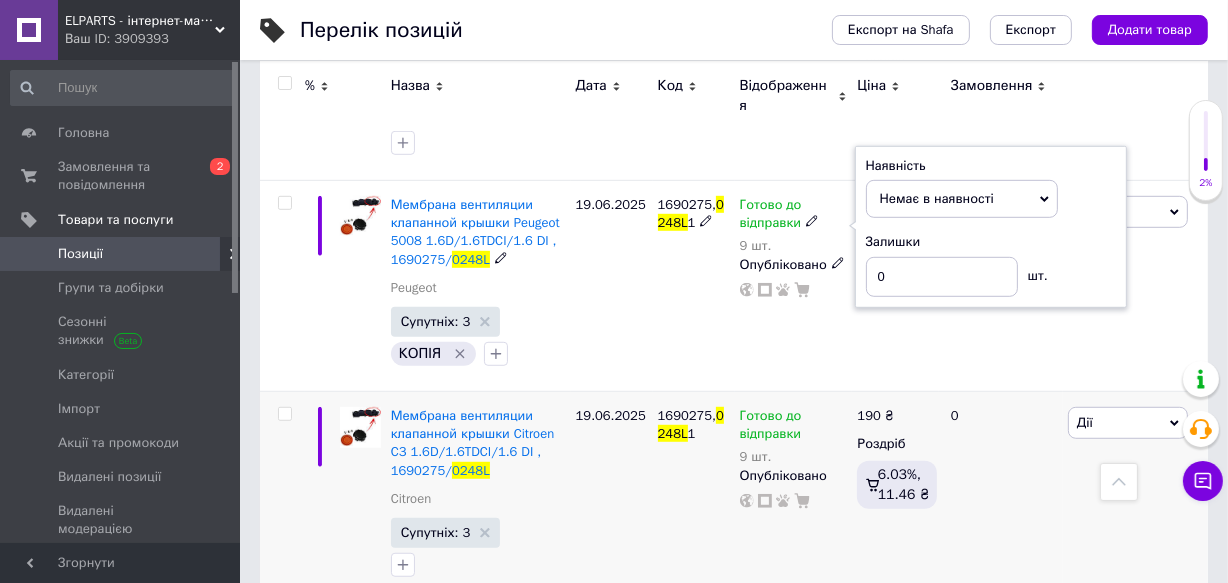 scroll, scrollTop: 1090, scrollLeft: 0, axis: vertical 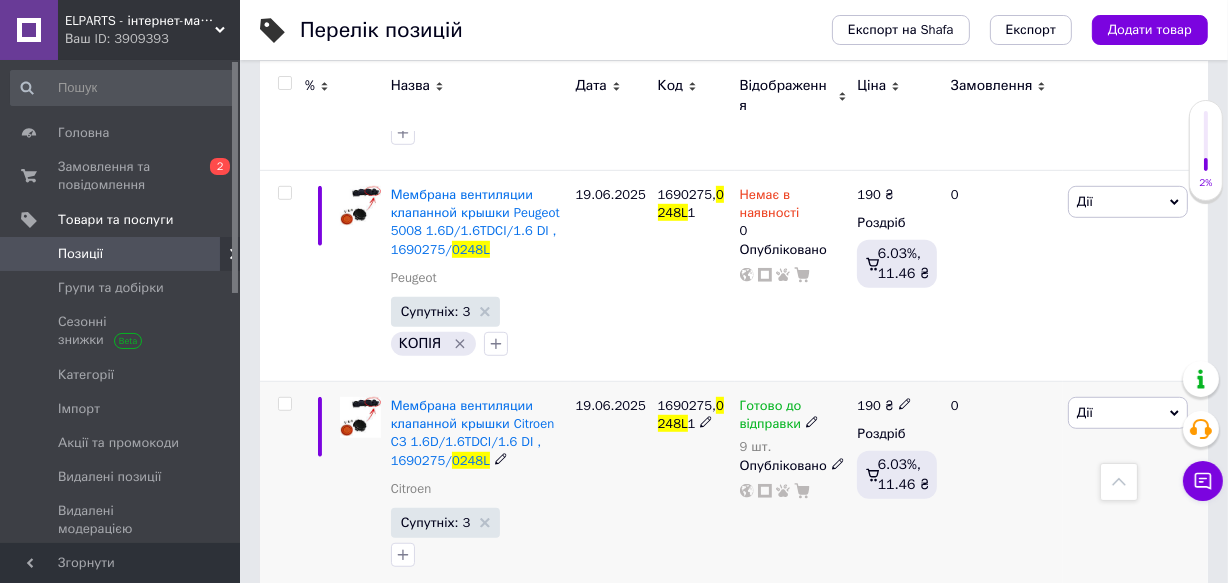 click 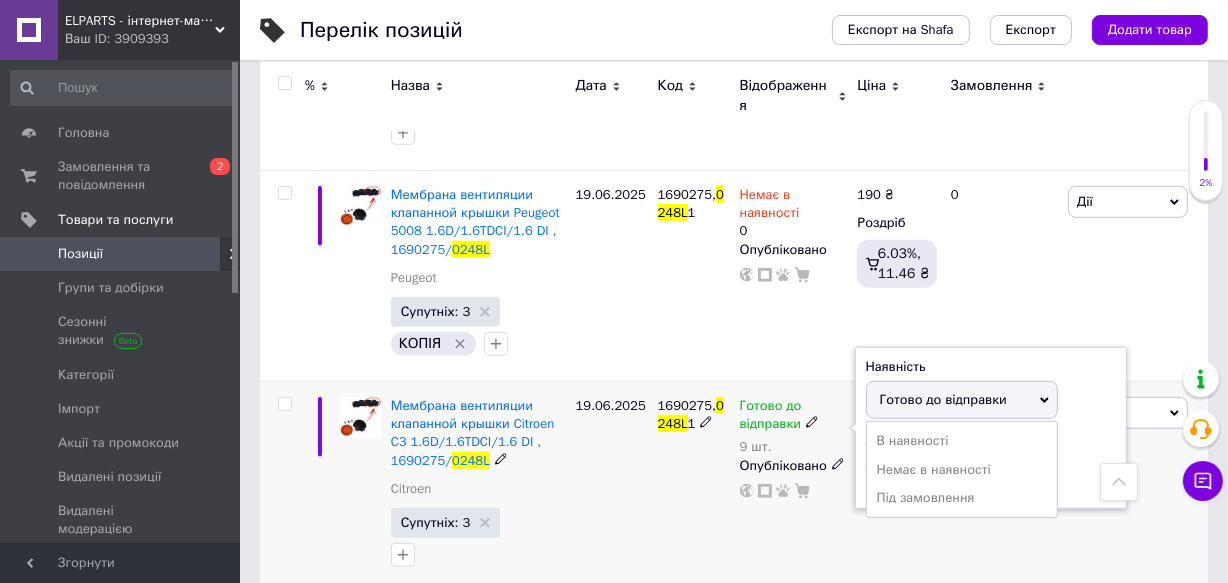 click on "Немає в наявності" at bounding box center (962, 470) 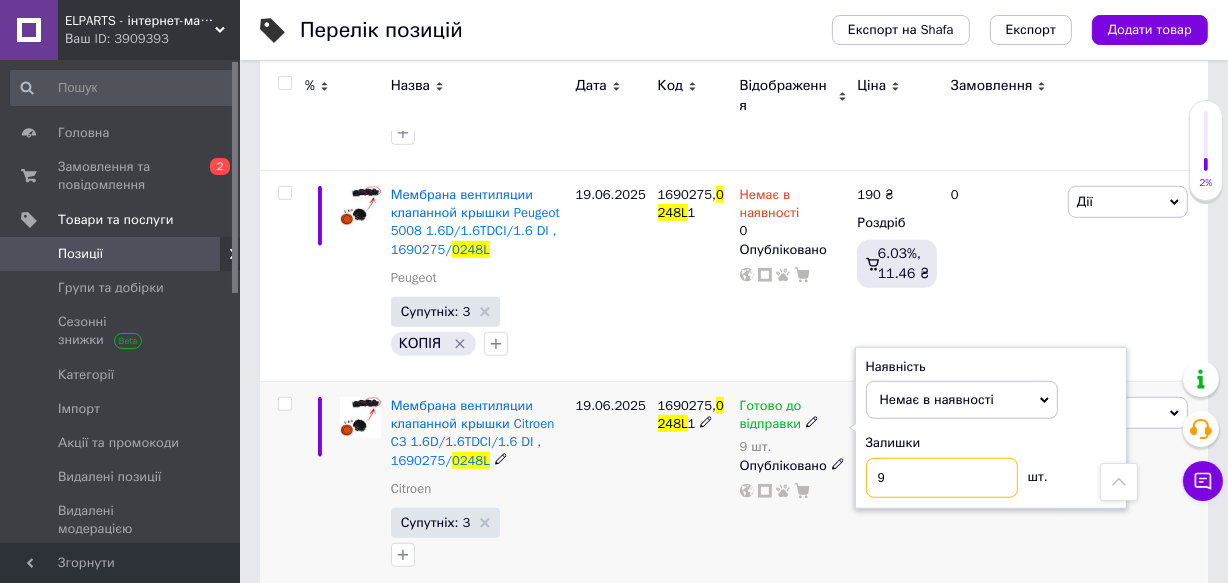 drag, startPoint x: 903, startPoint y: 449, endPoint x: 822, endPoint y: 469, distance: 83.43261 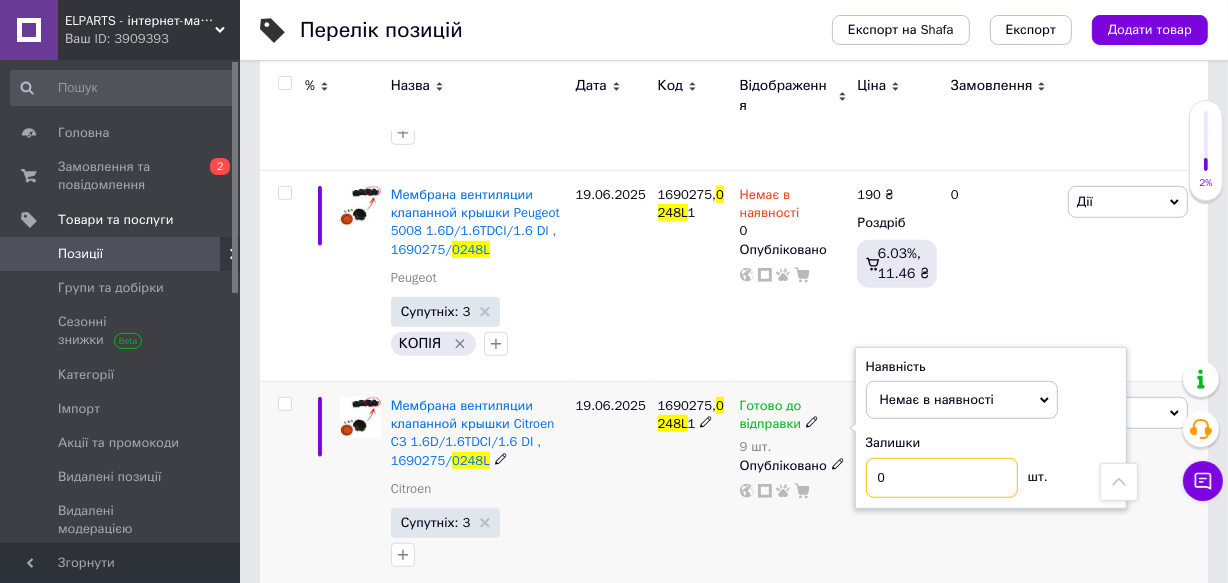type on "0" 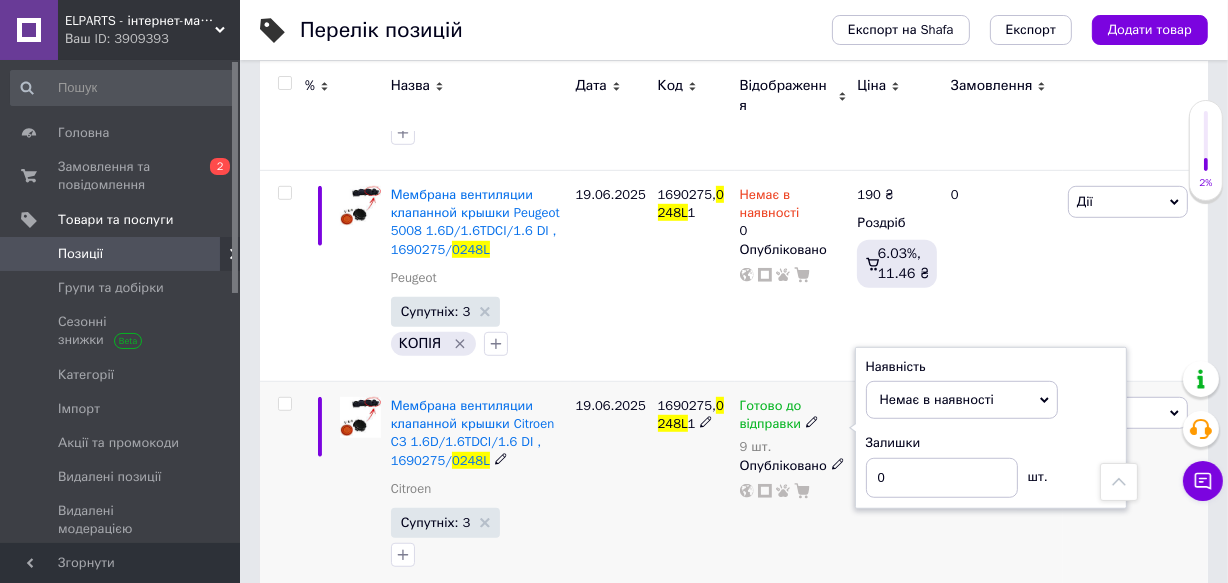 click on "Готово до відправки 9 шт. Наявність Немає в наявності В наявності Під замовлення Готово до відправки Залишки 0 шт. Опубліковано" at bounding box center [794, 487] 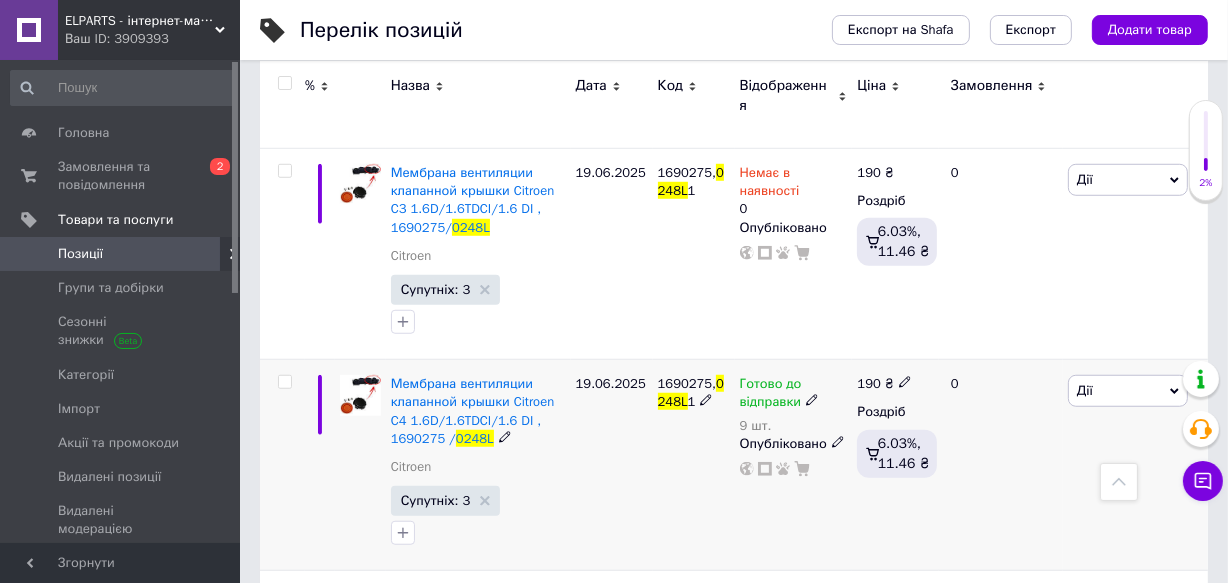 scroll, scrollTop: 1363, scrollLeft: 0, axis: vertical 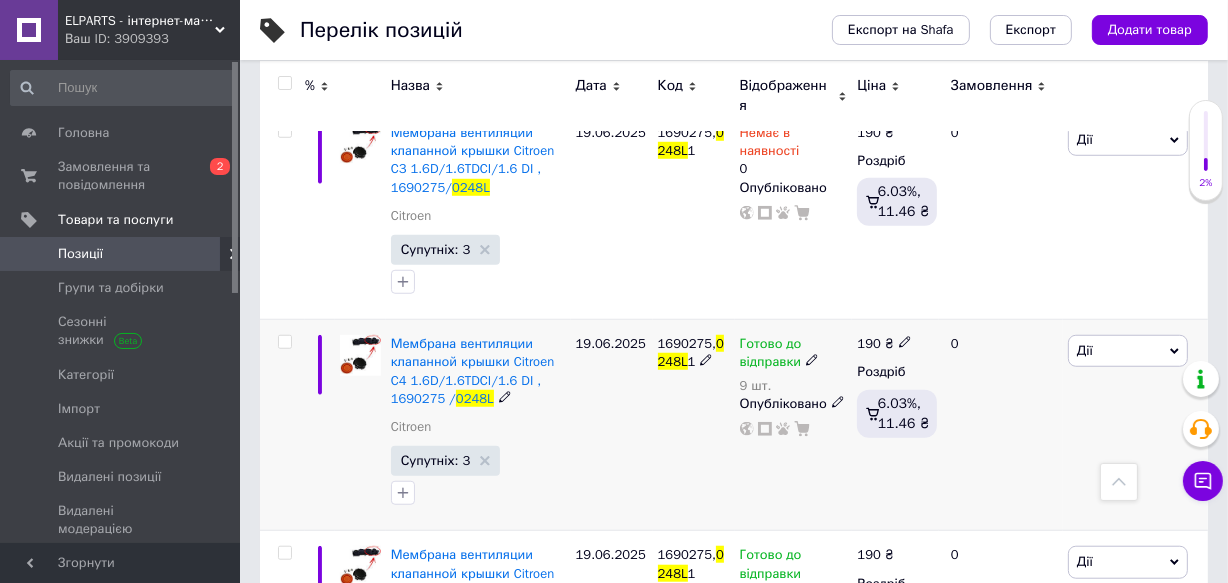 click 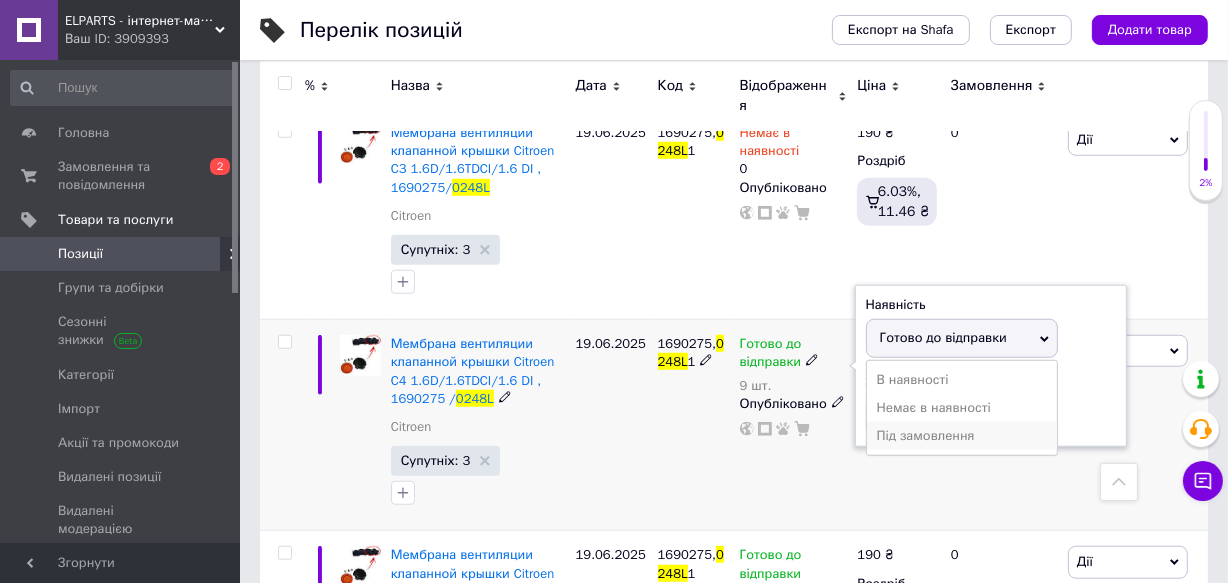 click on "Під замовлення" at bounding box center [962, 436] 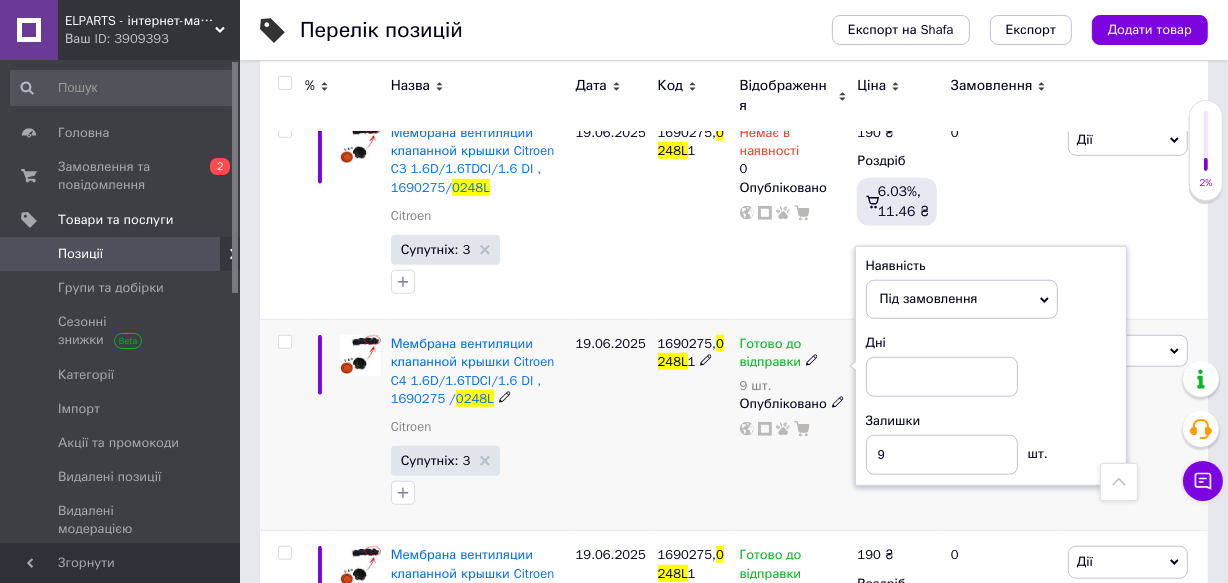 click 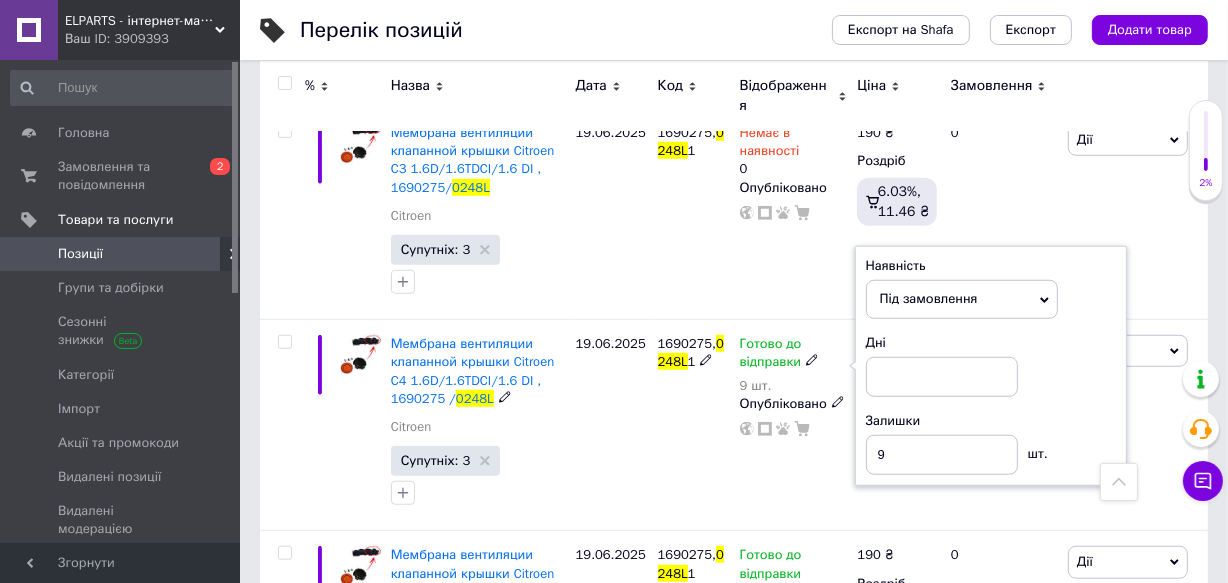 click on "Під замовлення" at bounding box center [929, 298] 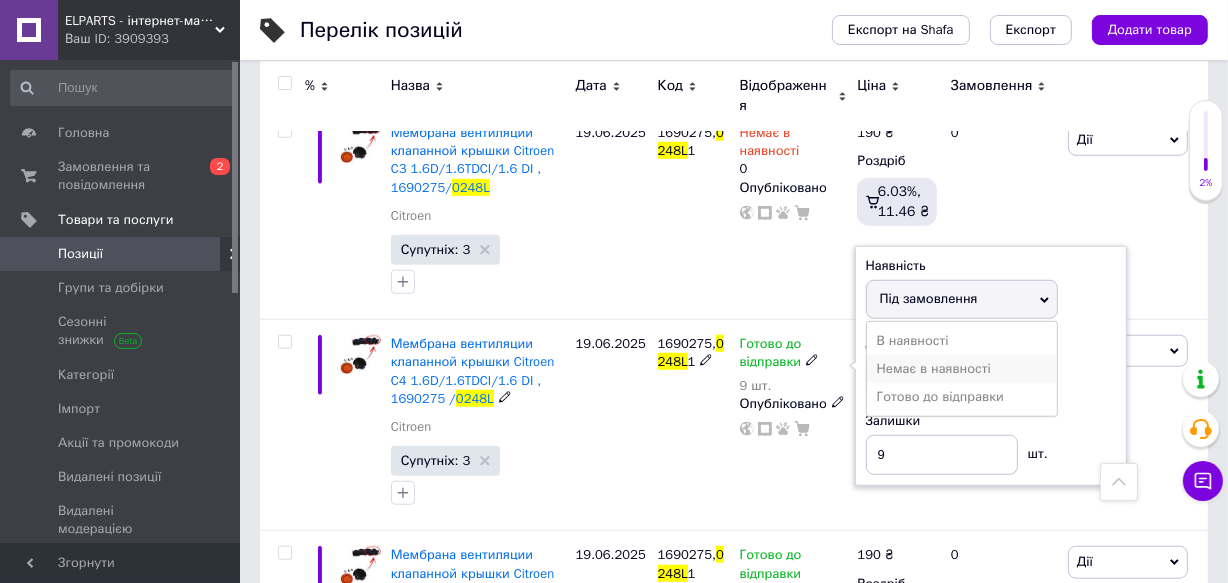 click on "Немає в наявності" at bounding box center (962, 369) 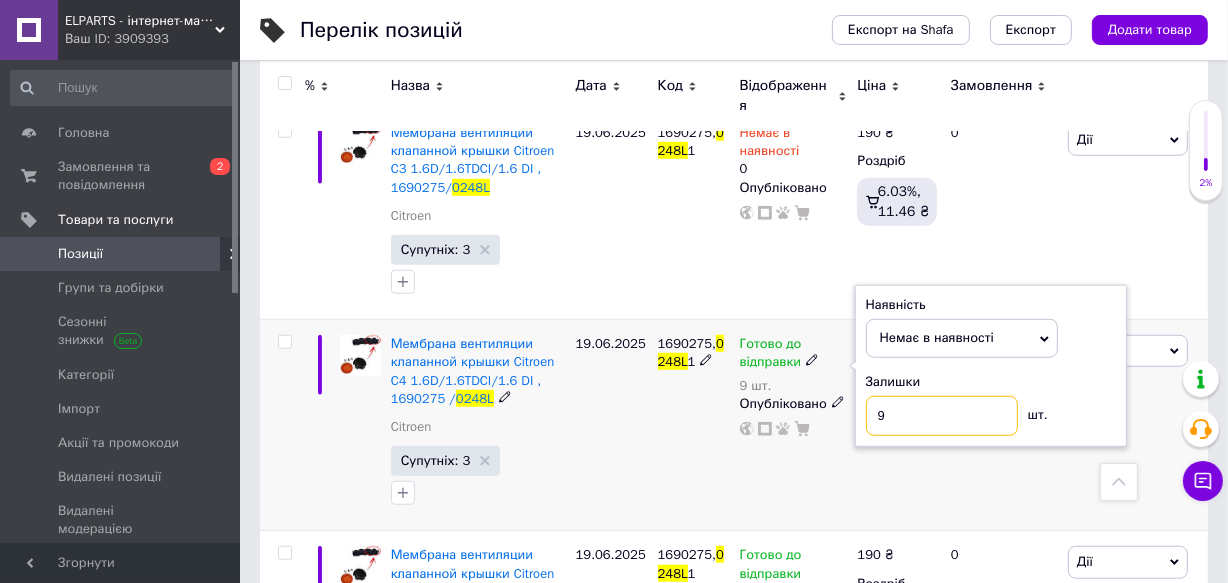 drag, startPoint x: 877, startPoint y: 400, endPoint x: 861, endPoint y: 401, distance: 16.03122 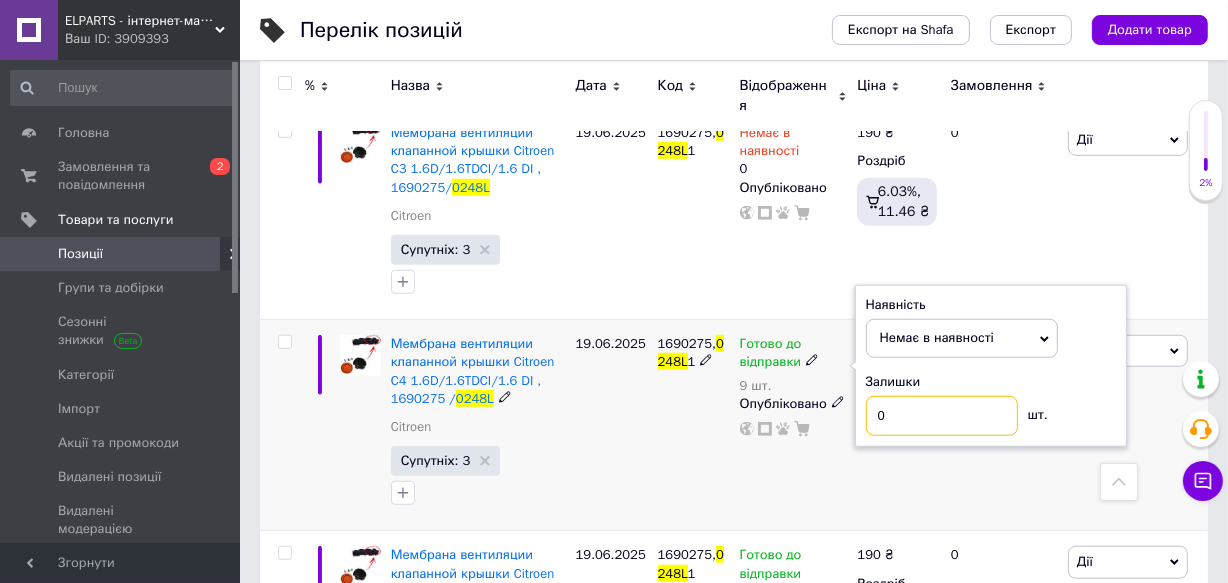 type on "0" 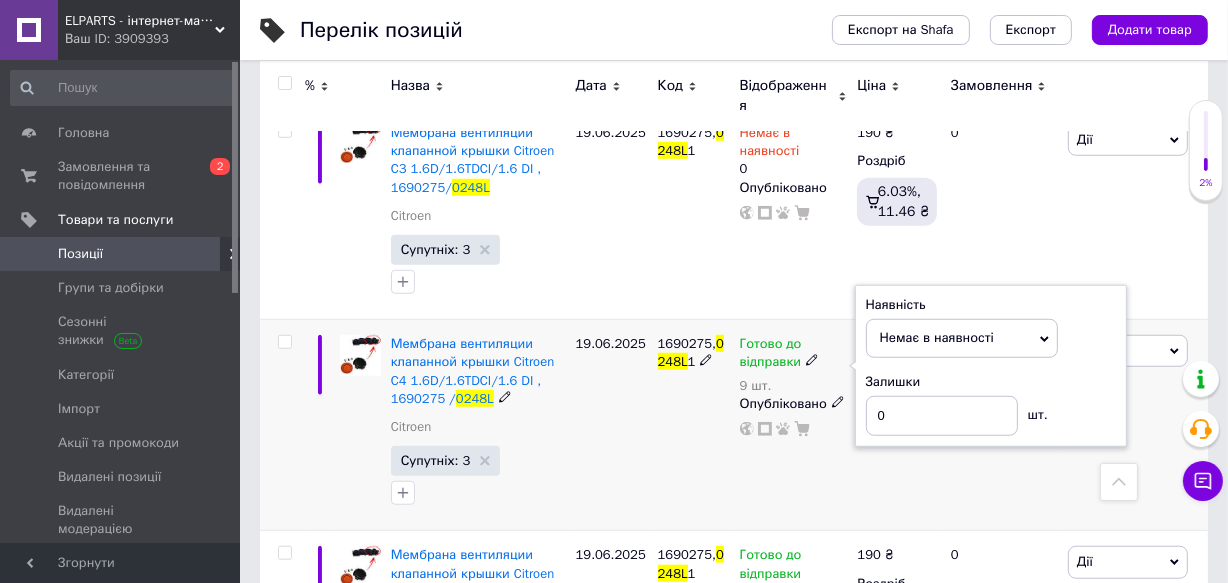 drag, startPoint x: 834, startPoint y: 466, endPoint x: 816, endPoint y: 445, distance: 27.658634 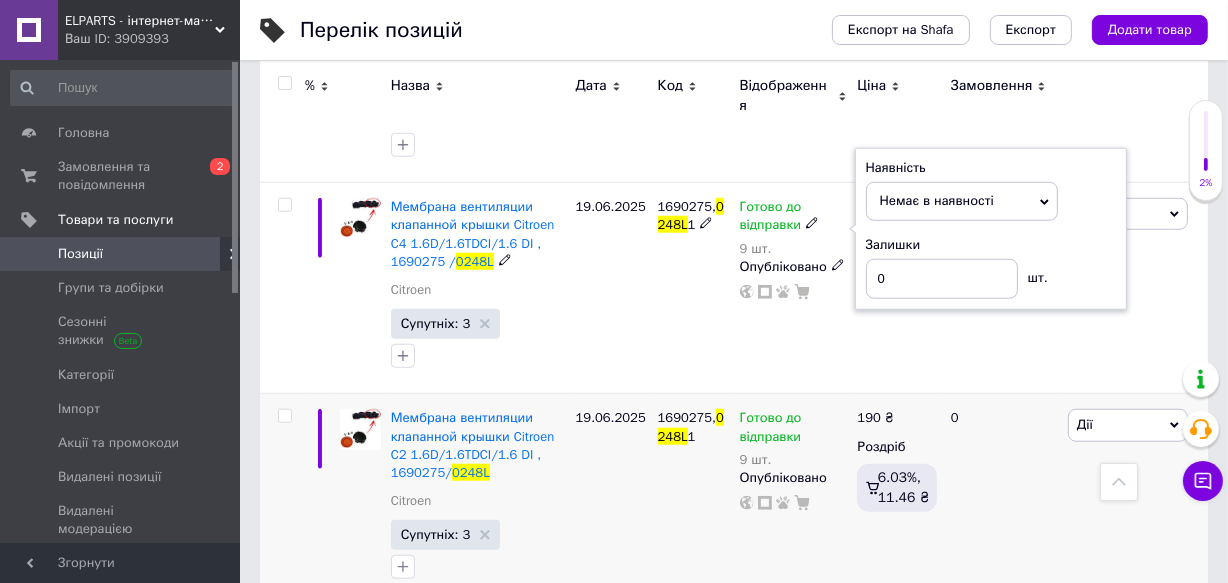 scroll, scrollTop: 1545, scrollLeft: 0, axis: vertical 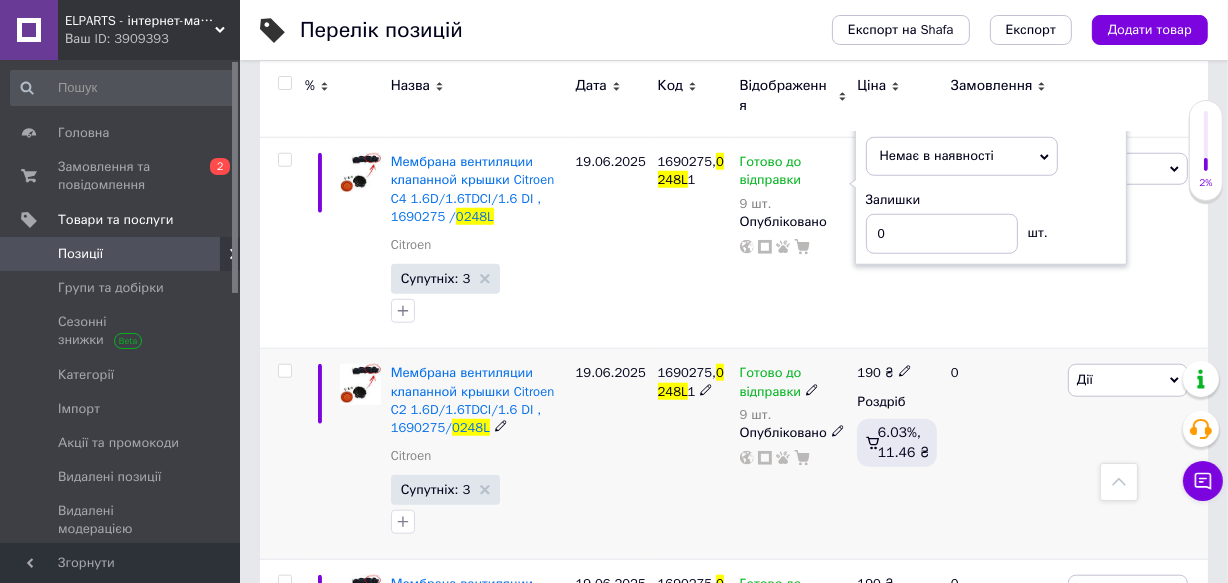 click 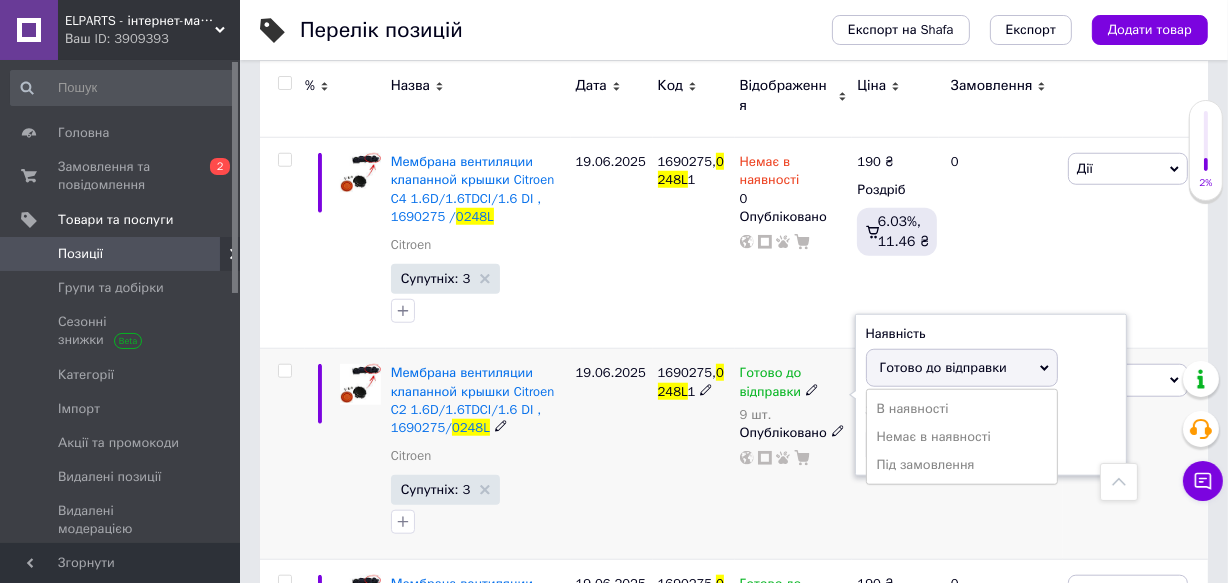 click on "Немає в наявності" at bounding box center [962, 437] 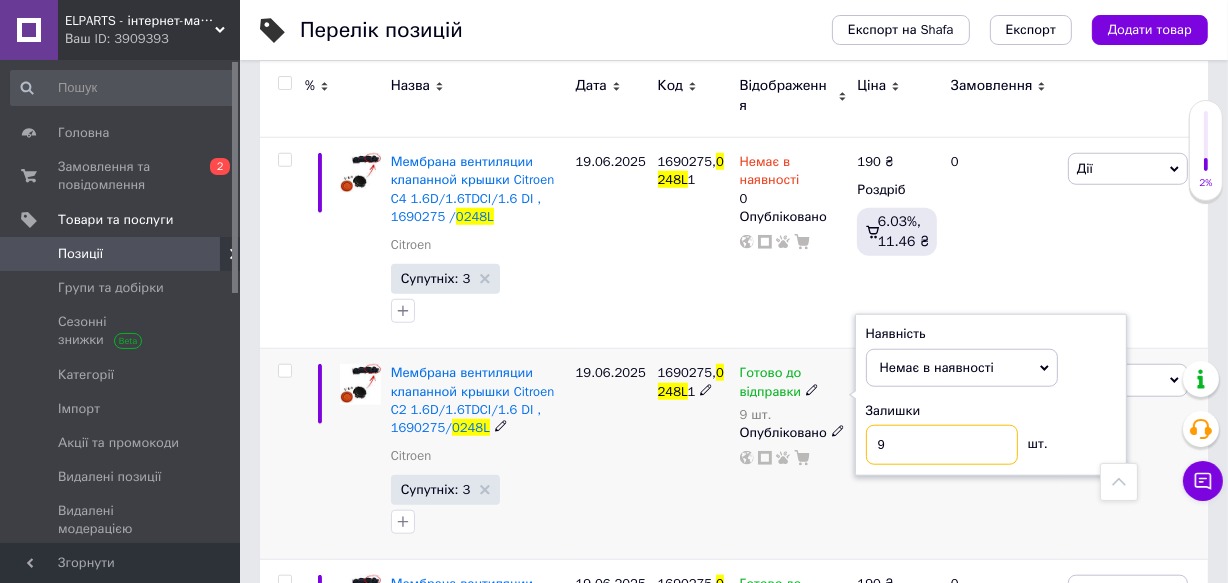 drag, startPoint x: 899, startPoint y: 419, endPoint x: 839, endPoint y: 432, distance: 61.39218 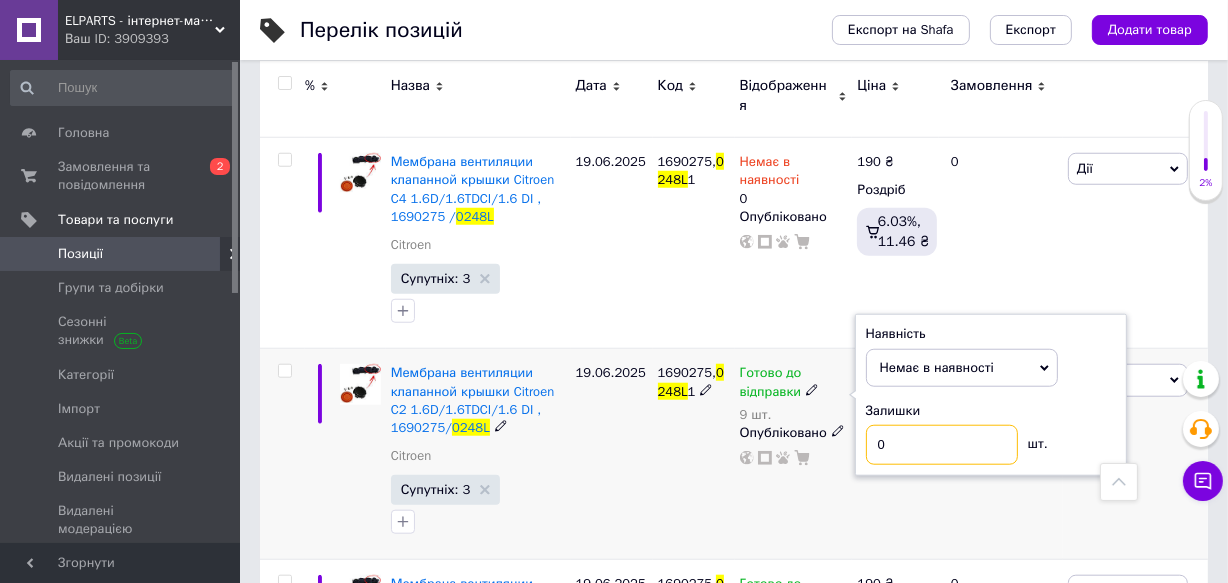 type on "0" 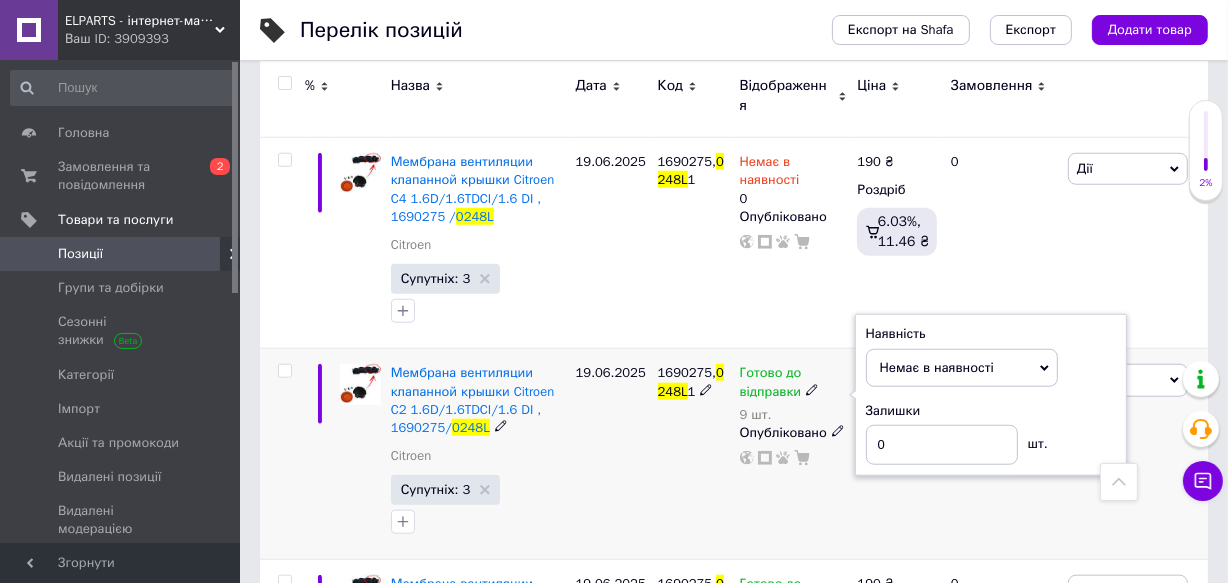 click on "Готово до відправки 9 шт. Наявність Немає в наявності В наявності Під замовлення Готово до відправки Залишки 0 шт. Опубліковано" at bounding box center [794, 454] 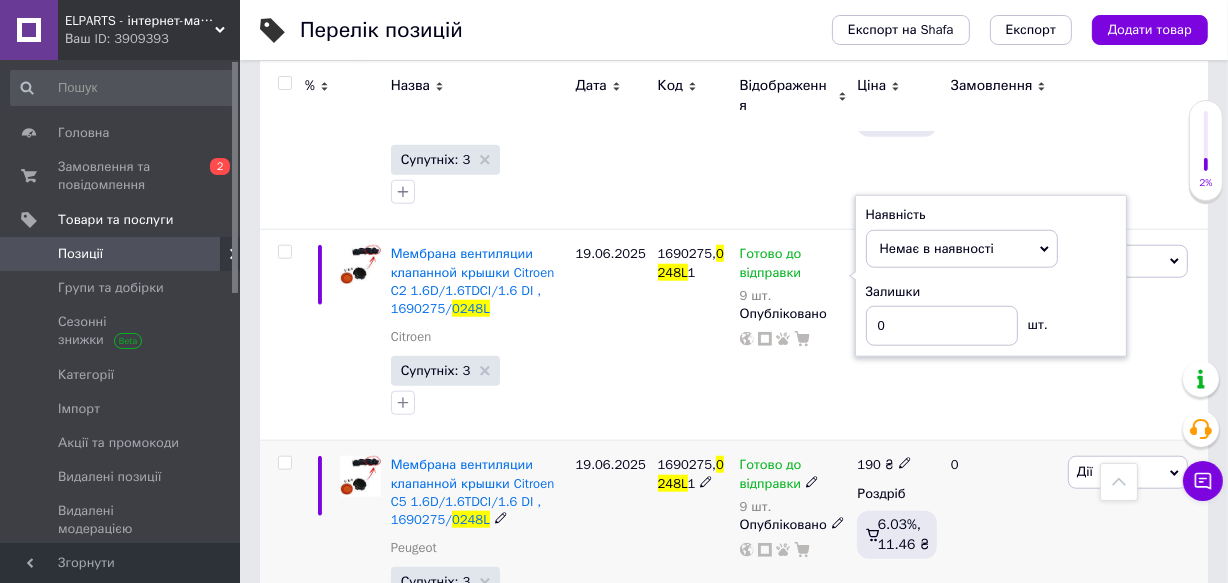 scroll, scrollTop: 1727, scrollLeft: 0, axis: vertical 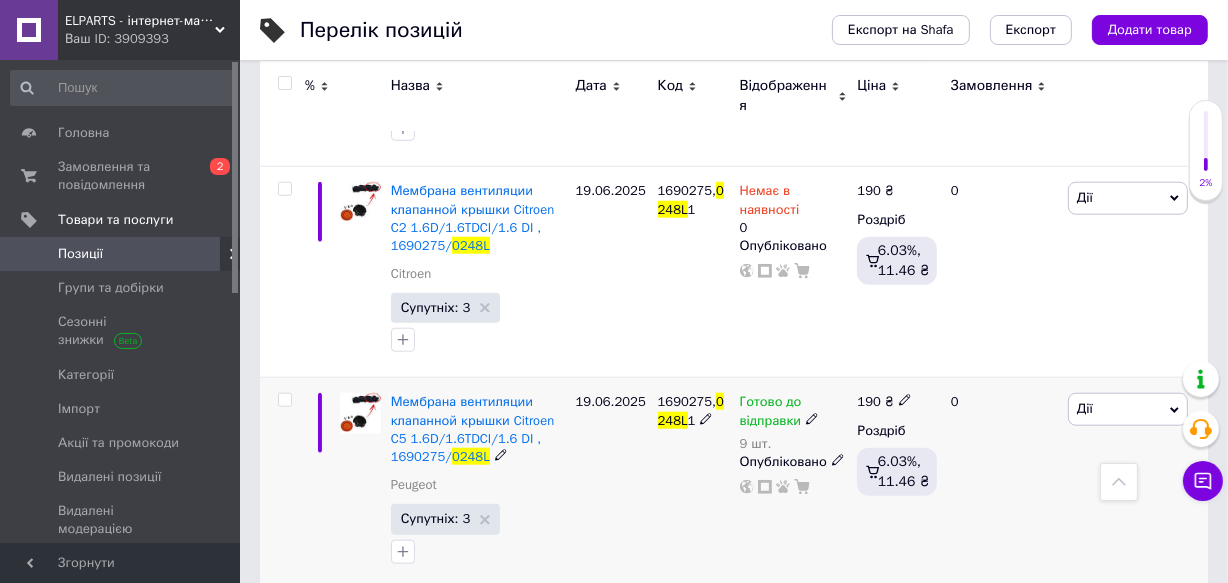 click 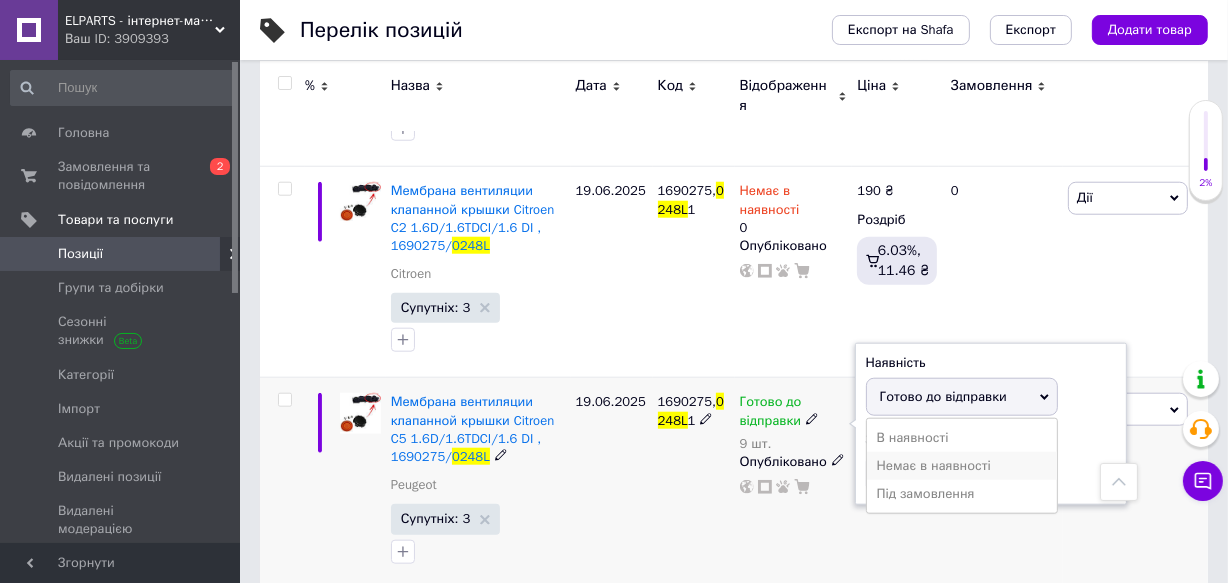 click on "Немає в наявності" at bounding box center [962, 466] 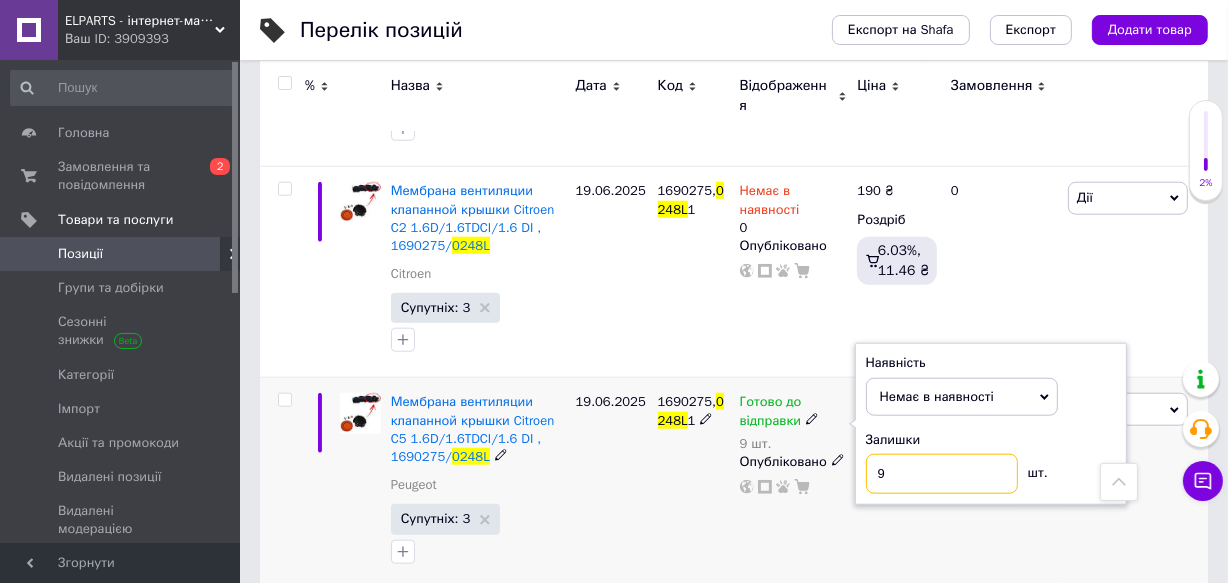drag, startPoint x: 894, startPoint y: 448, endPoint x: 850, endPoint y: 466, distance: 47.539455 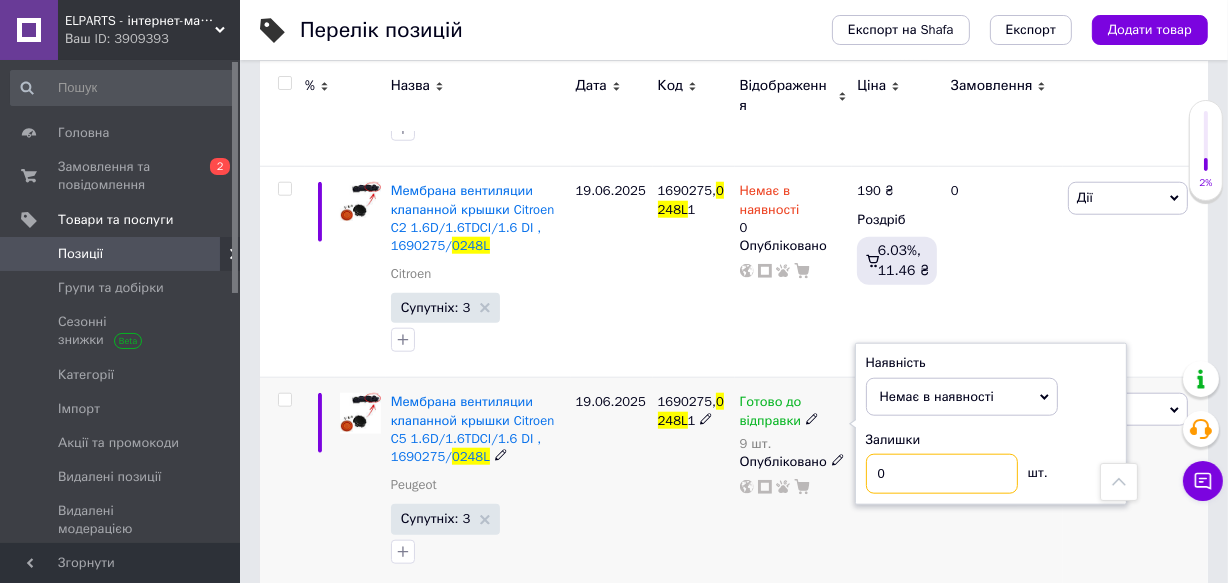 type on "0" 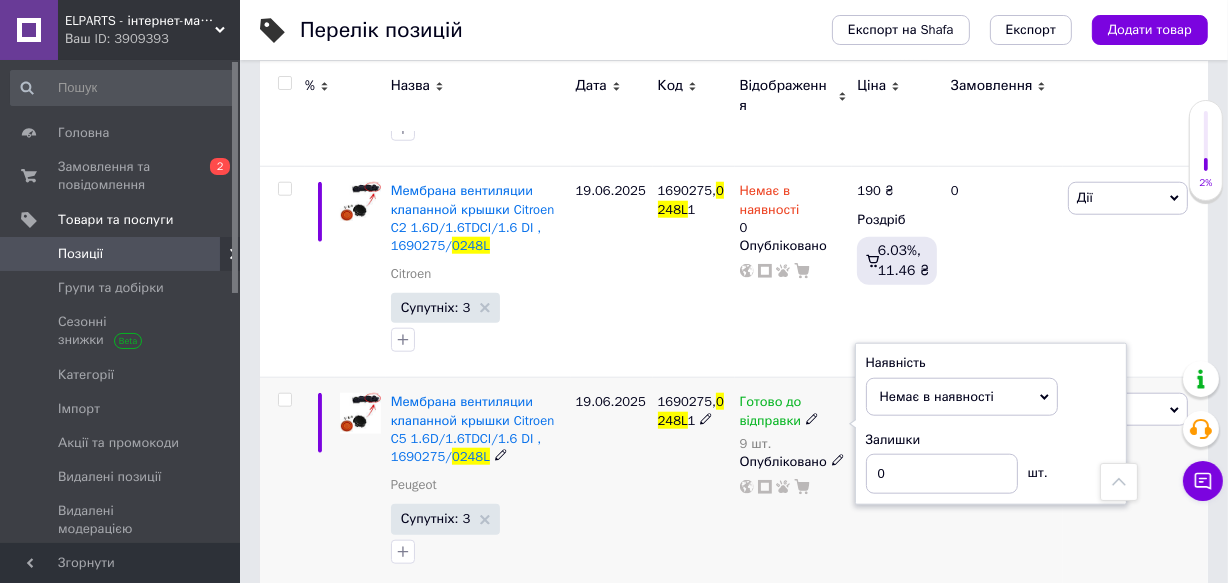 click on "Готово до відправки 9 шт. Наявність Немає в наявності В наявності Під замовлення Готово до відправки Залишки 0 шт. Опубліковано" at bounding box center (794, 483) 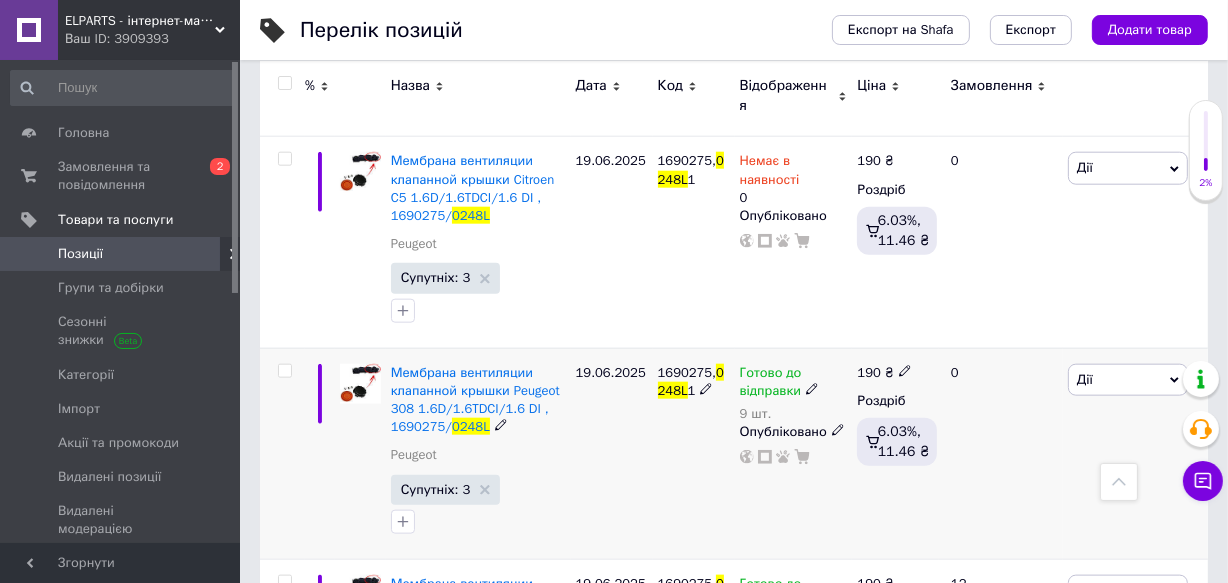 scroll, scrollTop: 2000, scrollLeft: 0, axis: vertical 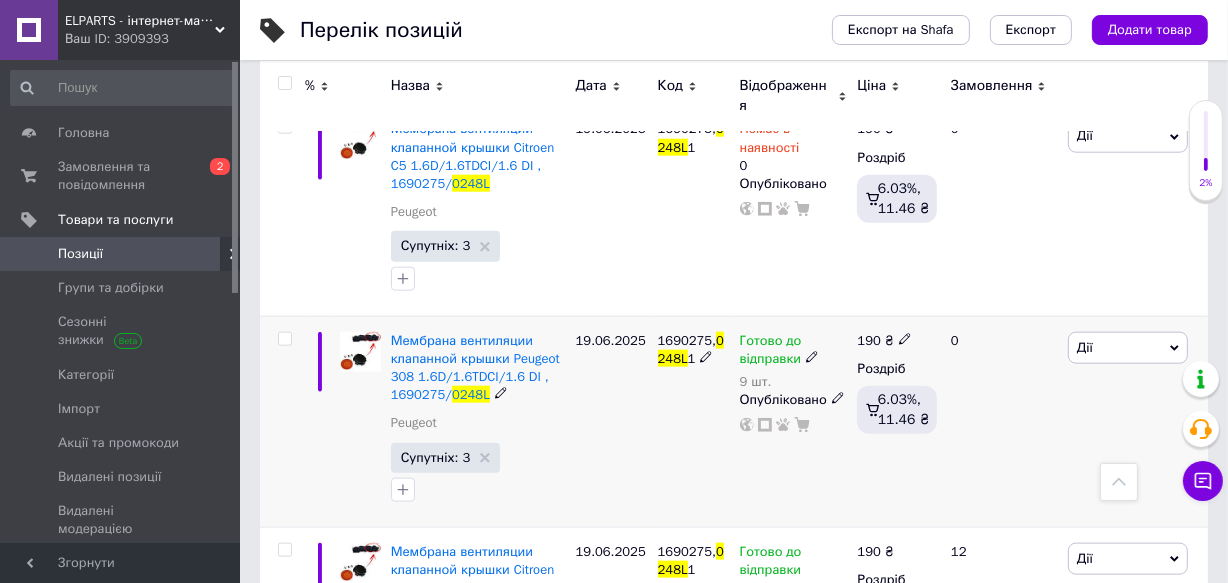 click 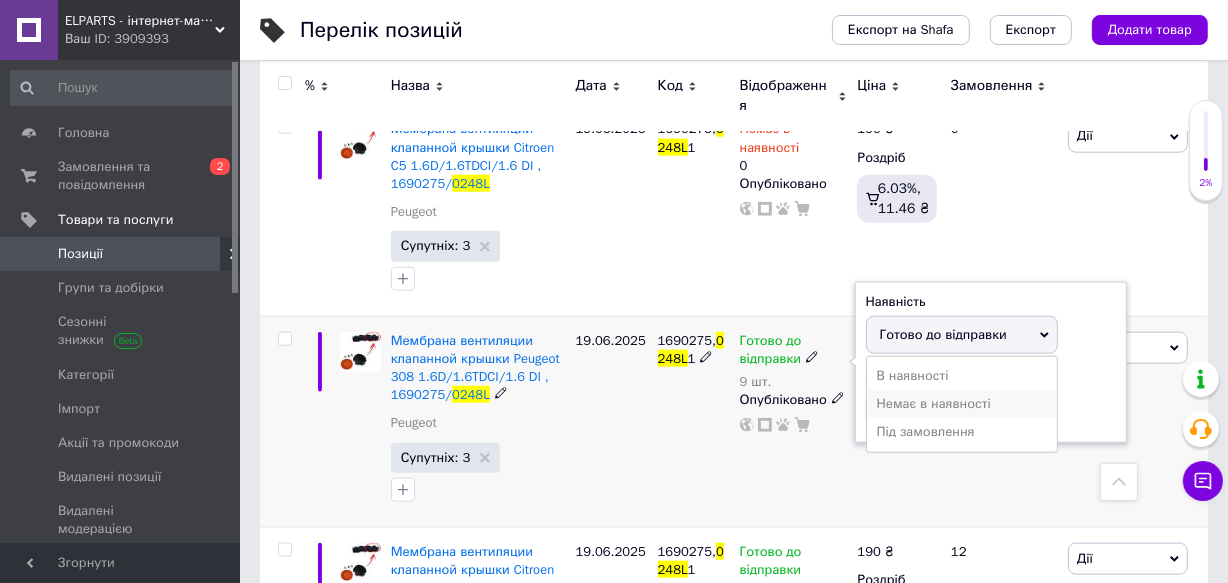 click on "Немає в наявності" at bounding box center (962, 404) 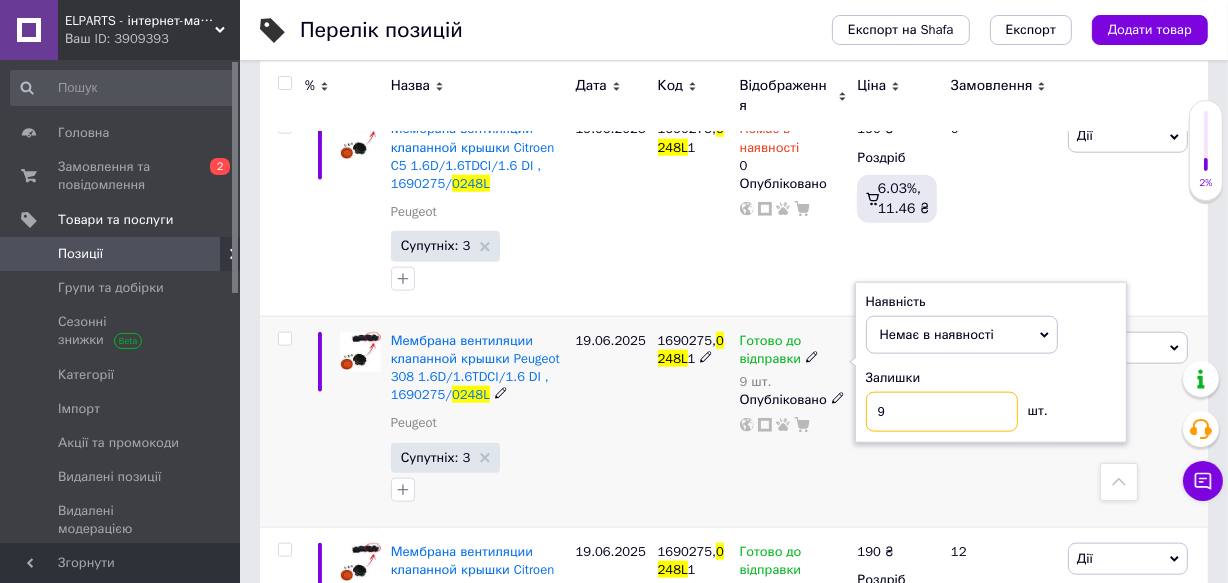 drag, startPoint x: 888, startPoint y: 395, endPoint x: 860, endPoint y: 402, distance: 28.86174 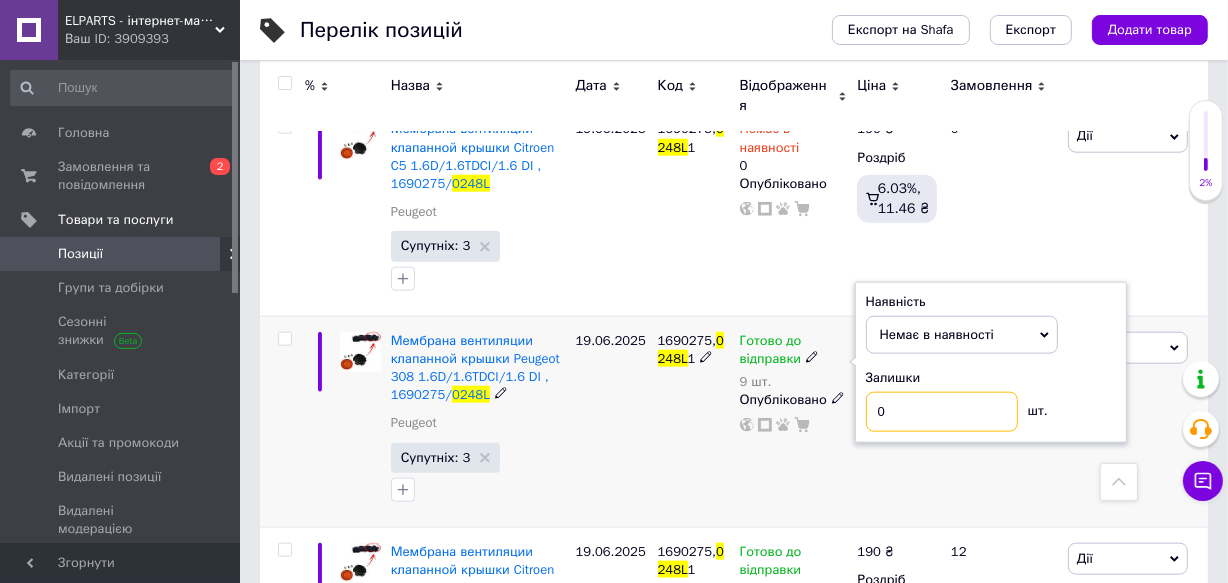 type on "0" 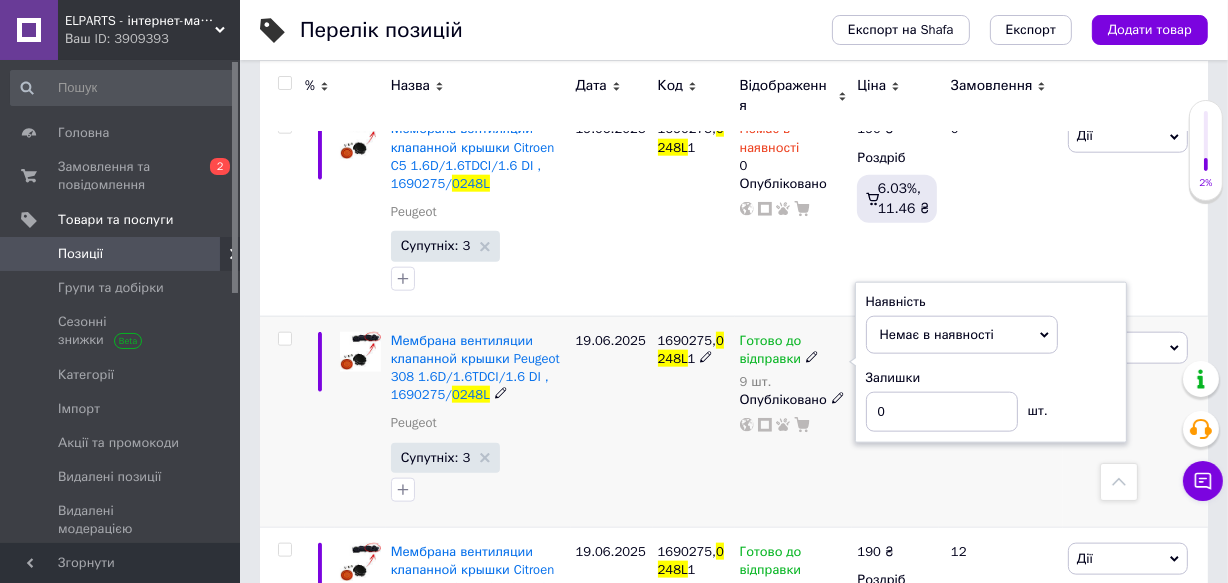 click on "Готово до відправки 9 шт. Наявність Немає в наявності В наявності Під замовлення Готово до відправки Залишки 0 шт. Опубліковано" at bounding box center [794, 421] 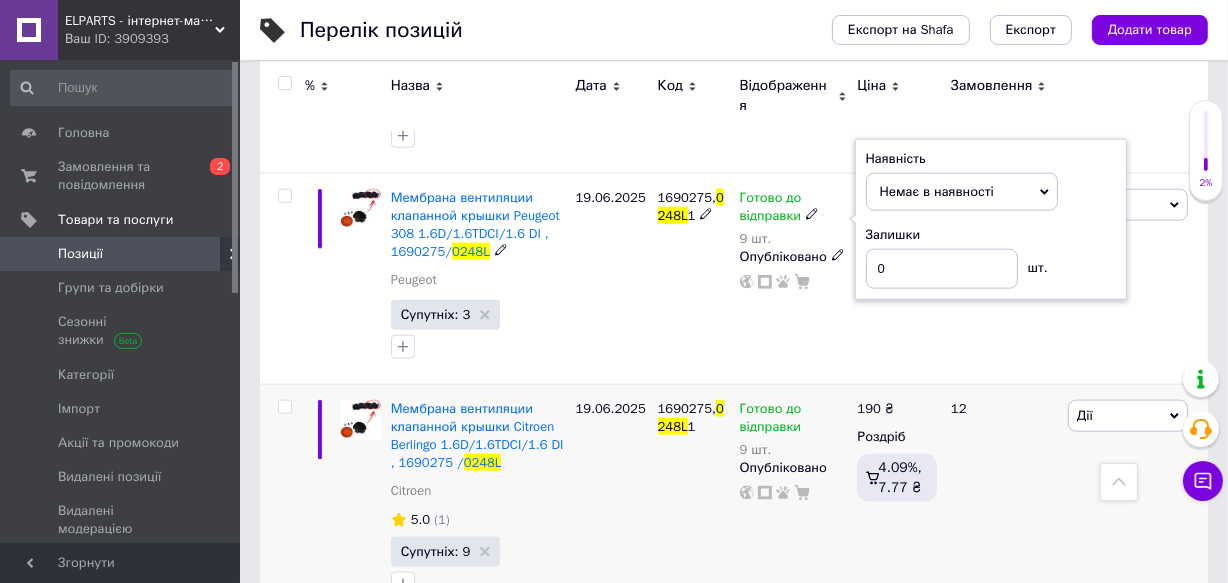scroll, scrollTop: 2181, scrollLeft: 0, axis: vertical 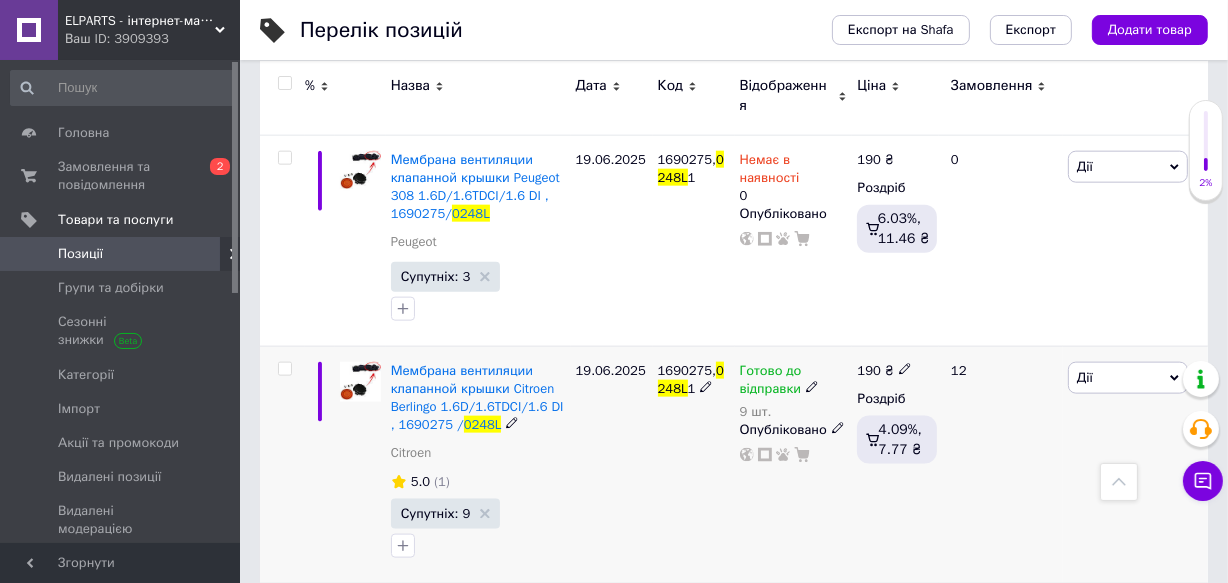 click 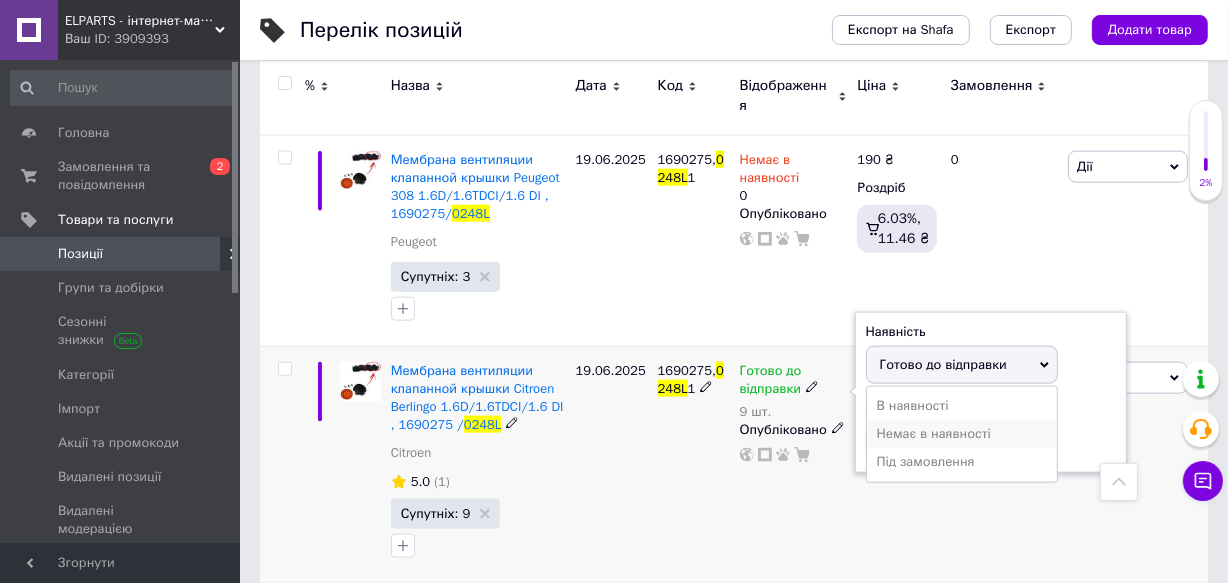 click on "Немає в наявності" at bounding box center [962, 434] 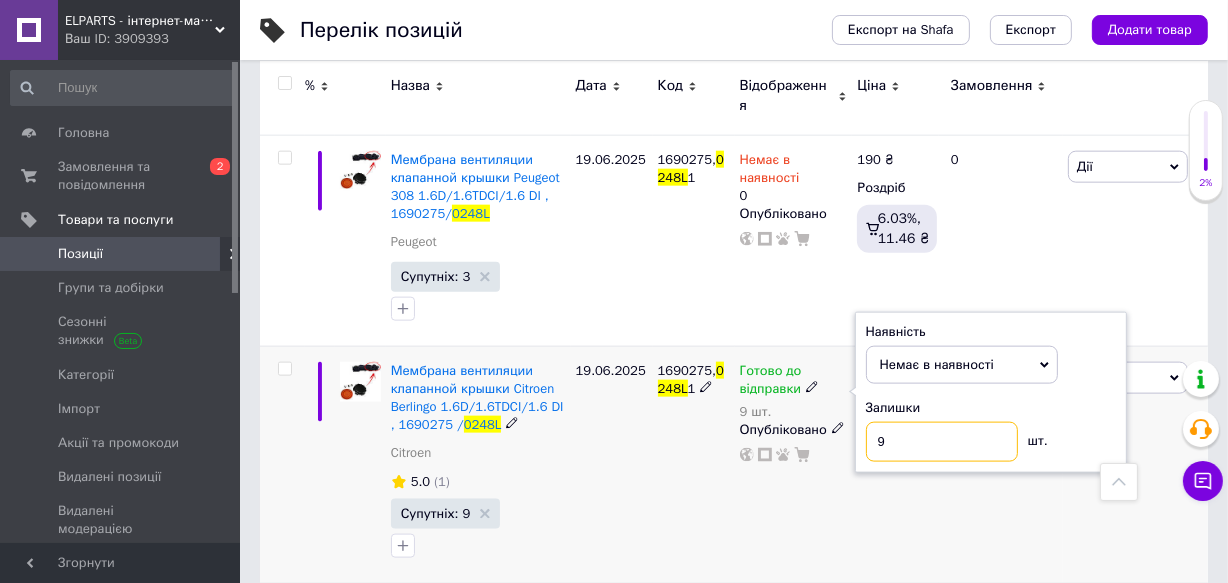 drag, startPoint x: 881, startPoint y: 421, endPoint x: 858, endPoint y: 427, distance: 23.769728 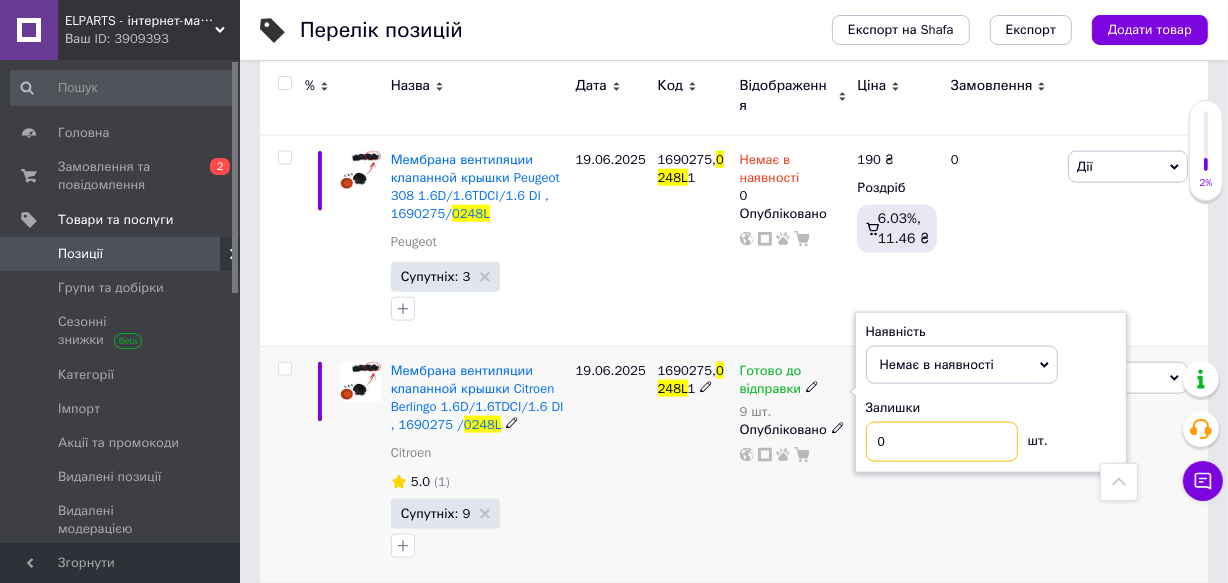 type on "0" 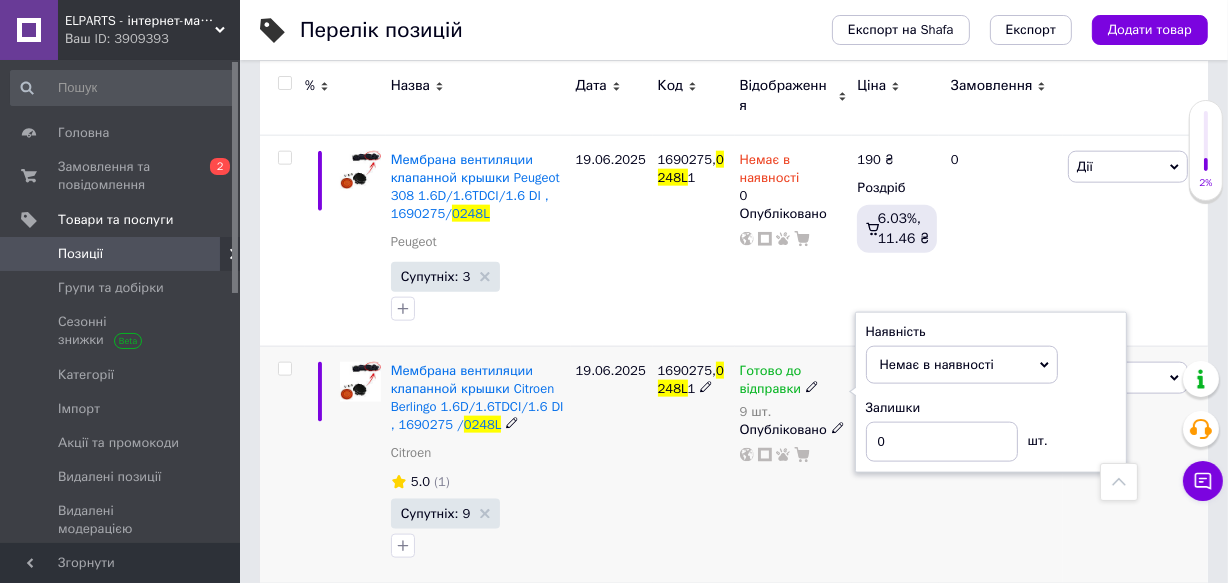click on "Готово до відправки 9 шт. Наявність Немає в наявності В наявності Під замовлення Готово до відправки Залишки 0 шт. Опубліковано" at bounding box center (794, 465) 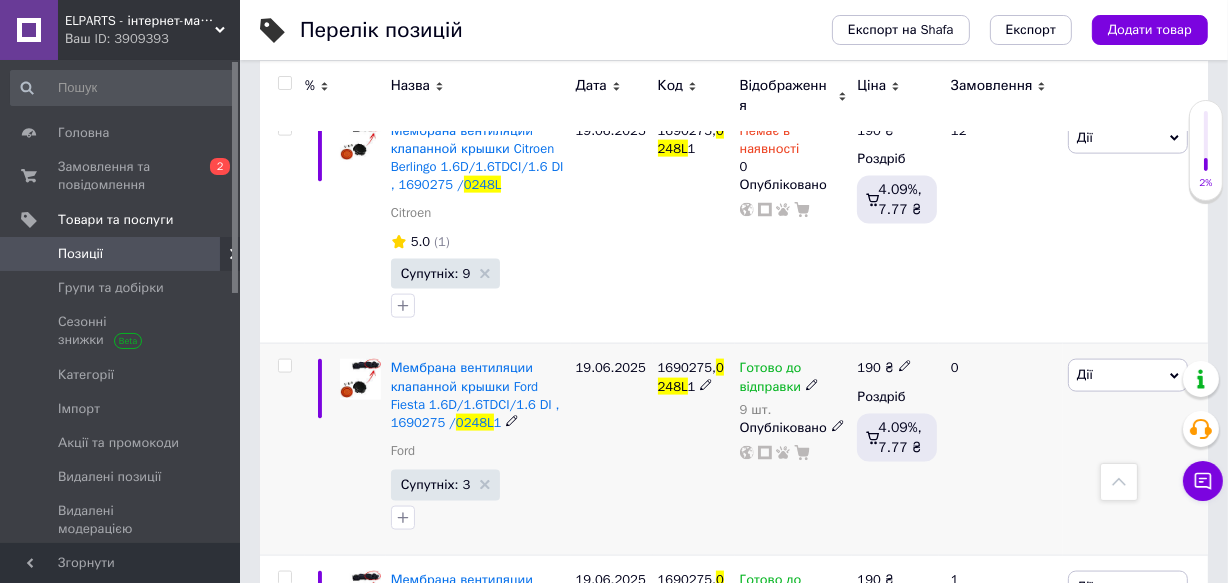 scroll, scrollTop: 2454, scrollLeft: 0, axis: vertical 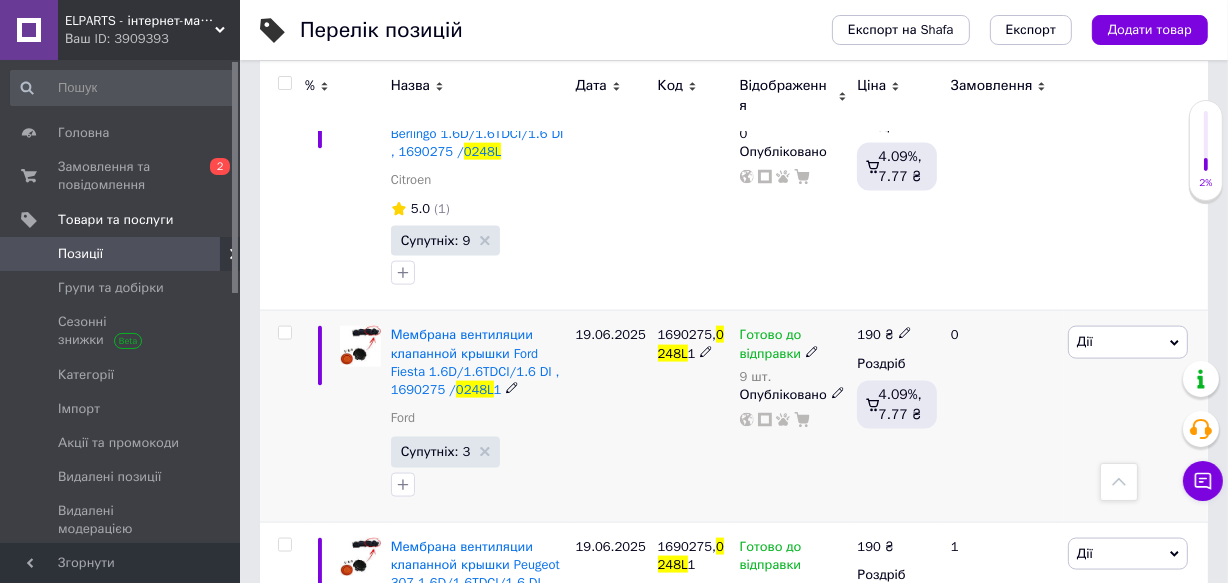 click 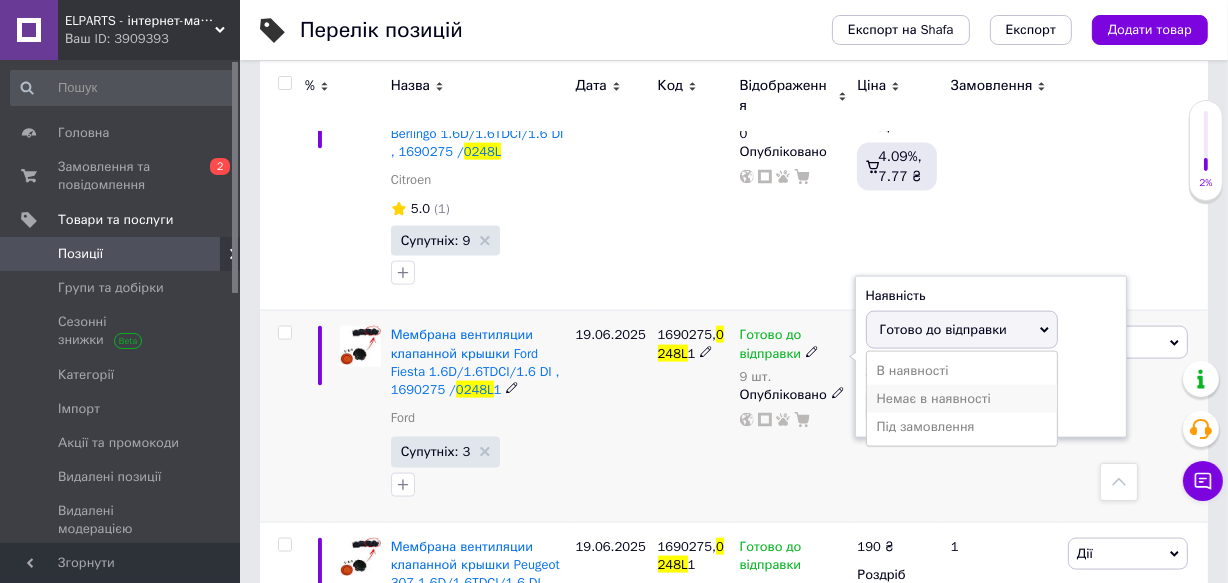 click on "Немає в наявності" at bounding box center (962, 399) 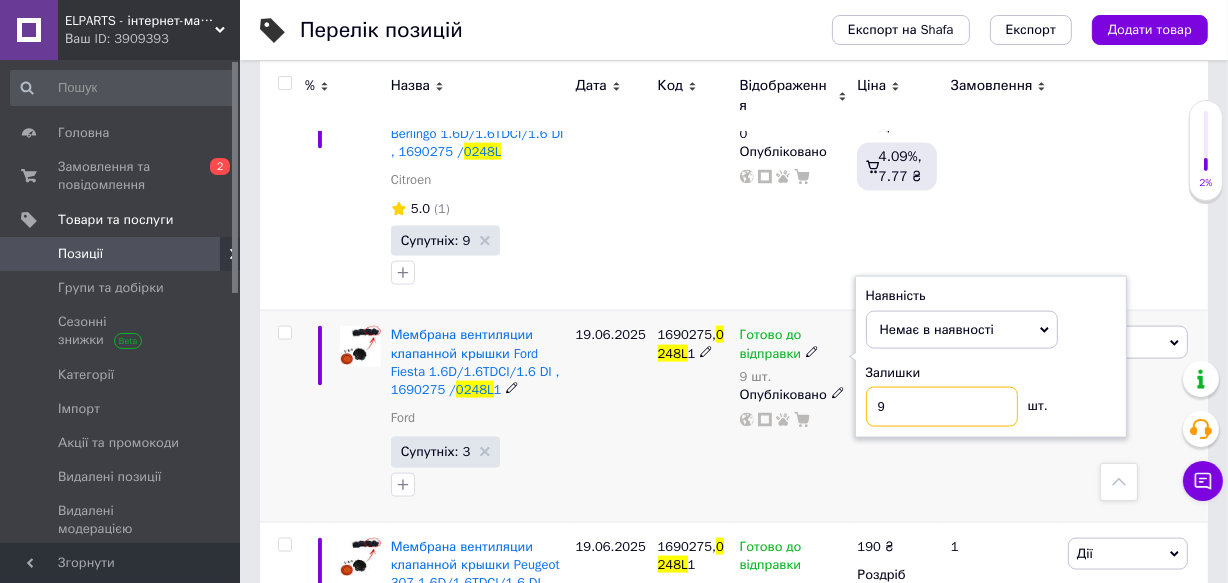 drag, startPoint x: 897, startPoint y: 380, endPoint x: 837, endPoint y: 408, distance: 66.211784 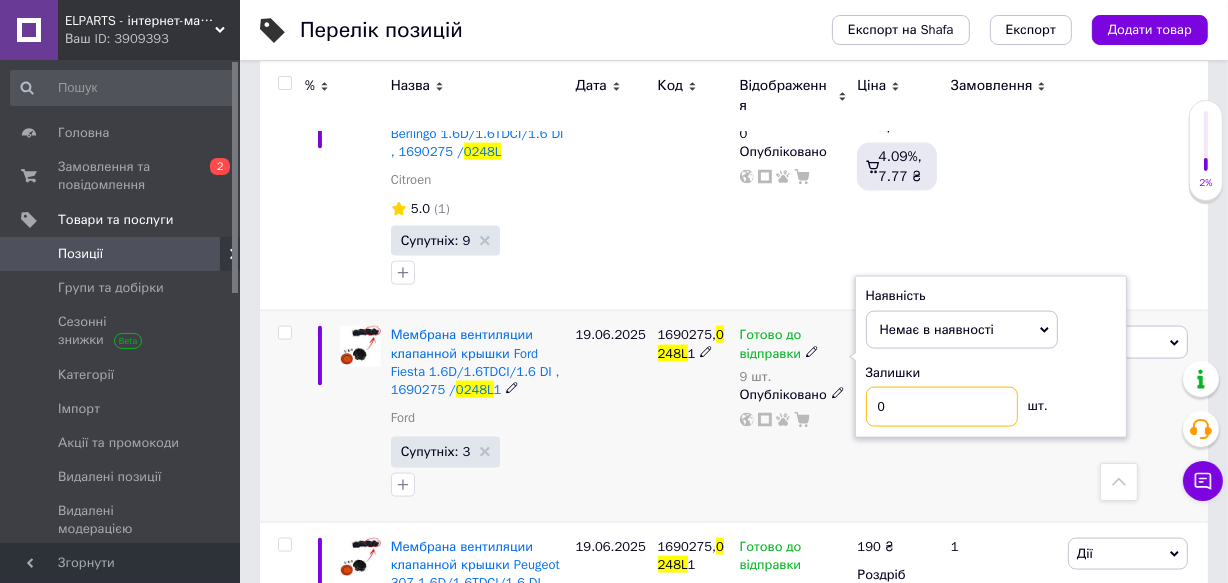 type on "0" 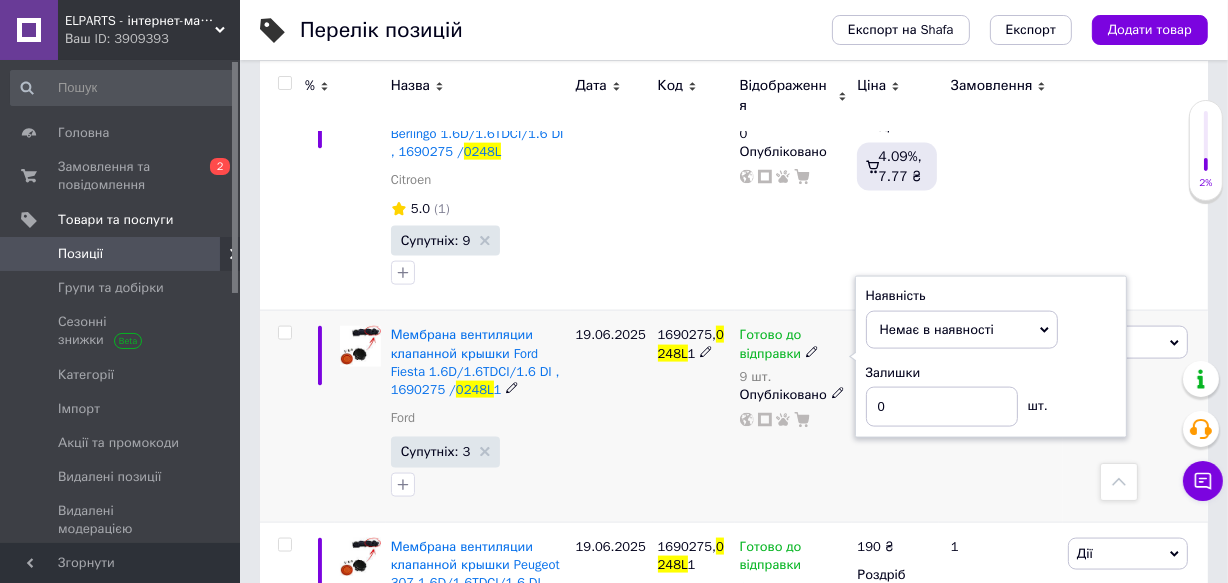 click on "Готово до відправки 9 шт. Наявність Немає в наявності В наявності Під замовлення Готово до відправки Залишки 0 шт. Опубліковано" at bounding box center (794, 416) 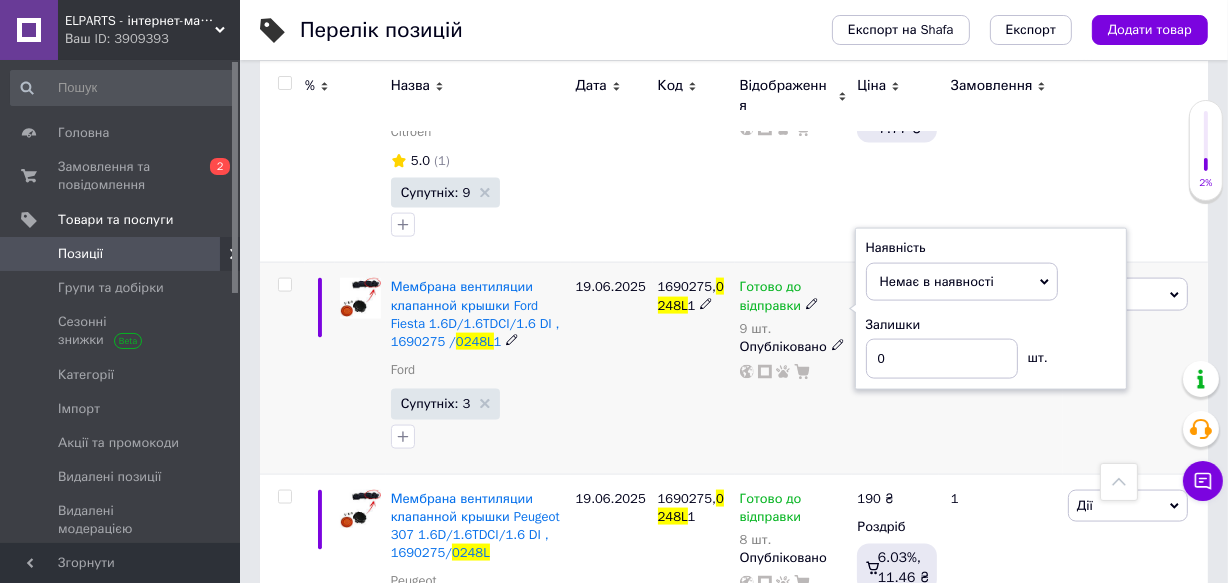 scroll, scrollTop: 2545, scrollLeft: 0, axis: vertical 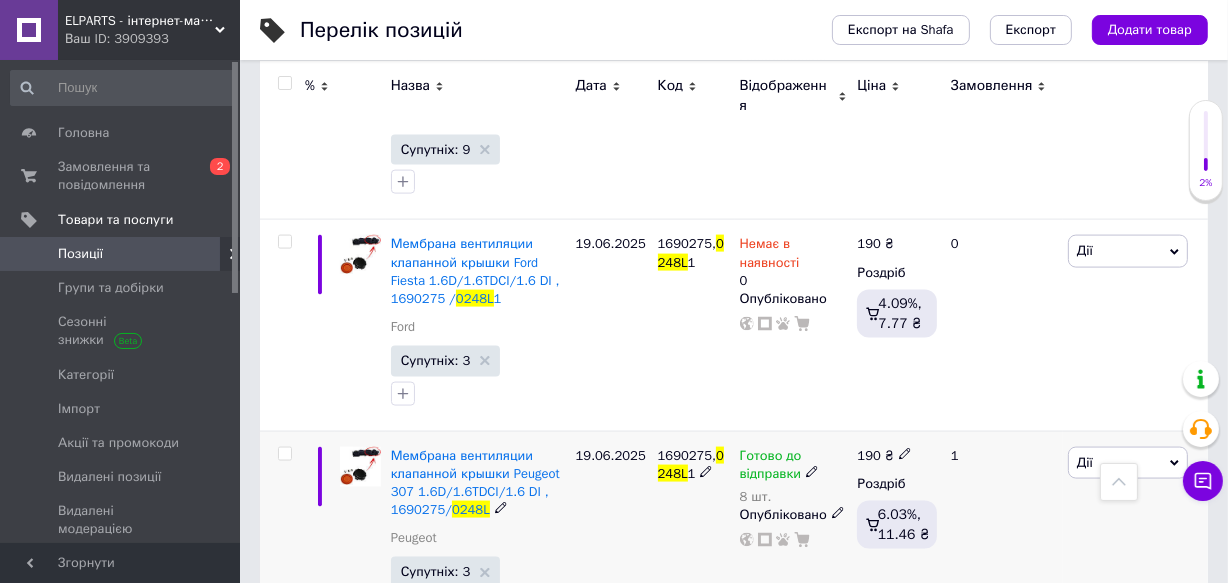 click 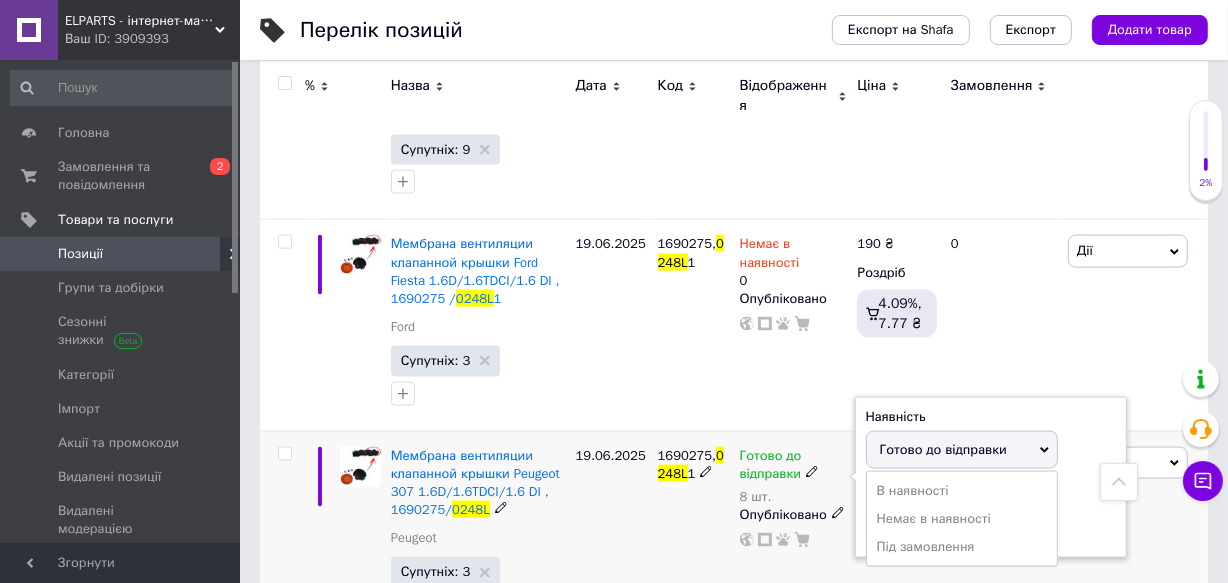 click on "Немає в наявності" at bounding box center (962, 519) 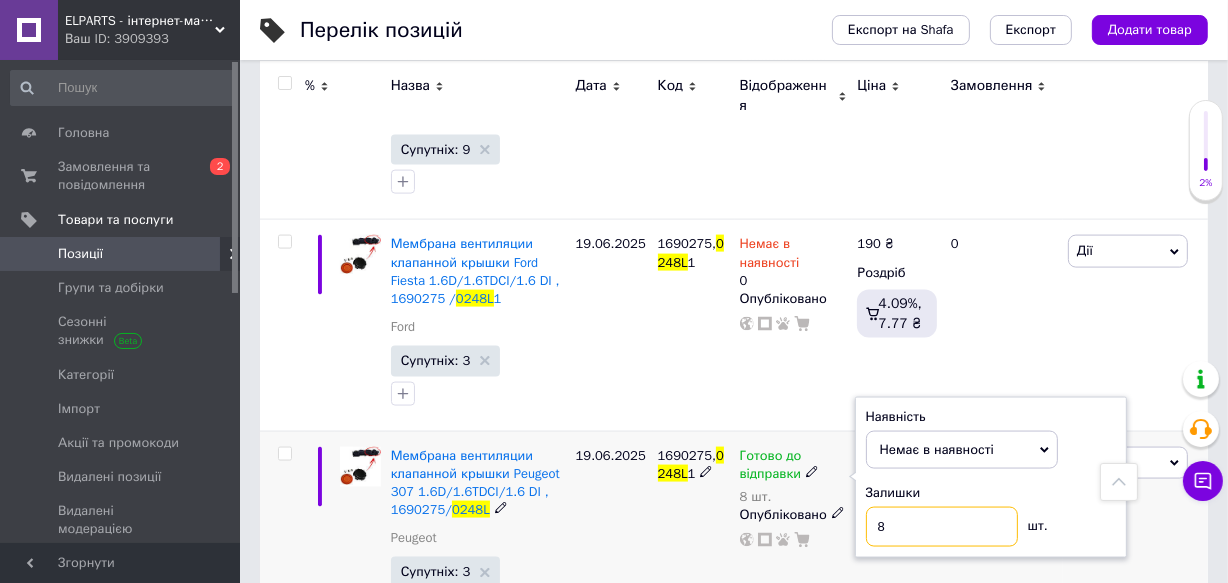 drag, startPoint x: 899, startPoint y: 503, endPoint x: 820, endPoint y: 522, distance: 81.25269 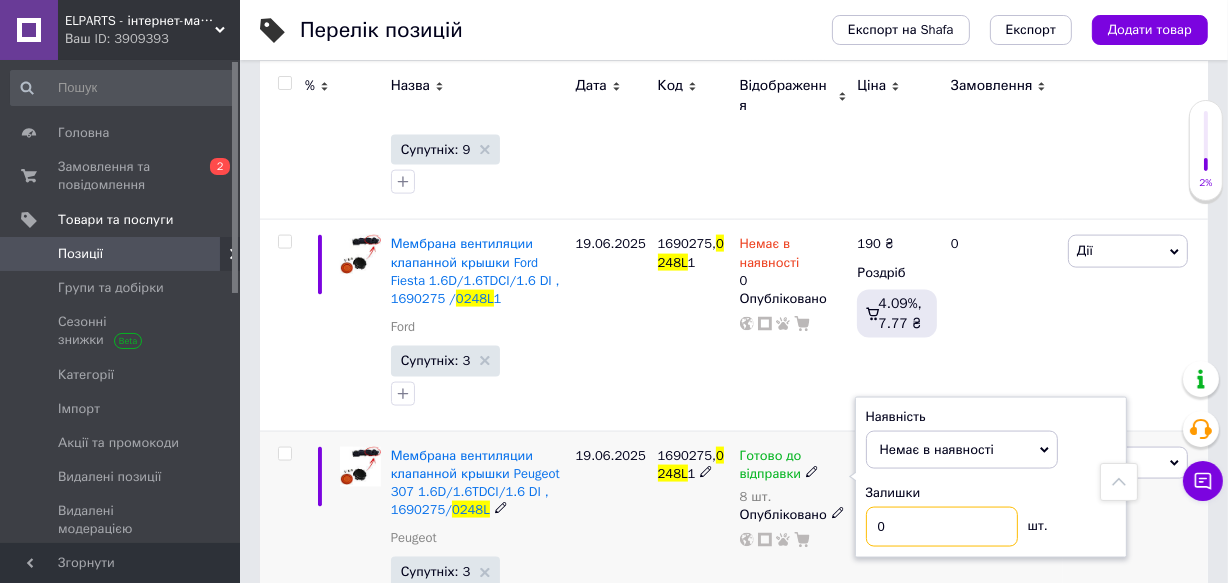 type on "0" 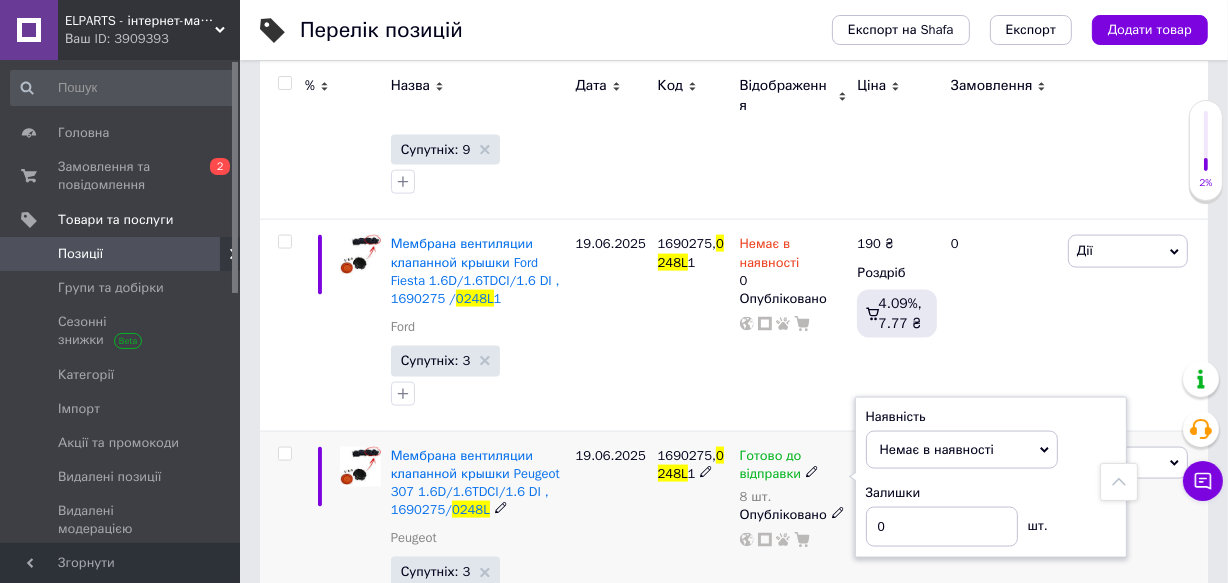 click on "Готово до відправки 8 шт. Наявність Немає в наявності В наявності Під замовлення Готово до відправки Залишки 0 шт. Опубліковано" at bounding box center (794, 536) 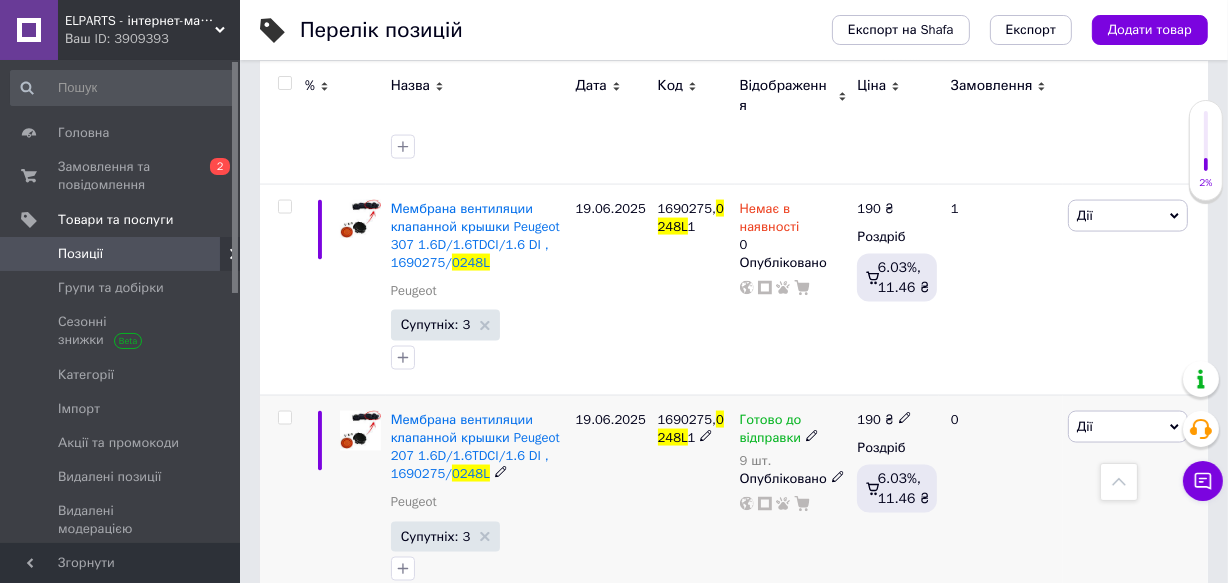 scroll, scrollTop: 2818, scrollLeft: 0, axis: vertical 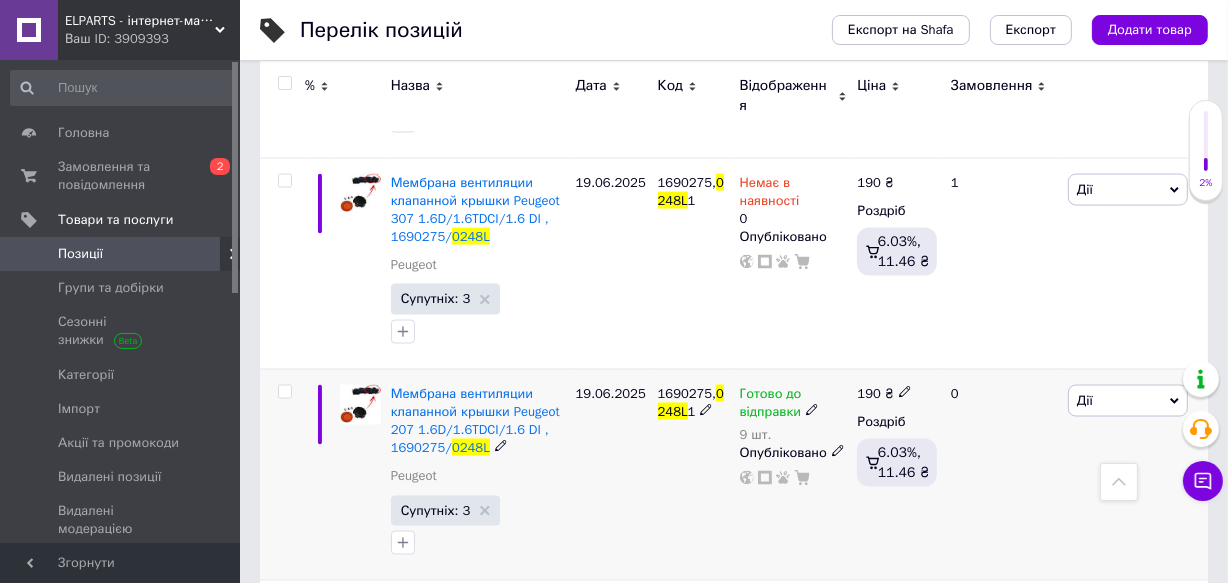 click 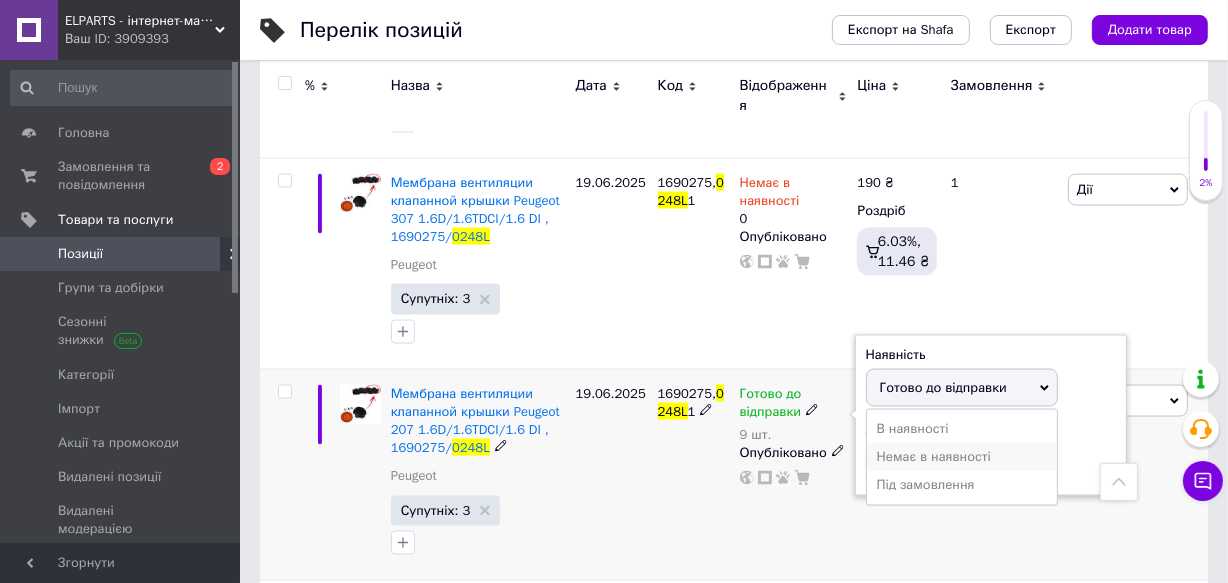 click on "Немає в наявності" at bounding box center (962, 457) 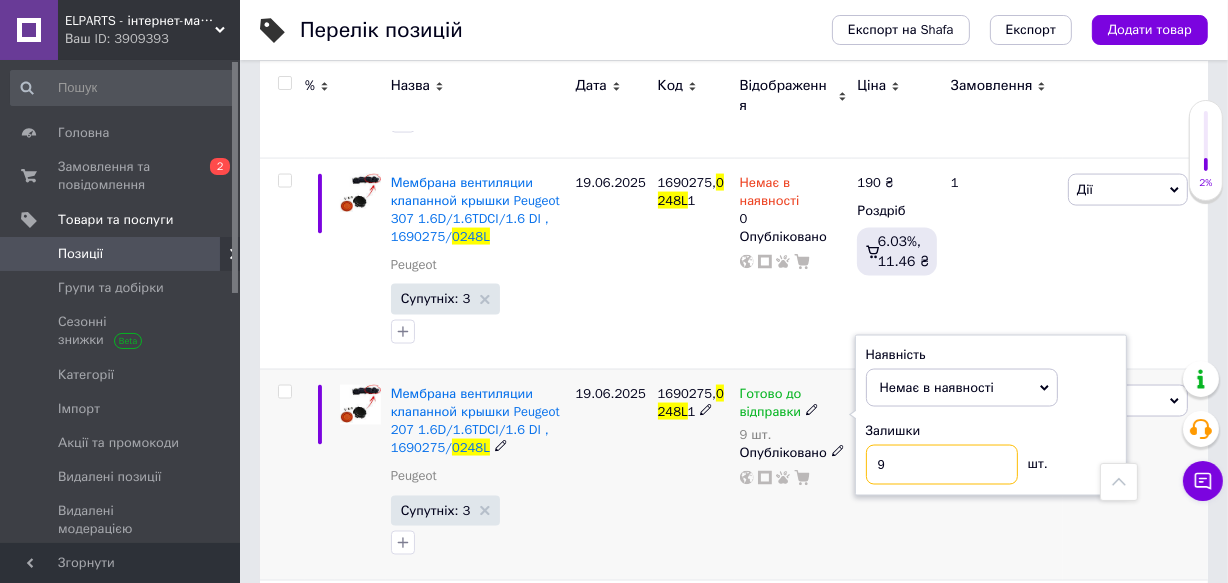 drag, startPoint x: 900, startPoint y: 443, endPoint x: 855, endPoint y: 449, distance: 45.39824 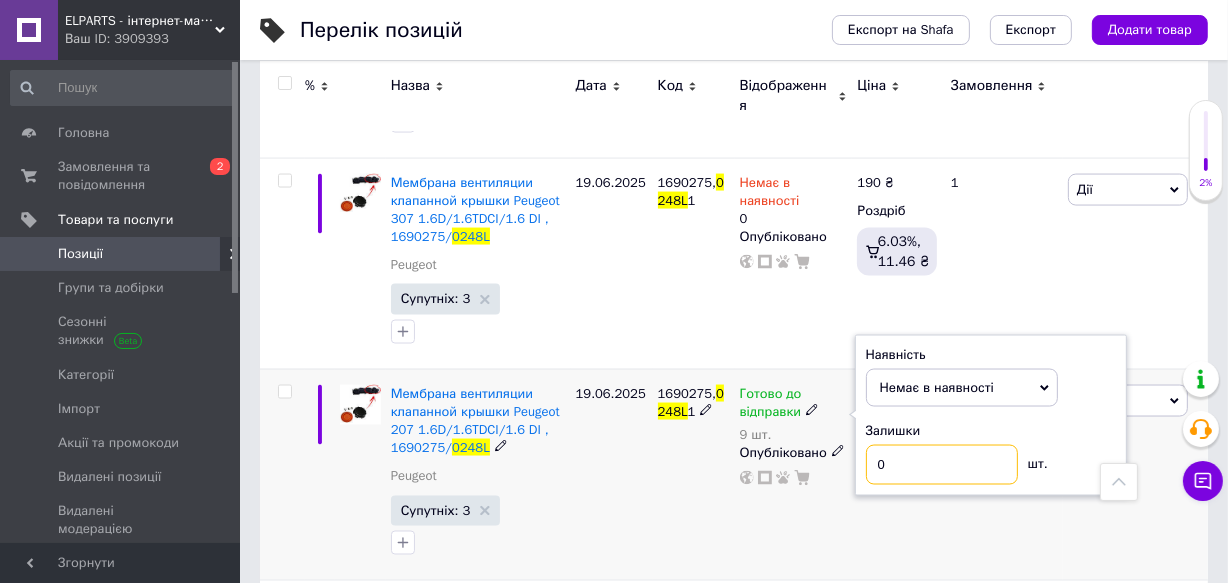 type on "0" 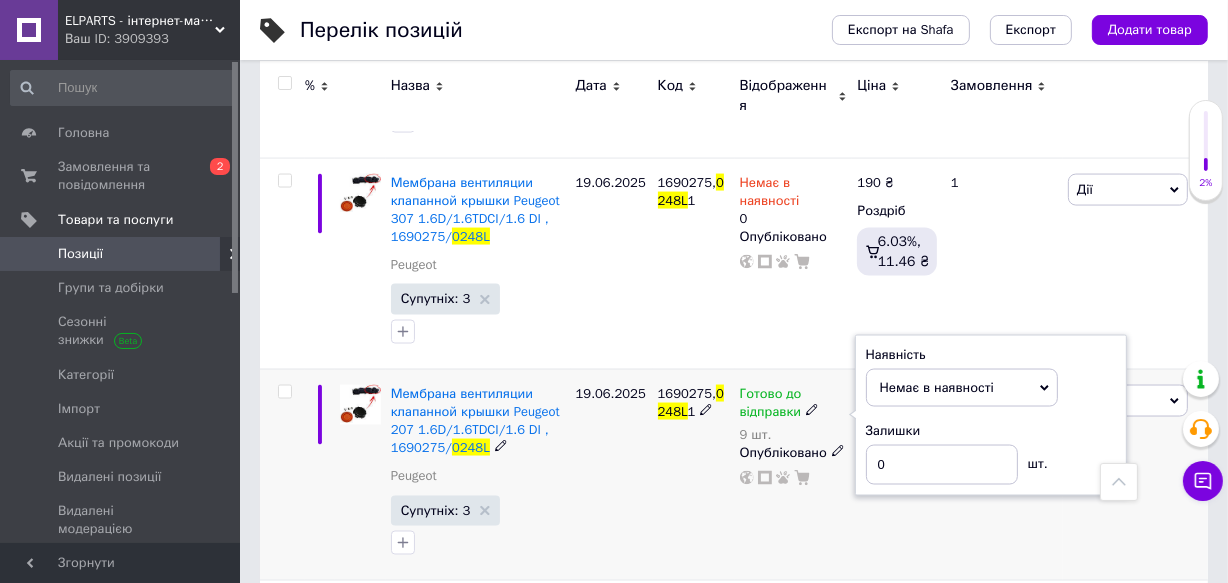 drag, startPoint x: 835, startPoint y: 503, endPoint x: 825, endPoint y: 486, distance: 19.723083 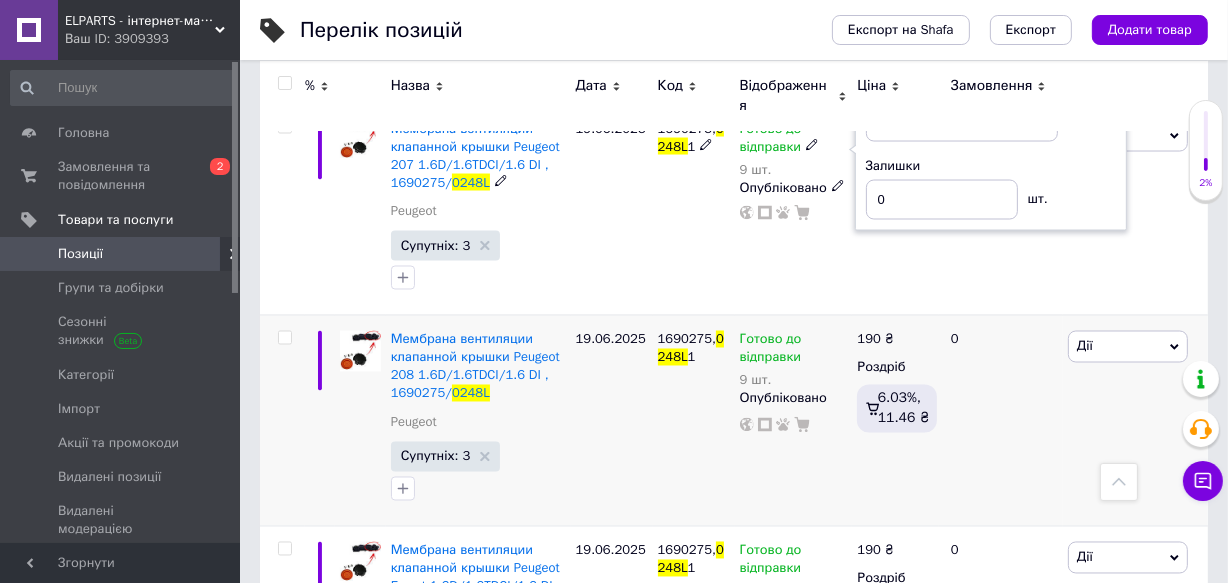 scroll, scrollTop: 3090, scrollLeft: 0, axis: vertical 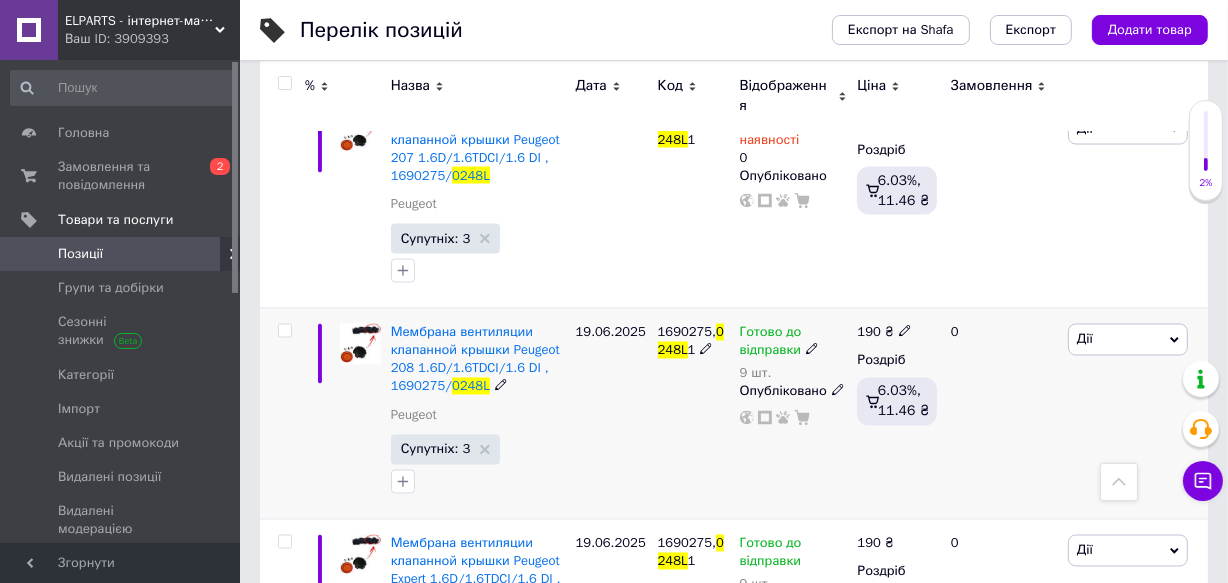 click 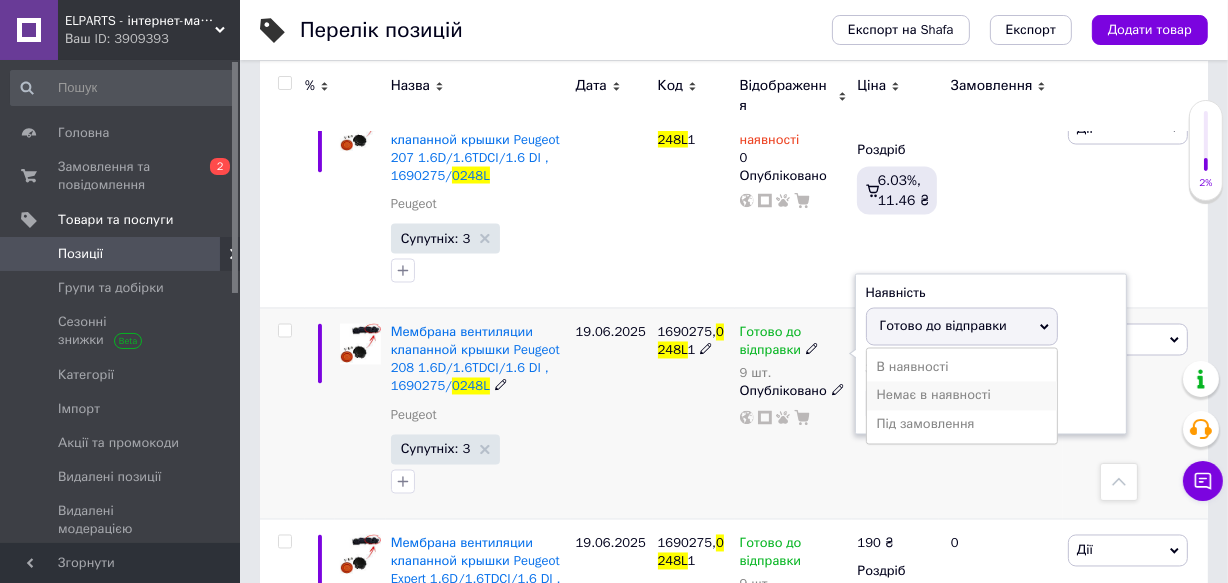 click on "Немає в наявності" at bounding box center [962, 396] 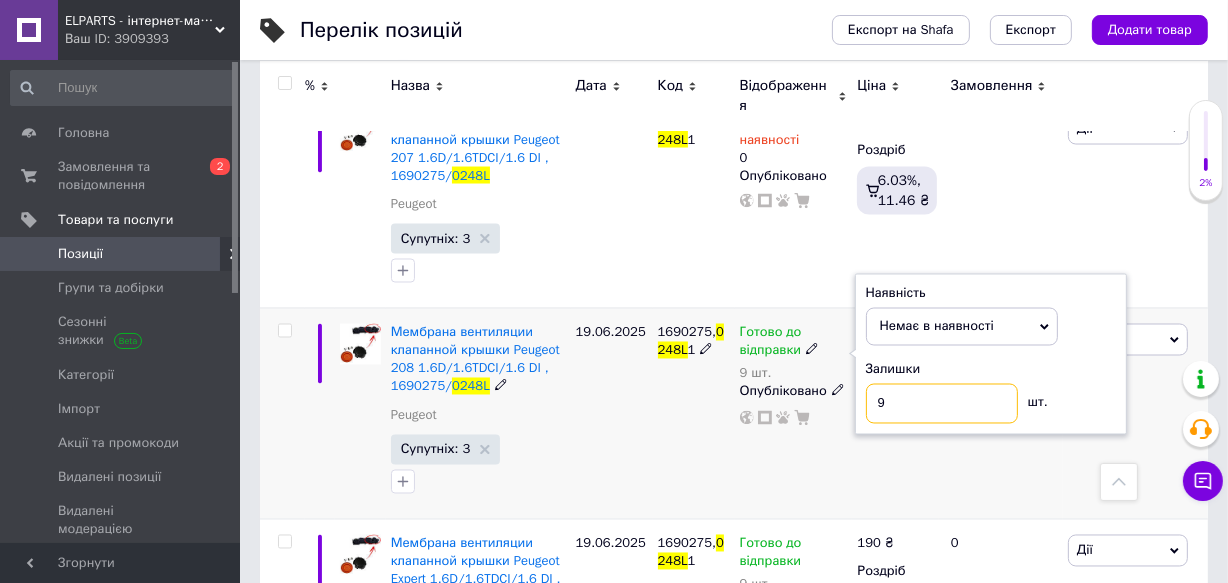 drag, startPoint x: 875, startPoint y: 384, endPoint x: 847, endPoint y: 394, distance: 29.732138 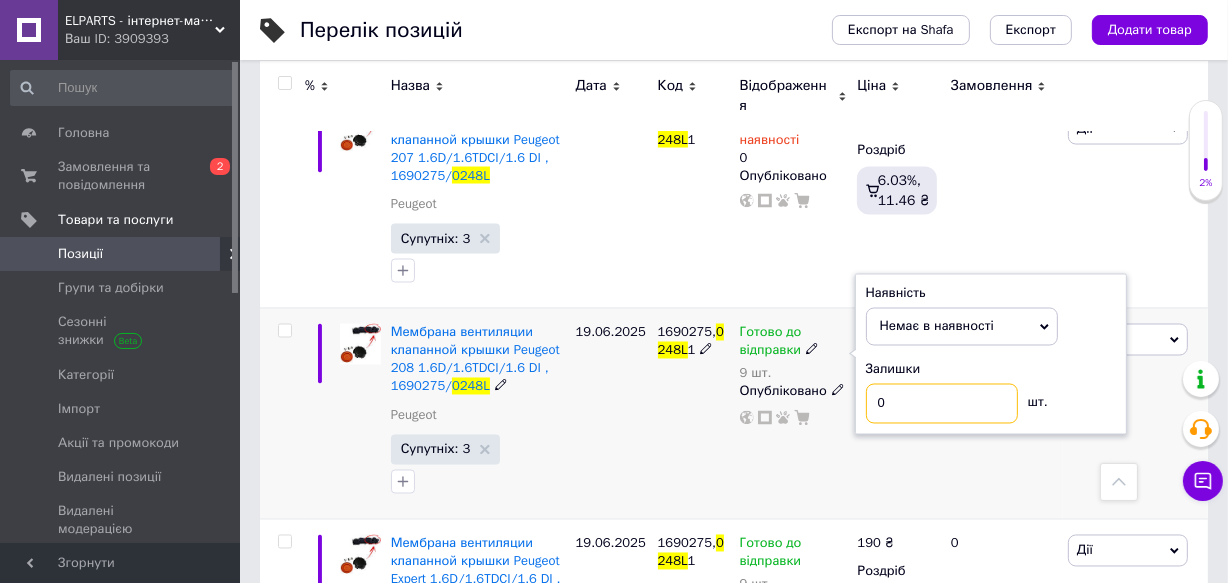 type on "0" 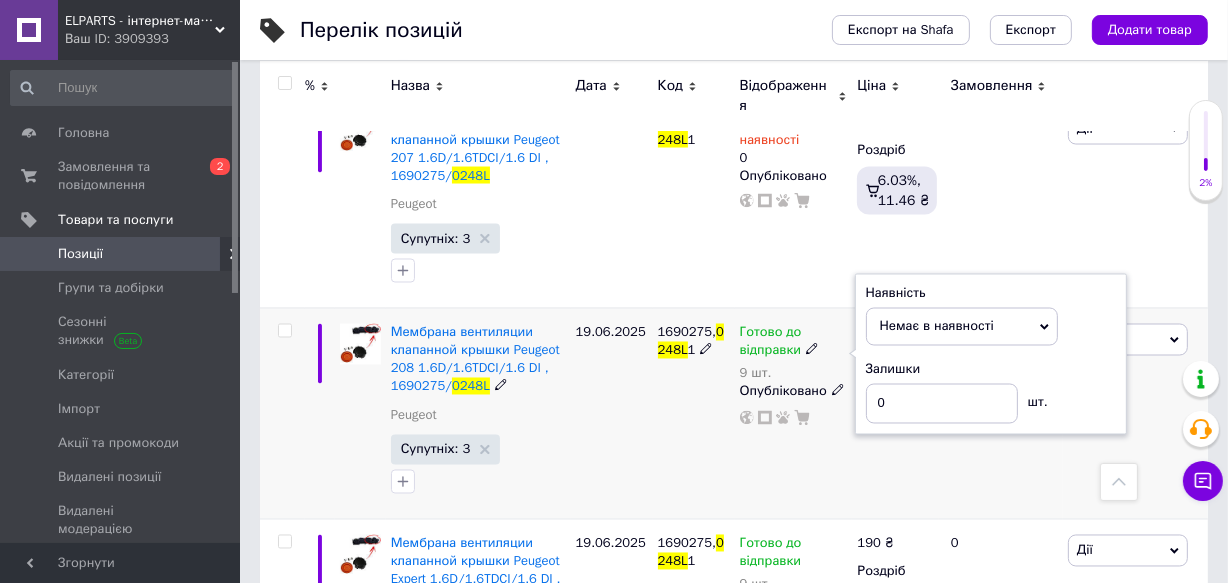 click on "Готово до відправки 9 шт. Наявність Немає в наявності В наявності Під замовлення Готово до відправки Залишки 0 шт. Опубліковано" at bounding box center (794, 413) 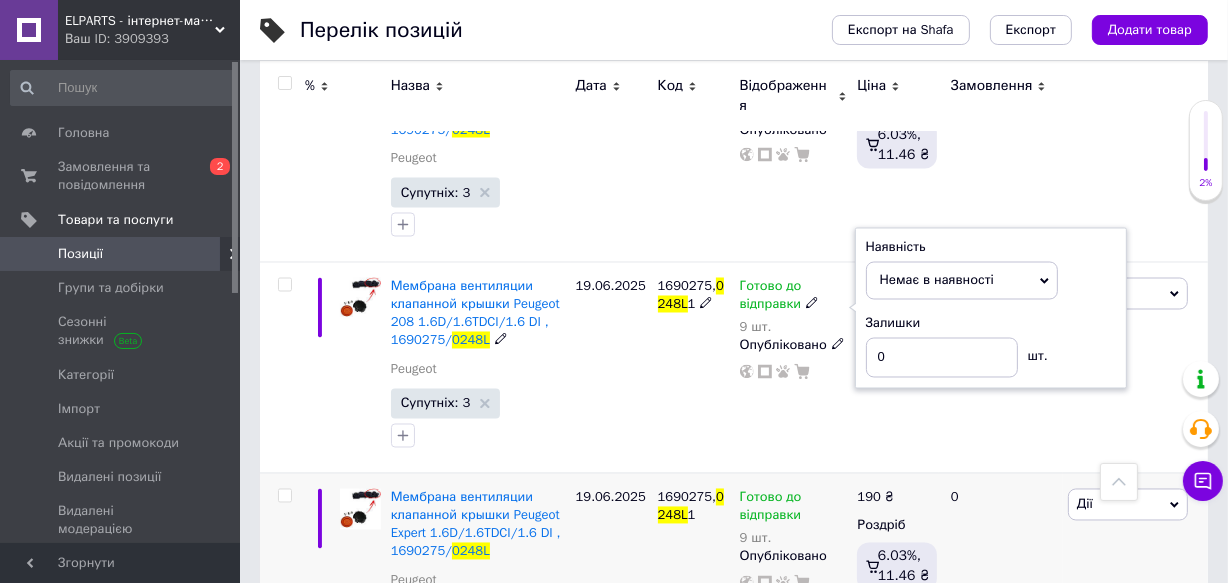 scroll, scrollTop: 3181, scrollLeft: 0, axis: vertical 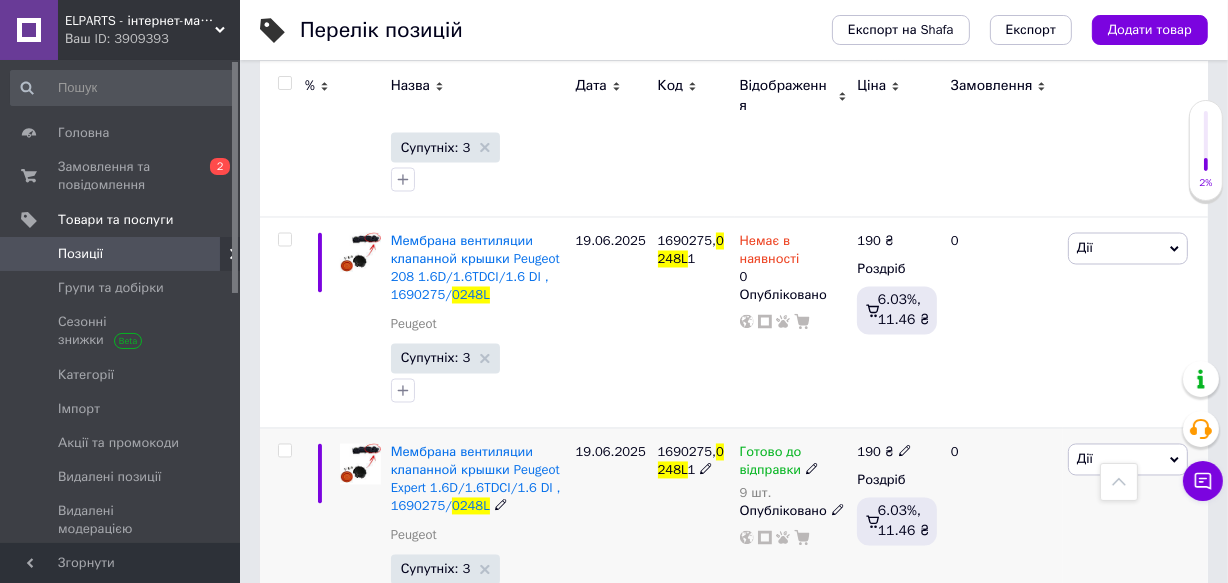 click 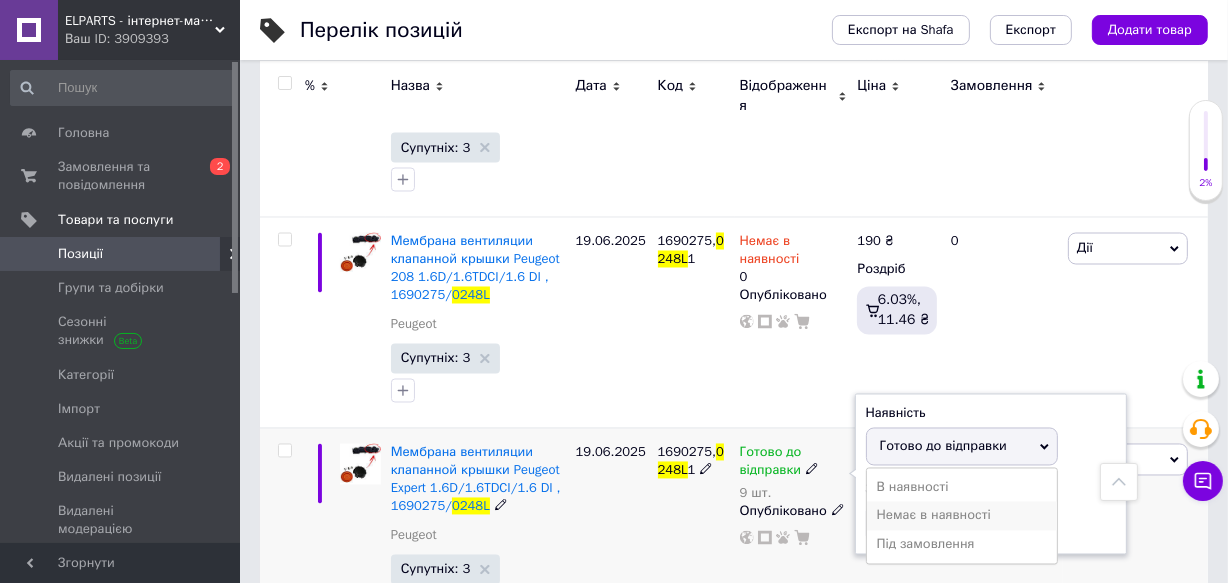 click on "Немає в наявності" at bounding box center [962, 516] 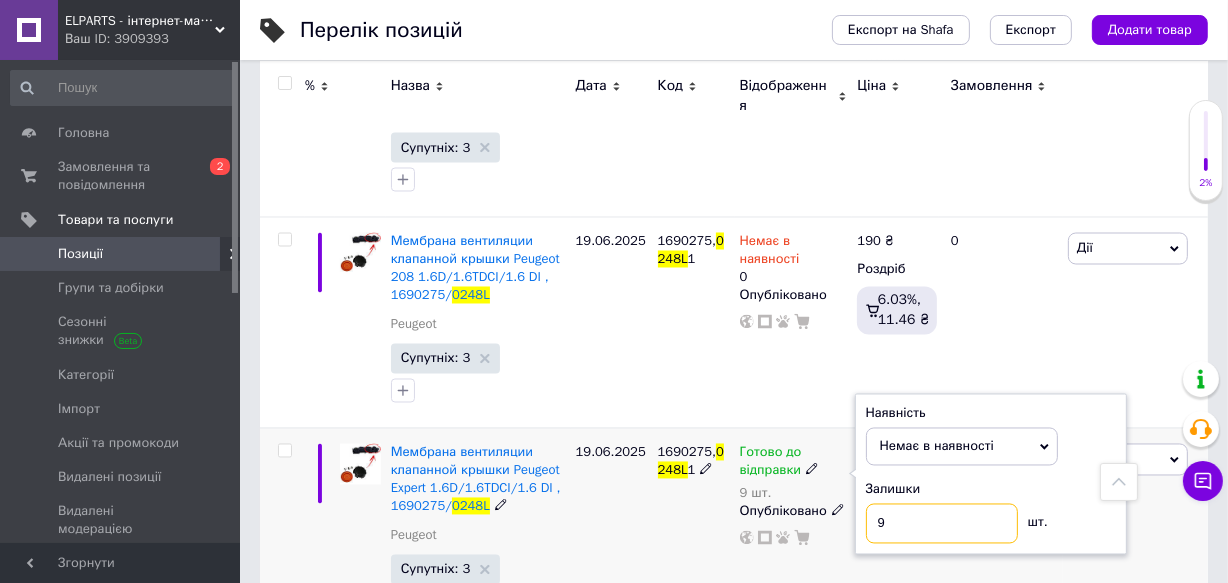 drag, startPoint x: 875, startPoint y: 499, endPoint x: 855, endPoint y: 508, distance: 21.931713 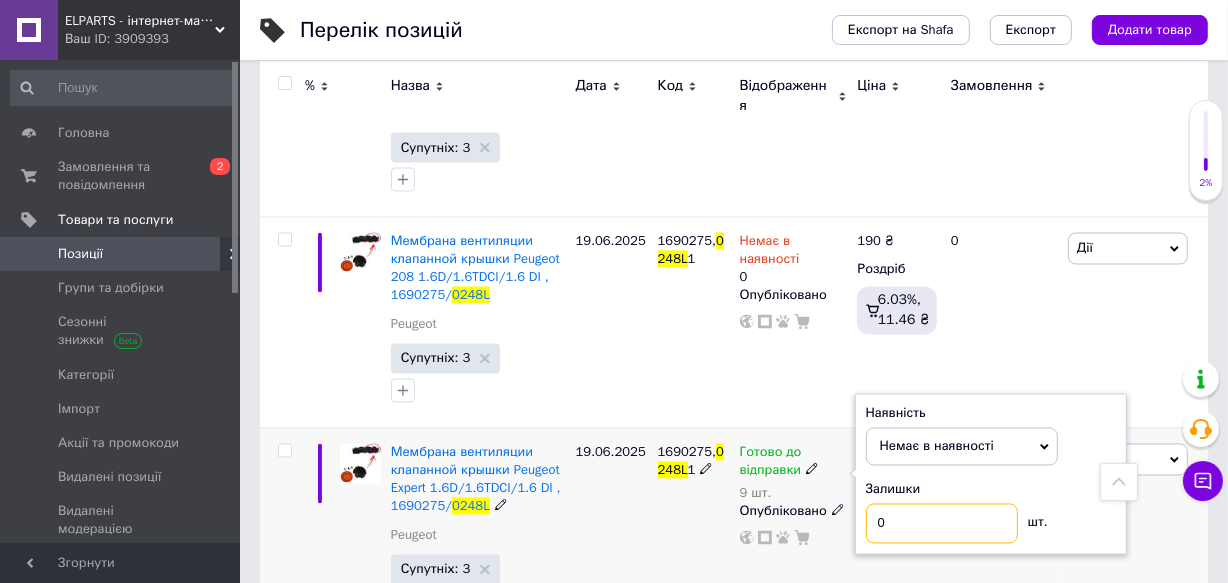 type on "0" 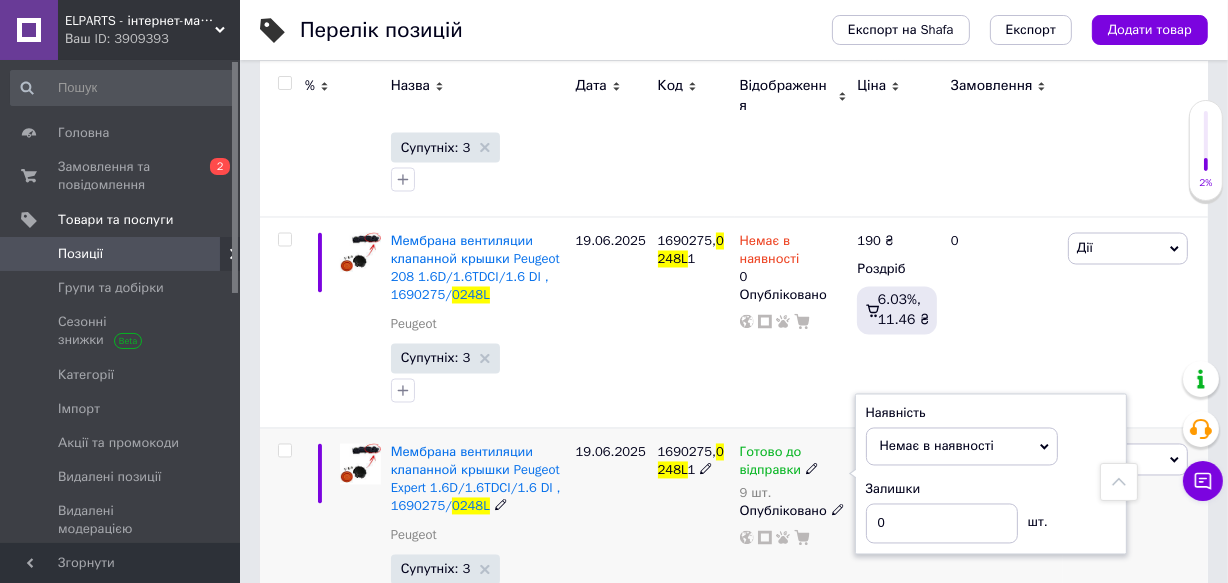 drag, startPoint x: 826, startPoint y: 535, endPoint x: 818, endPoint y: 525, distance: 12.806249 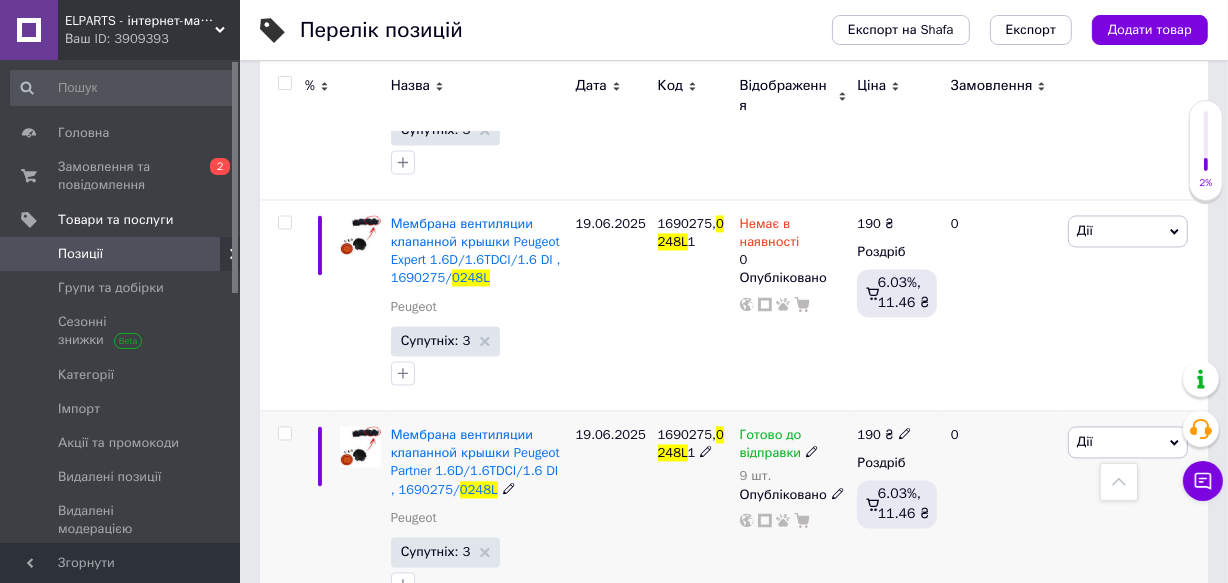 scroll, scrollTop: 3454, scrollLeft: 0, axis: vertical 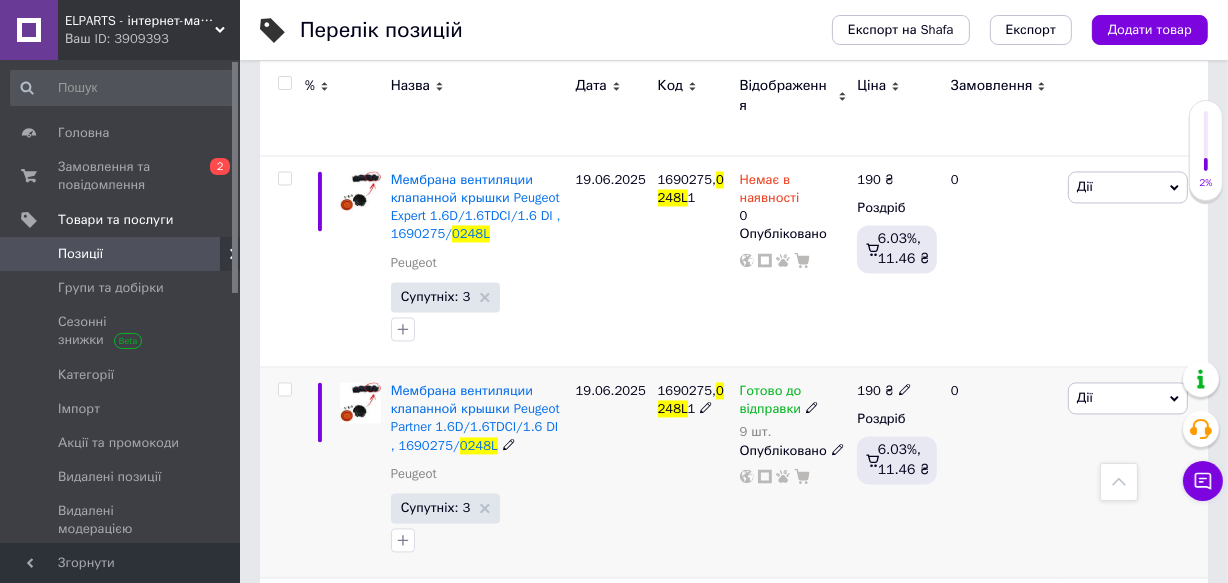 click 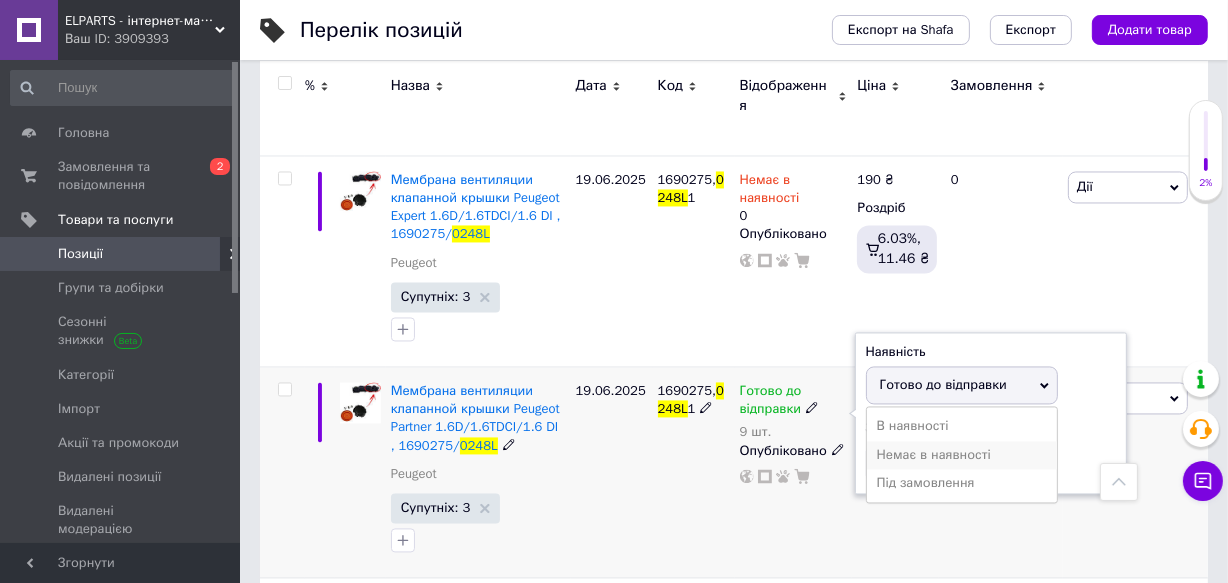 click on "Немає в наявності" at bounding box center (962, 455) 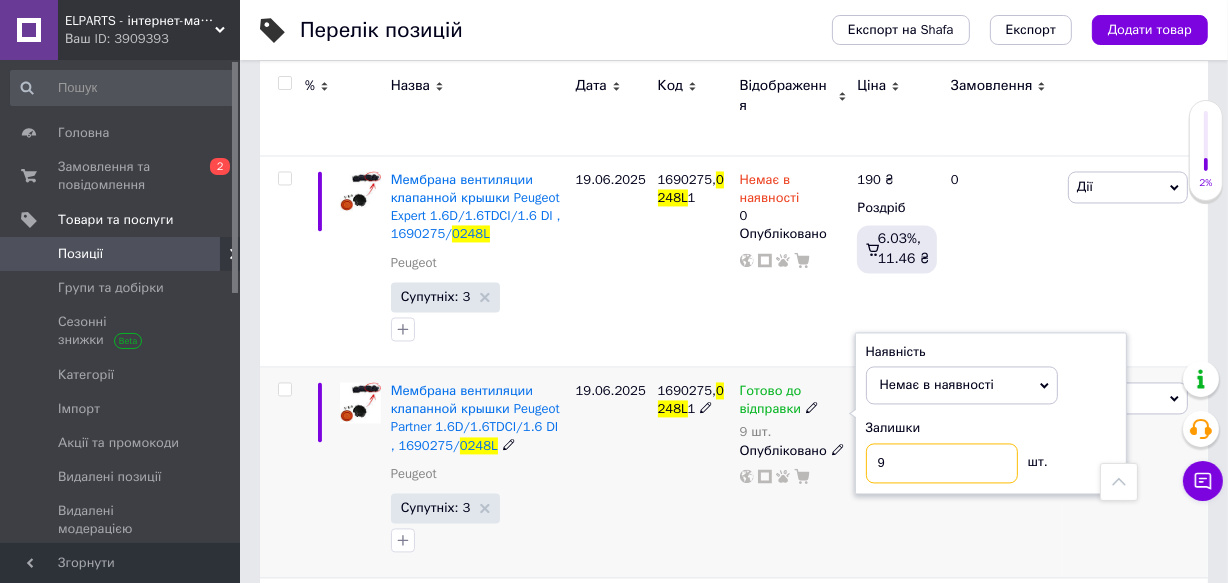 drag, startPoint x: 859, startPoint y: 443, endPoint x: 847, endPoint y: 446, distance: 12.369317 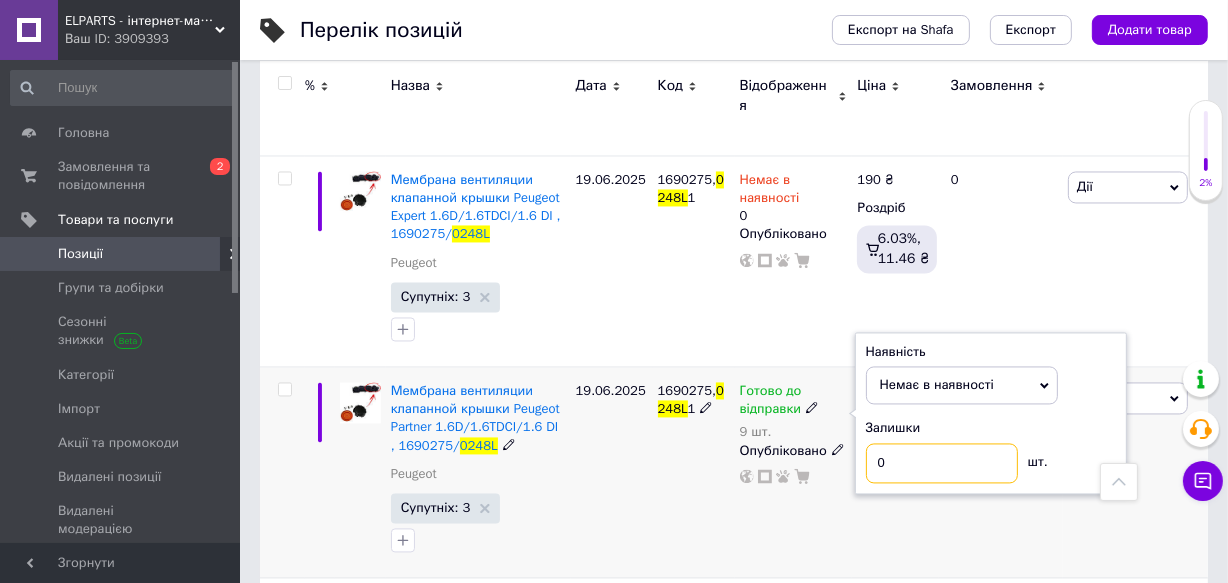 type on "0" 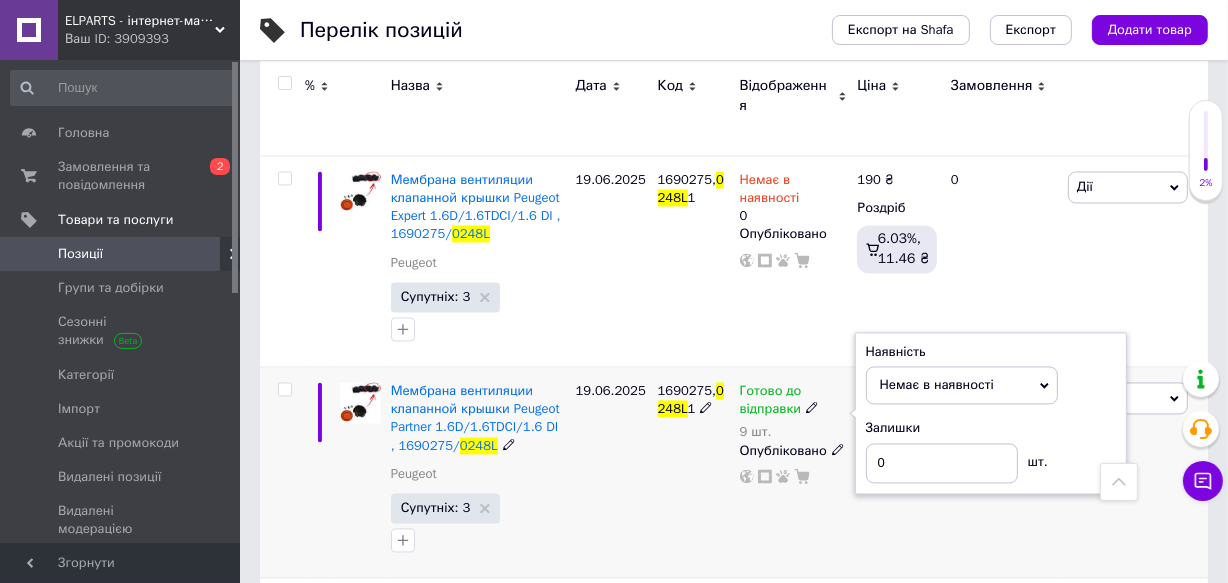 click on "Готово до відправки 9 шт. Наявність Немає в наявності В наявності Під замовлення Готово до відправки Залишки 0 шт. Опубліковано" at bounding box center (794, 472) 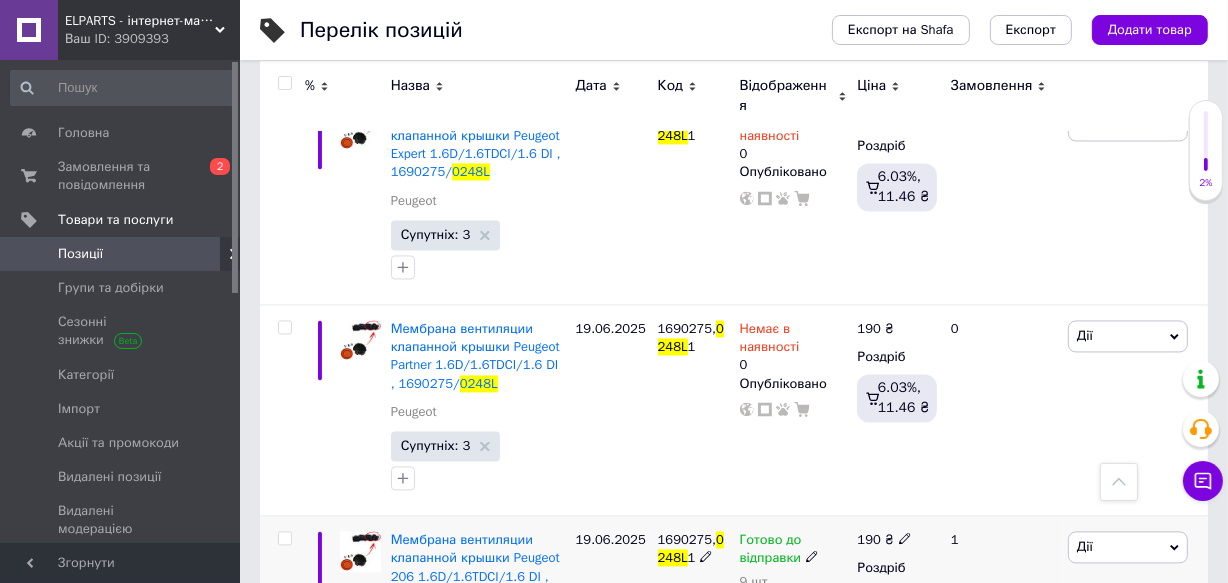 scroll, scrollTop: 3636, scrollLeft: 0, axis: vertical 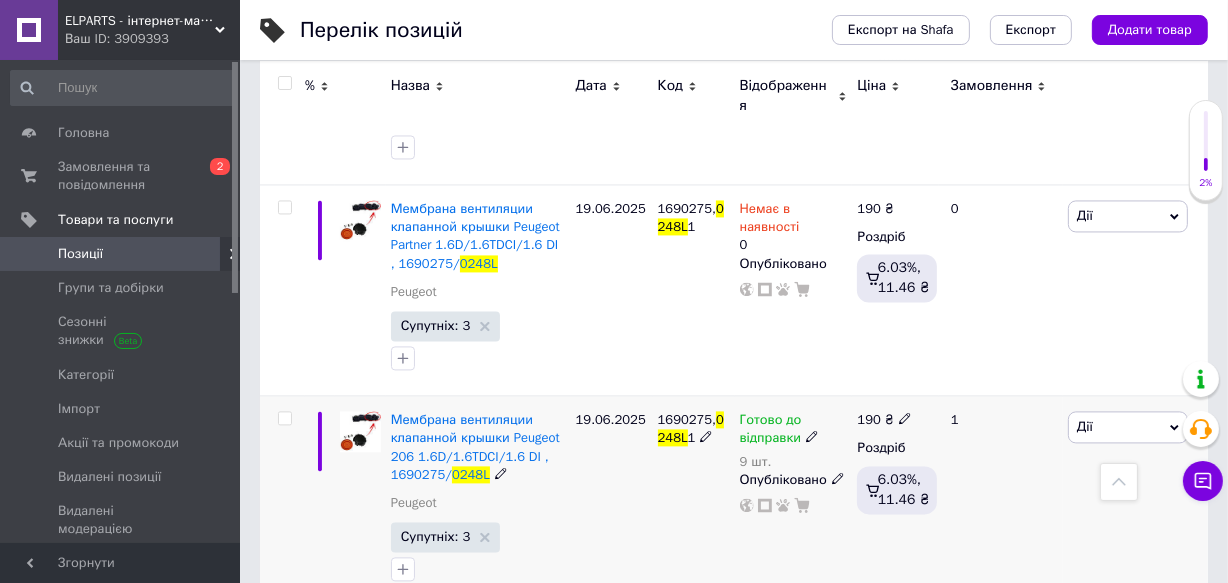 click 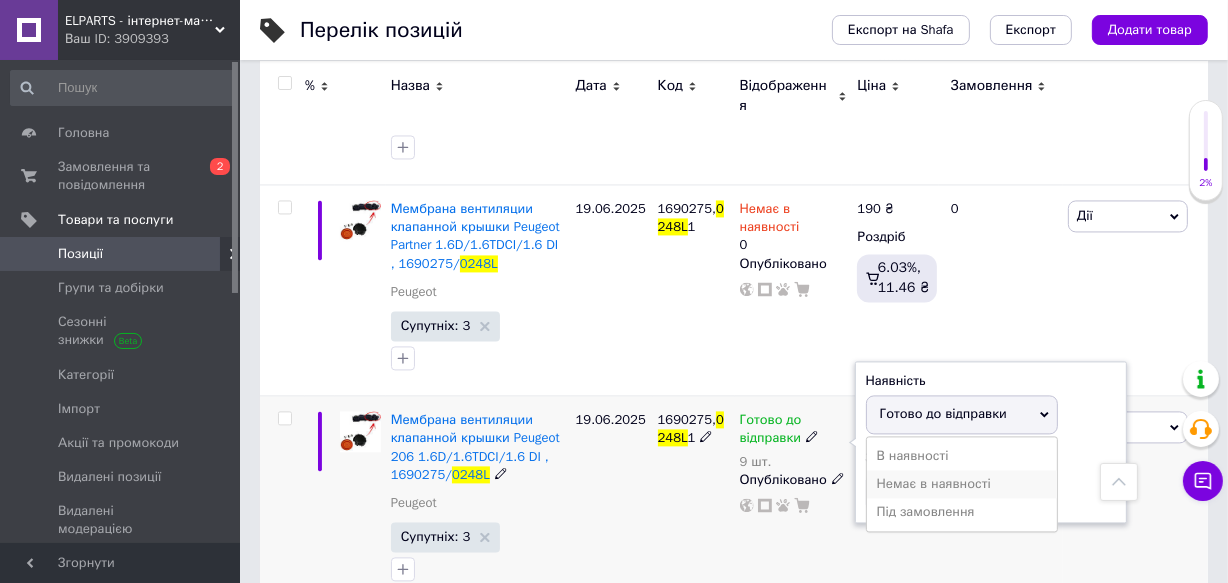 click on "Немає в наявності" at bounding box center [962, 484] 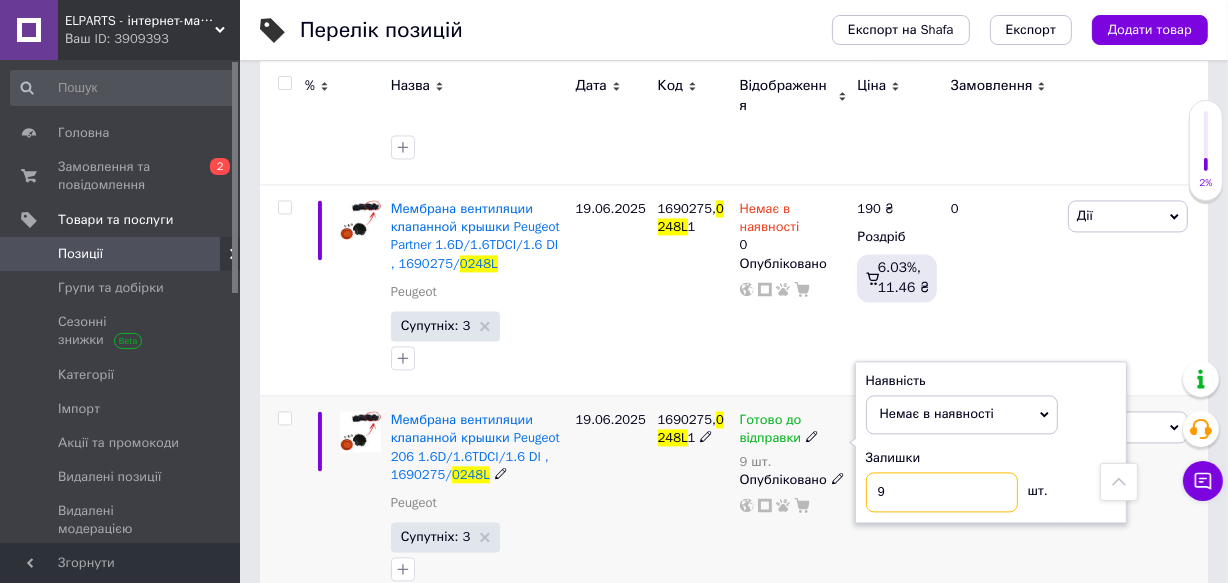 click on "Наявність Немає в наявності В наявності Під замовлення Готово до відправки Залишки 9 шт." at bounding box center [991, 442] 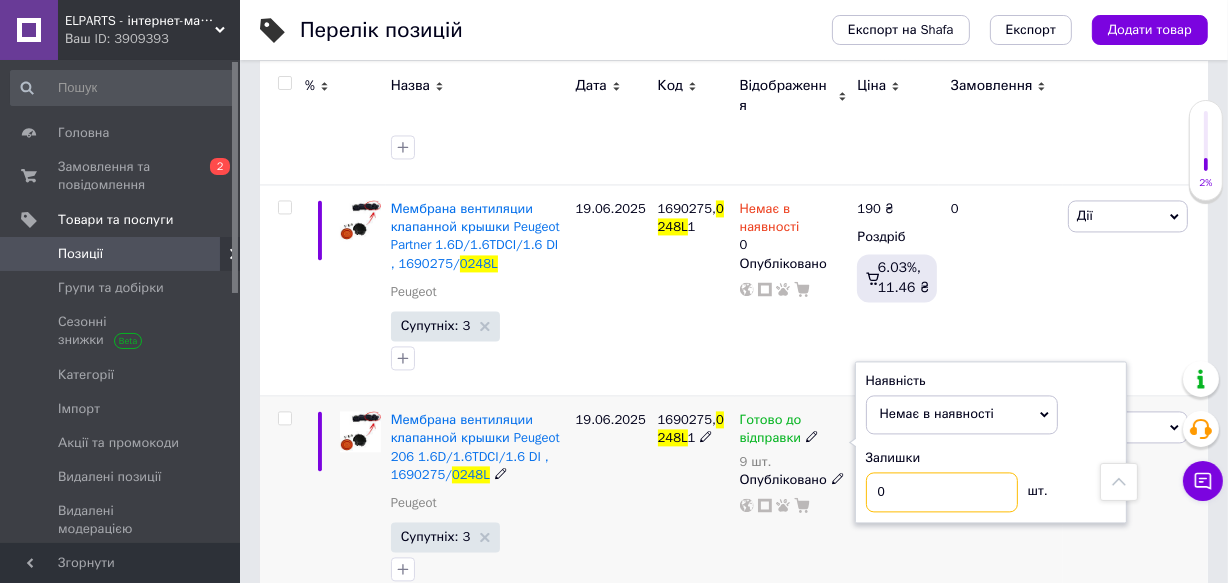 type on "0" 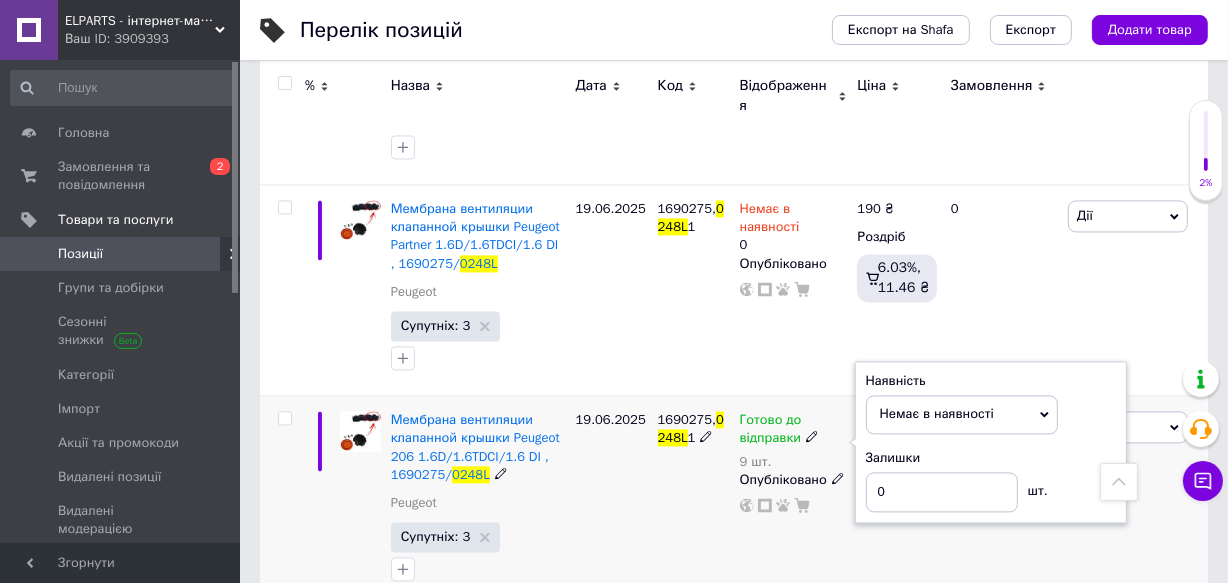 click on "Готово до відправки 9 шт. Наявність Немає в наявності В наявності Під замовлення Готово до відправки Залишки 0 шт. Опубліковано" at bounding box center (794, 501) 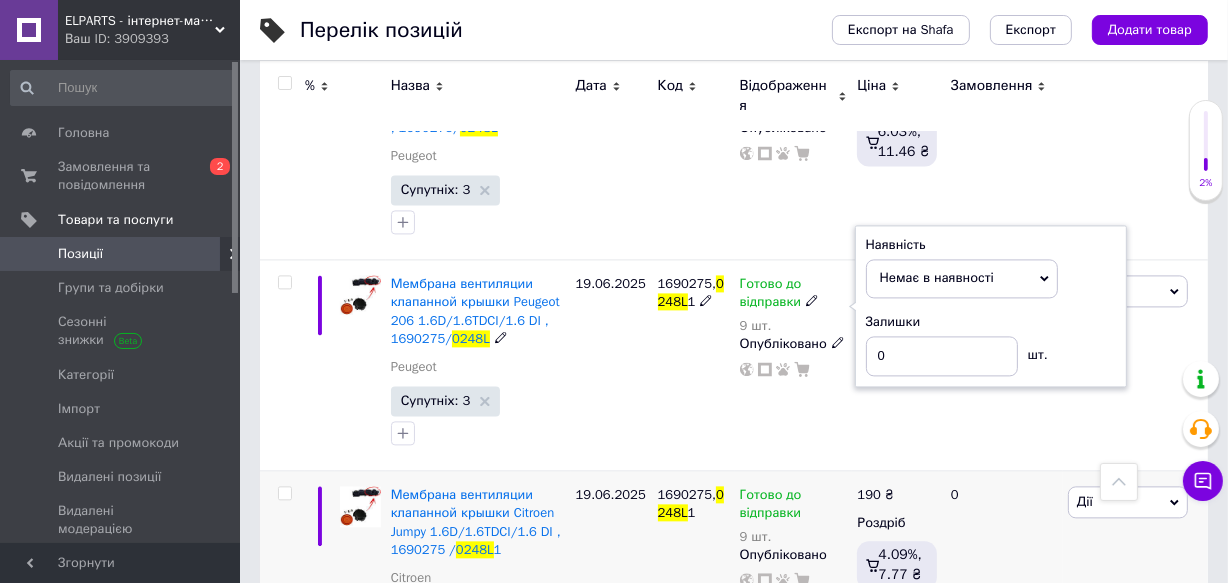 scroll, scrollTop: 3818, scrollLeft: 0, axis: vertical 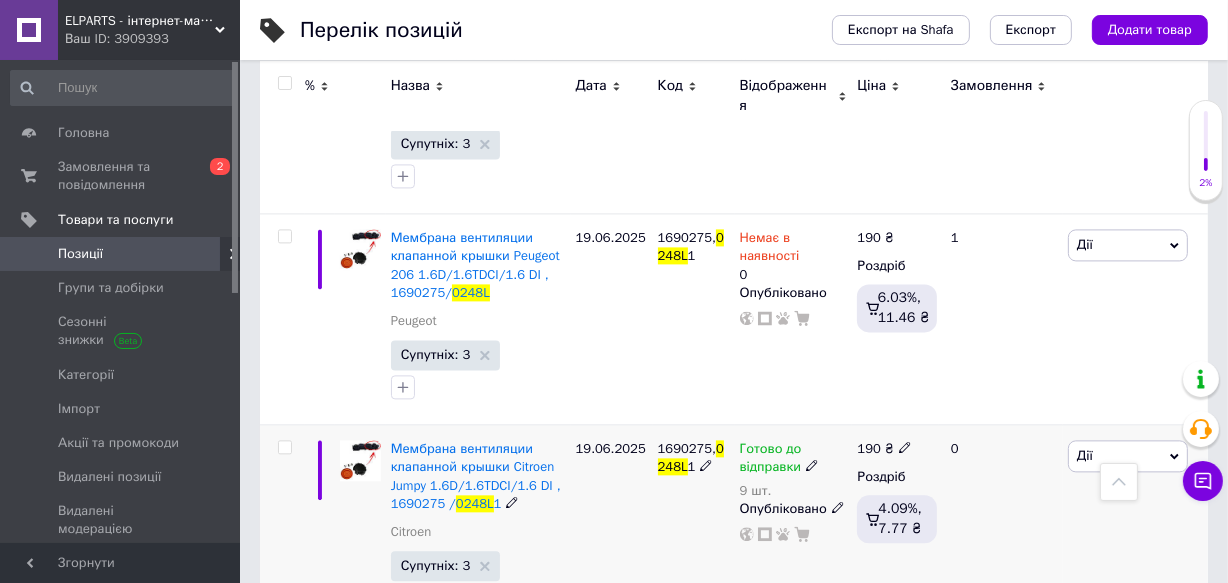 click 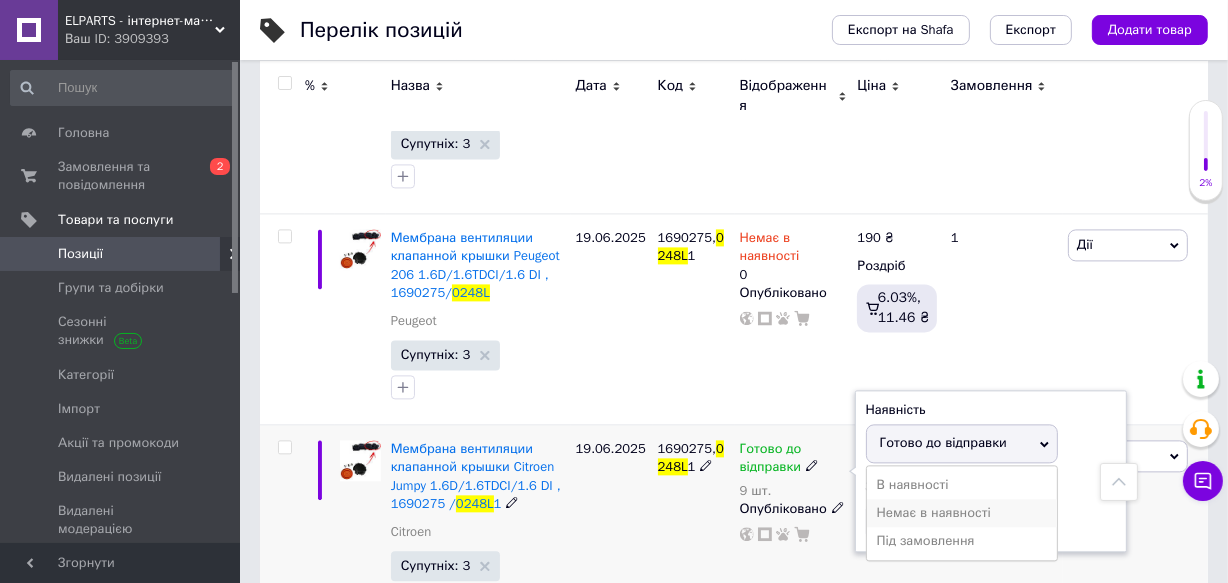 click on "Немає в наявності" at bounding box center [962, 513] 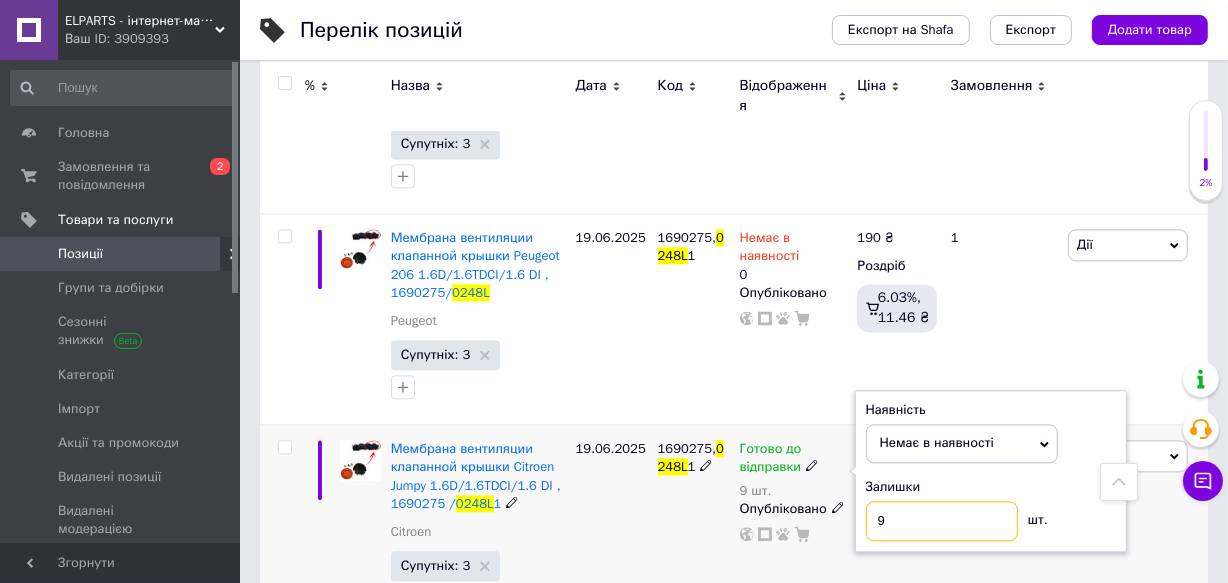 drag, startPoint x: 881, startPoint y: 496, endPoint x: 836, endPoint y: 502, distance: 45.39824 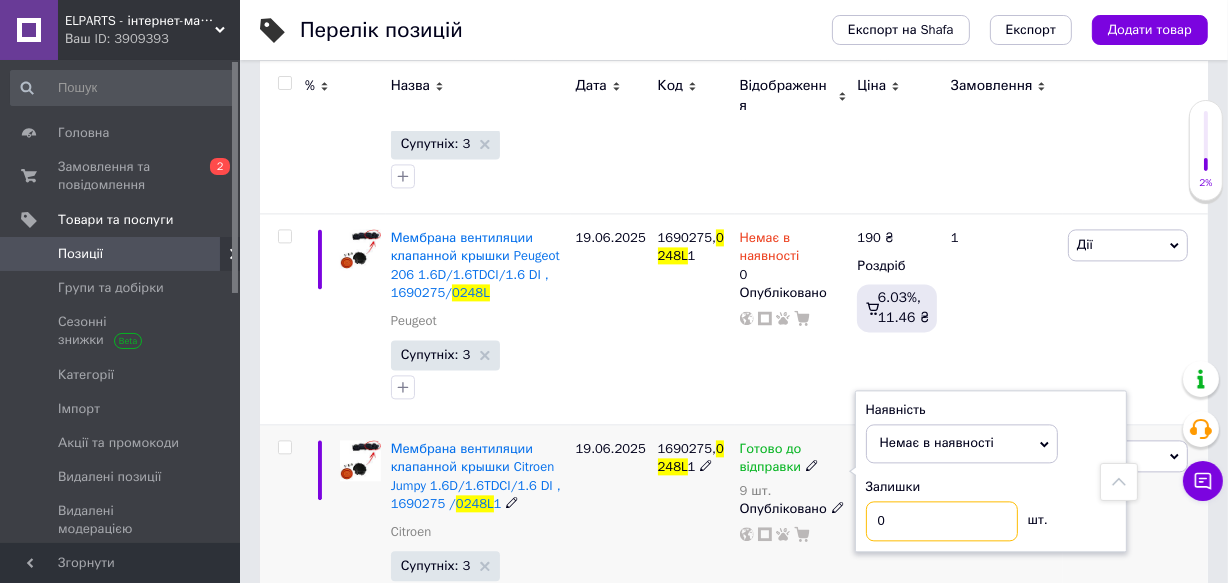 type on "0" 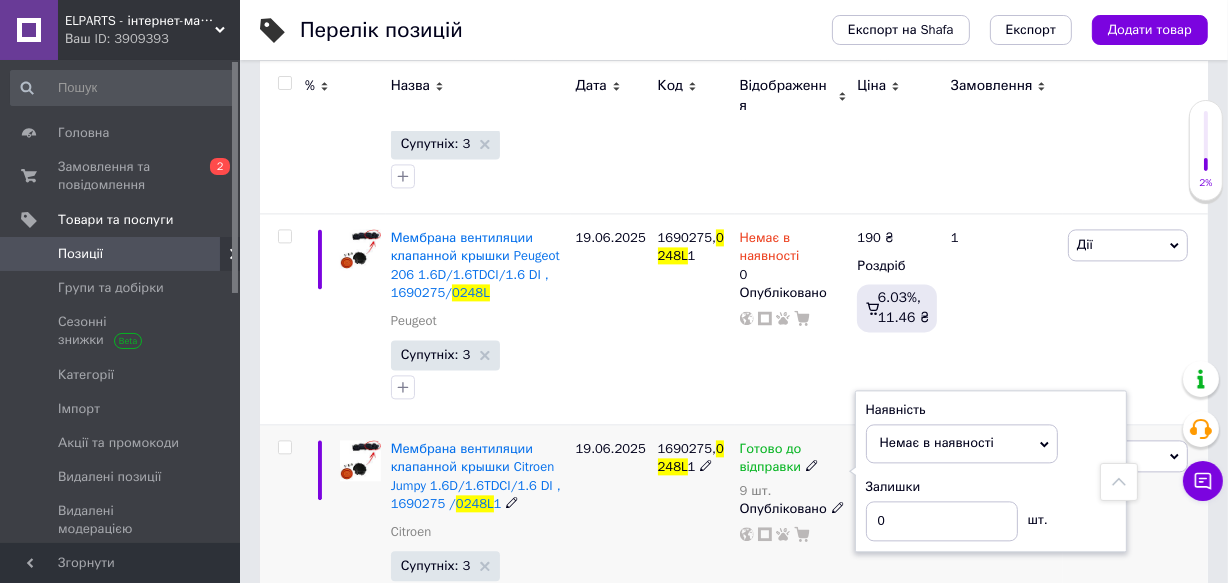 click on "Готово до відправки 9 шт. Наявність Немає в наявності В наявності Під замовлення Готово до відправки Залишки 0 шт. Опубліковано" at bounding box center (794, 530) 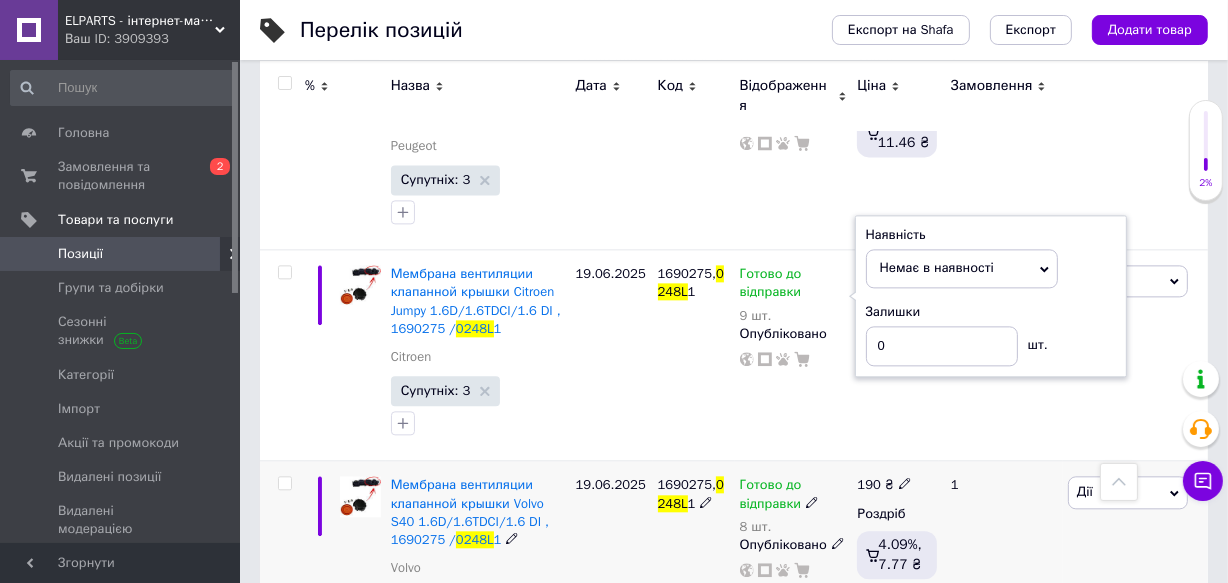scroll, scrollTop: 4000, scrollLeft: 0, axis: vertical 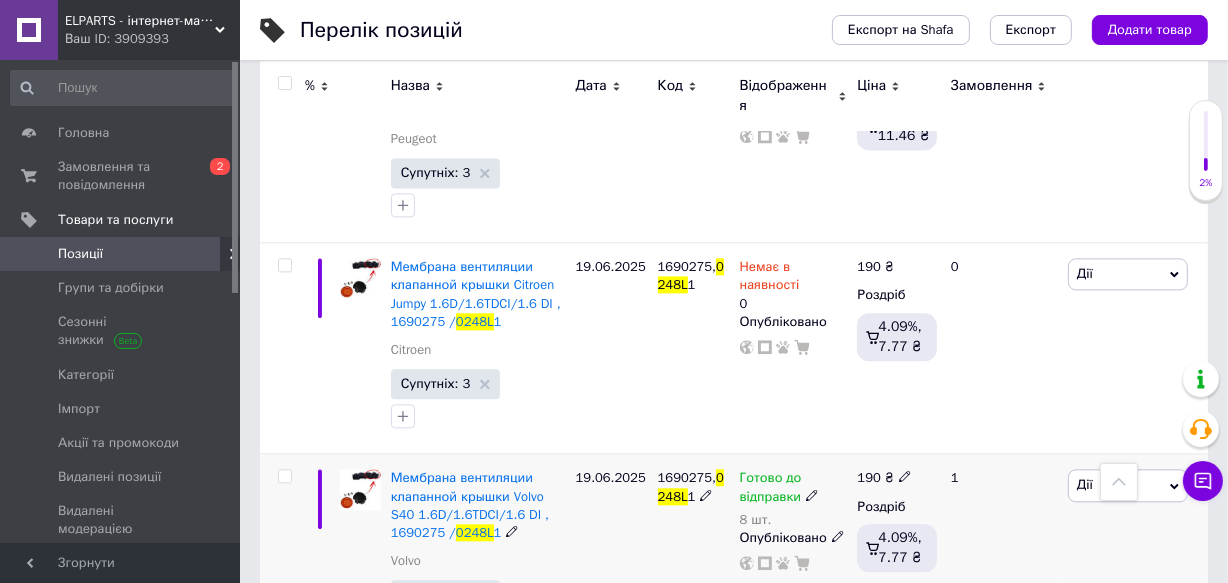 click 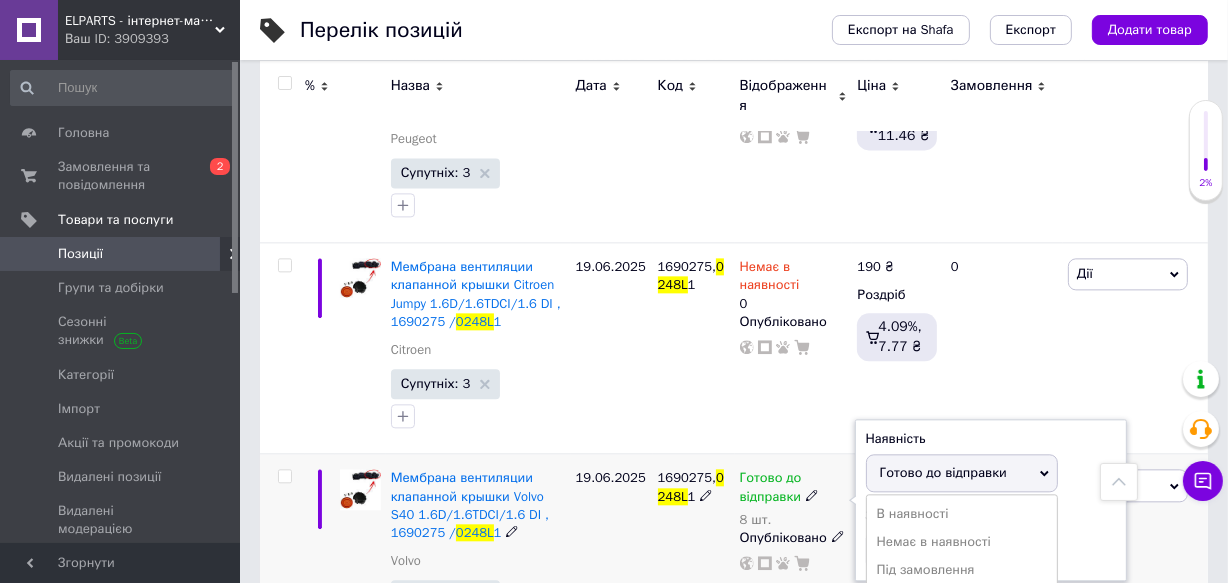 click on "Немає в наявності" at bounding box center [962, 542] 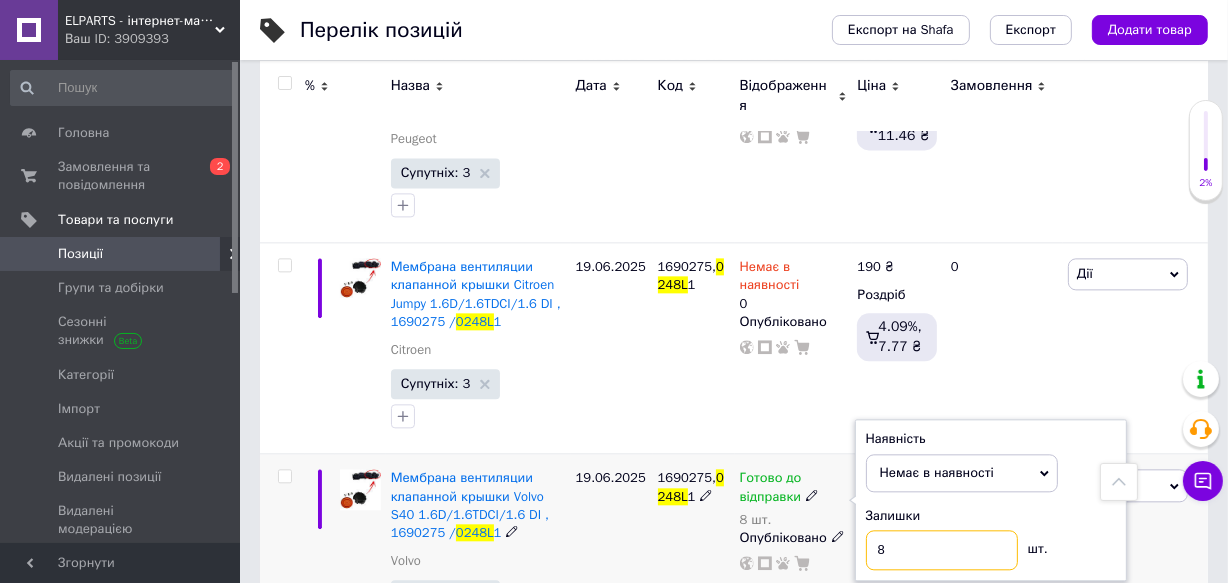 drag, startPoint x: 892, startPoint y: 520, endPoint x: 835, endPoint y: 526, distance: 57.31492 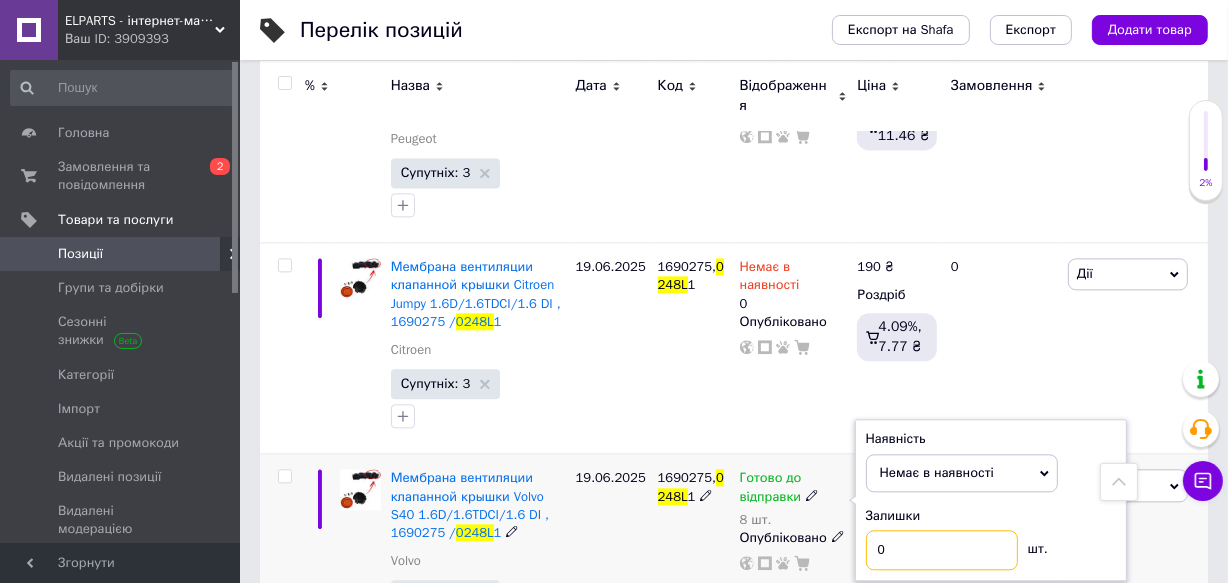 type on "0" 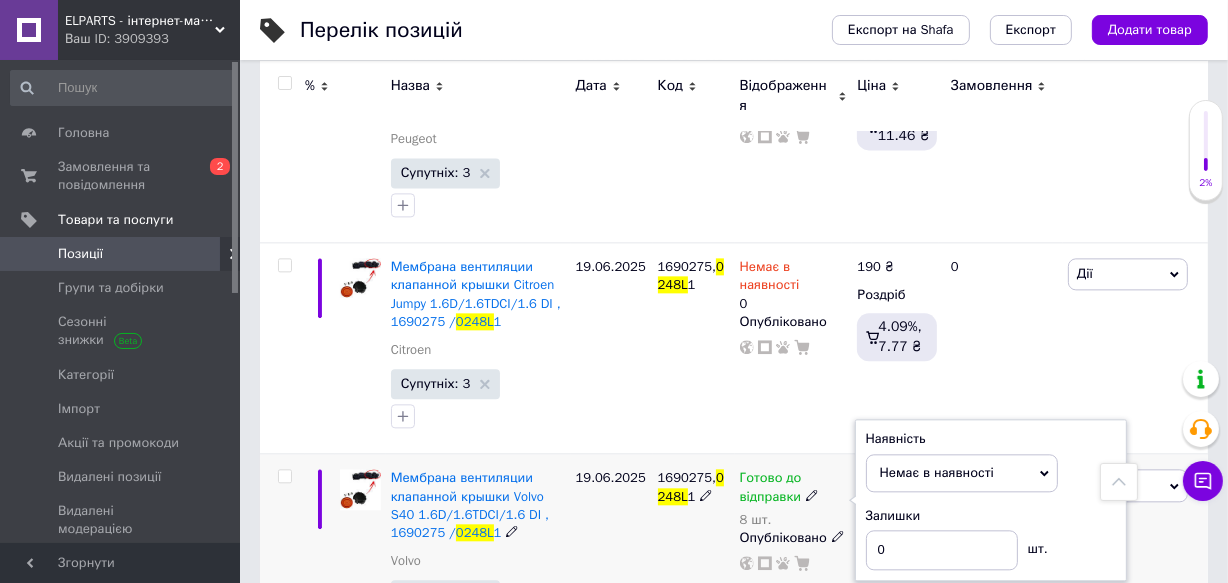 click at bounding box center (794, 563) 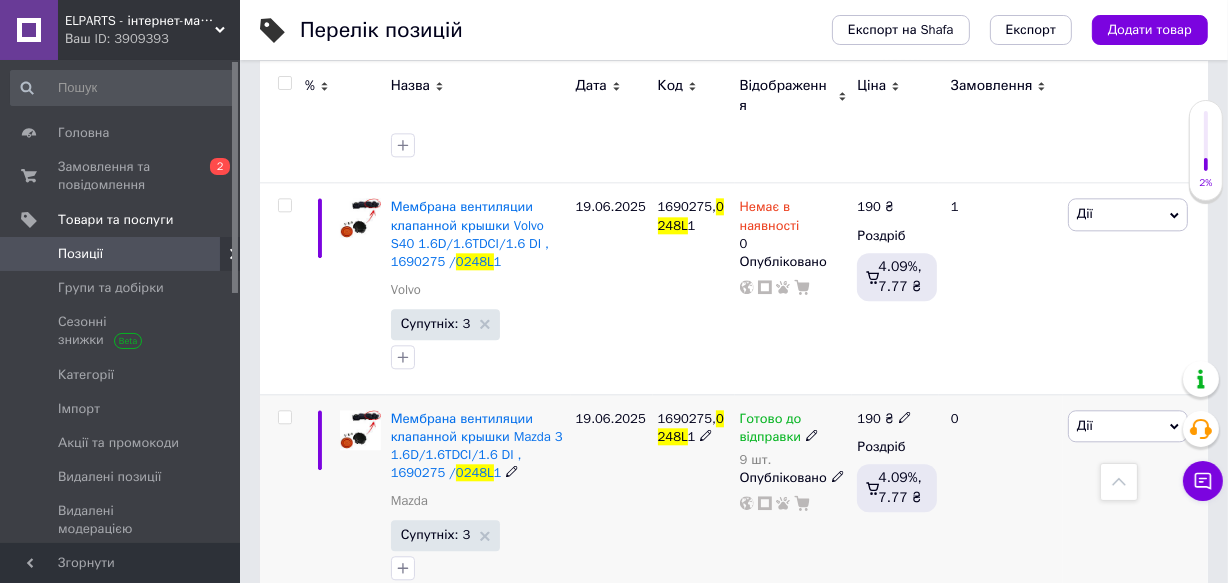scroll, scrollTop: 4272, scrollLeft: 0, axis: vertical 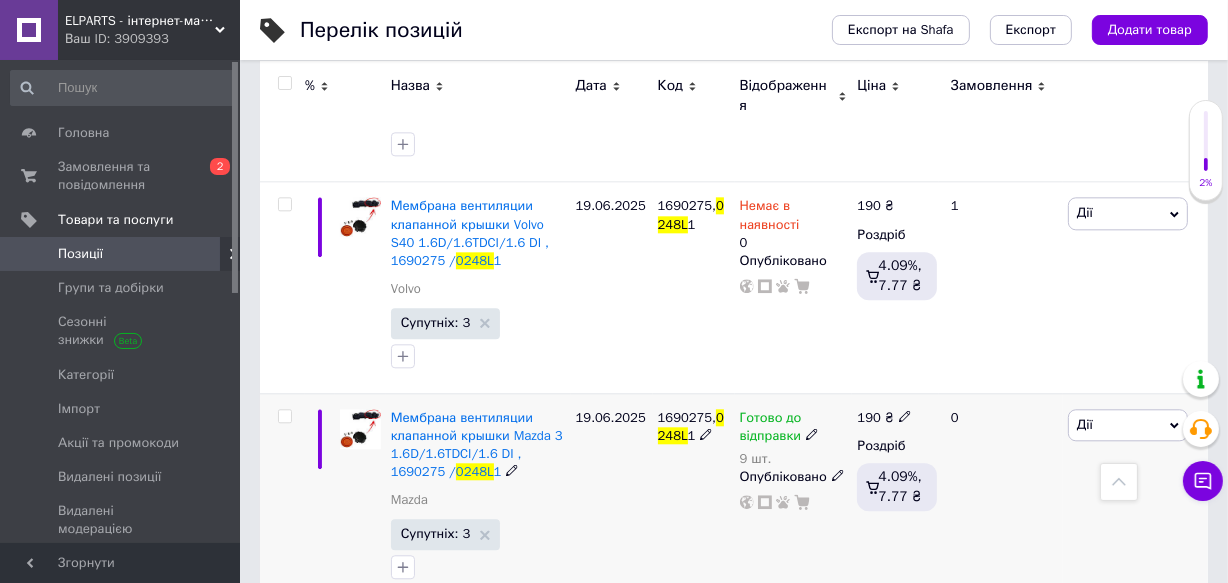 click 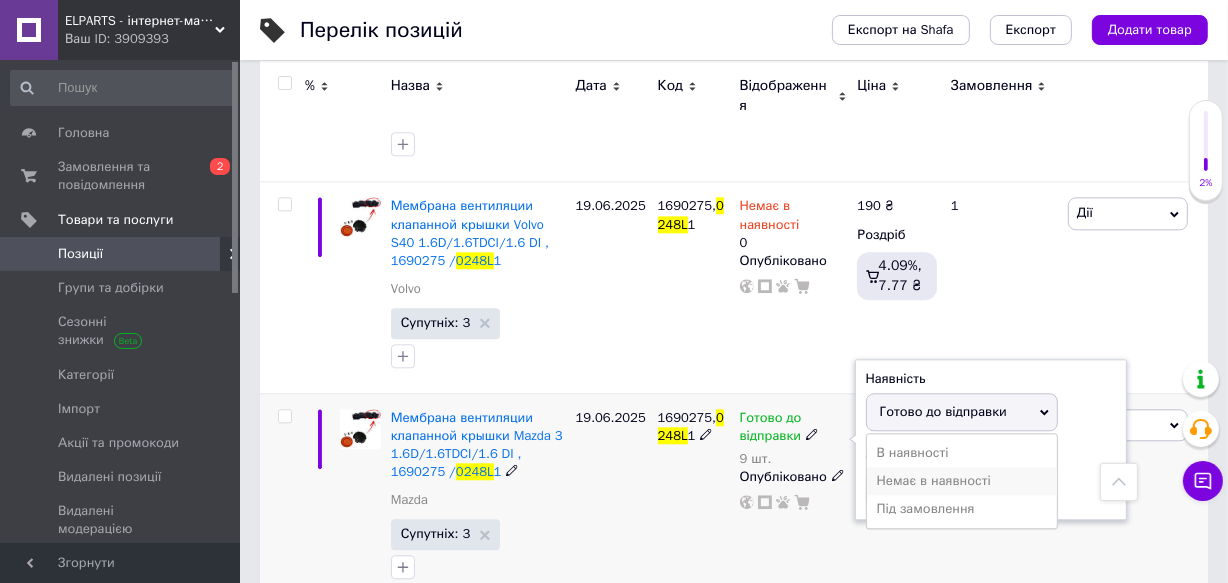 click on "Немає в наявності" at bounding box center [962, 481] 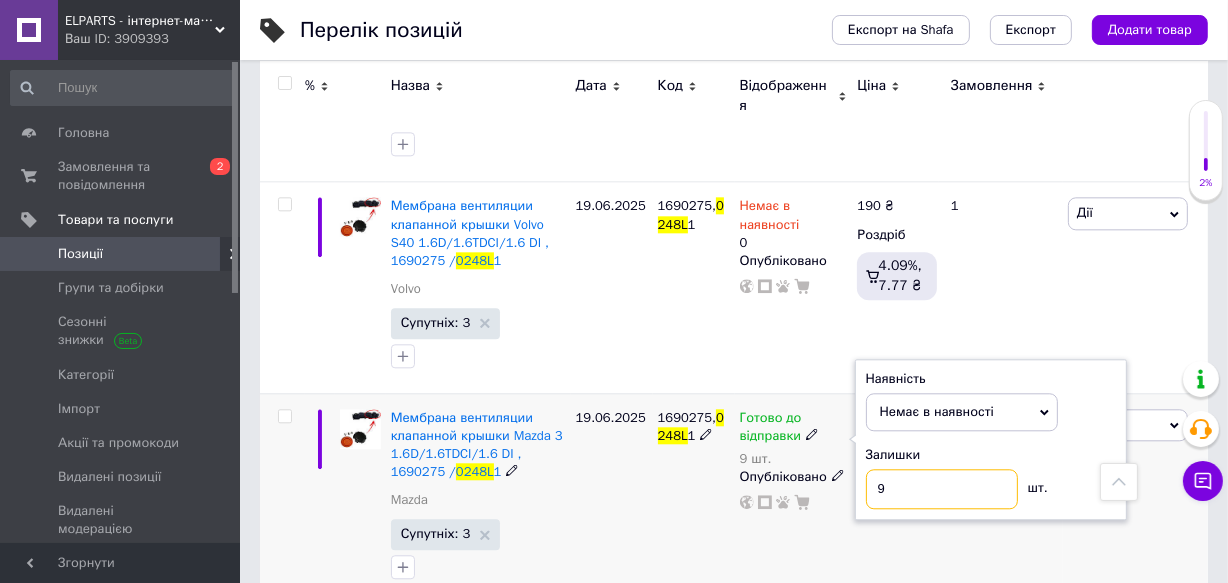 drag, startPoint x: 890, startPoint y: 462, endPoint x: 827, endPoint y: 473, distance: 63.953106 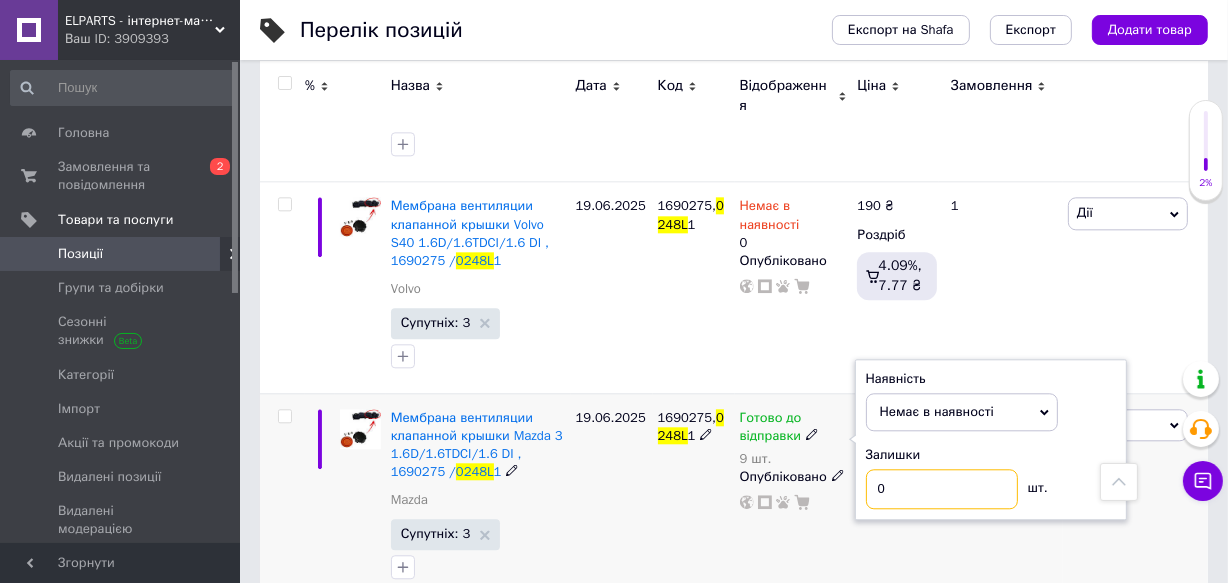 type on "0" 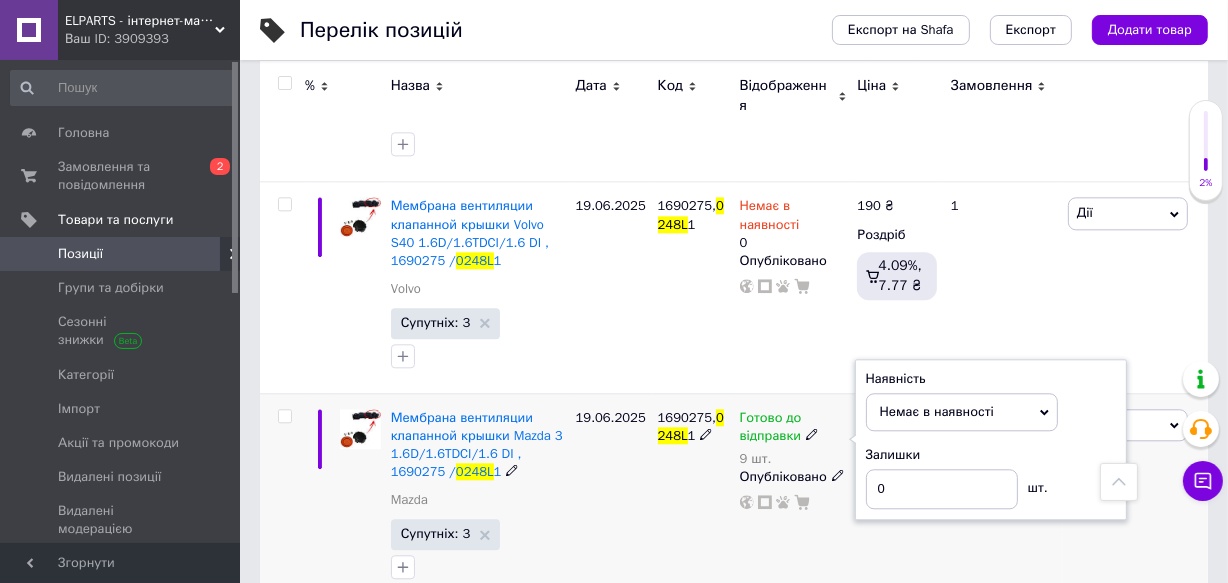 click on "Готово до відправки 9 шт. Наявність Немає в наявності В наявності Під замовлення Готово до відправки Залишки 0 шт. Опубліковано" at bounding box center [794, 498] 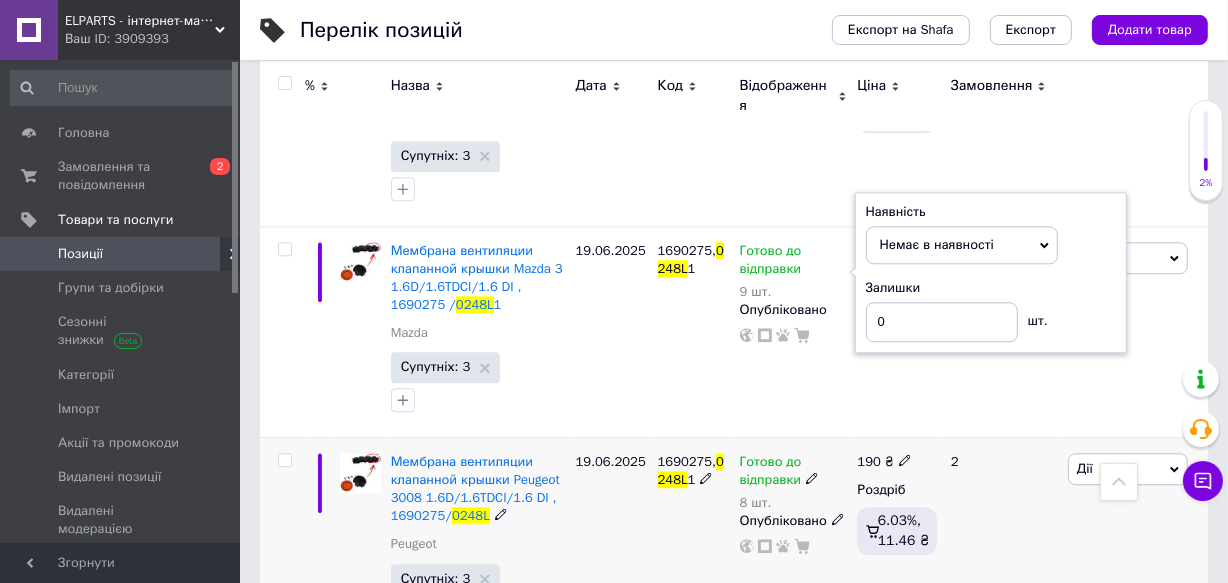scroll, scrollTop: 4454, scrollLeft: 0, axis: vertical 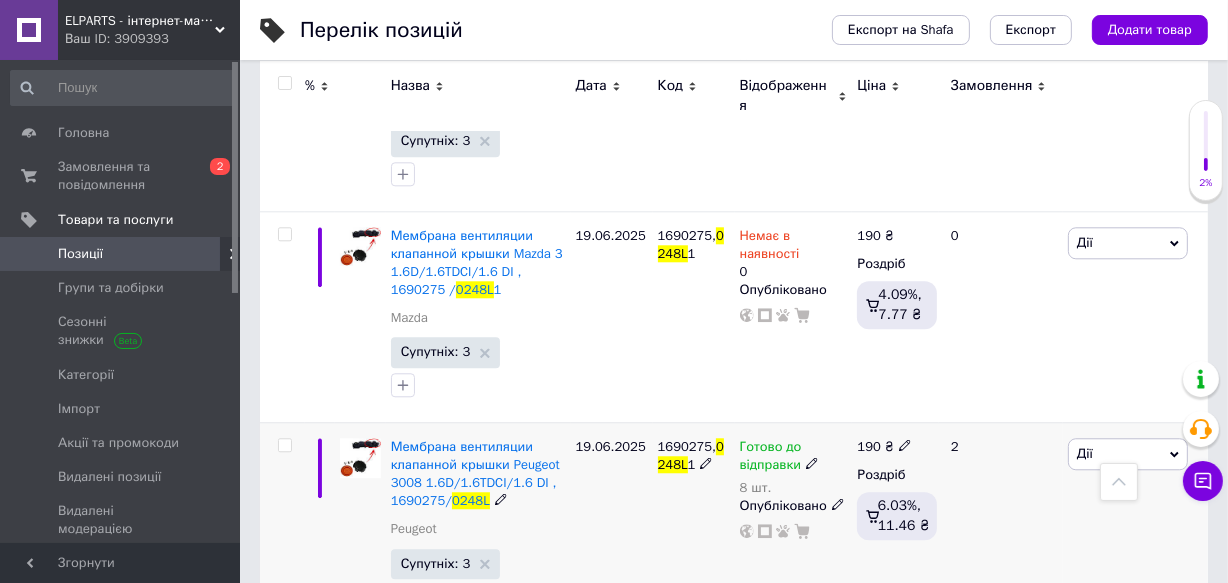 click 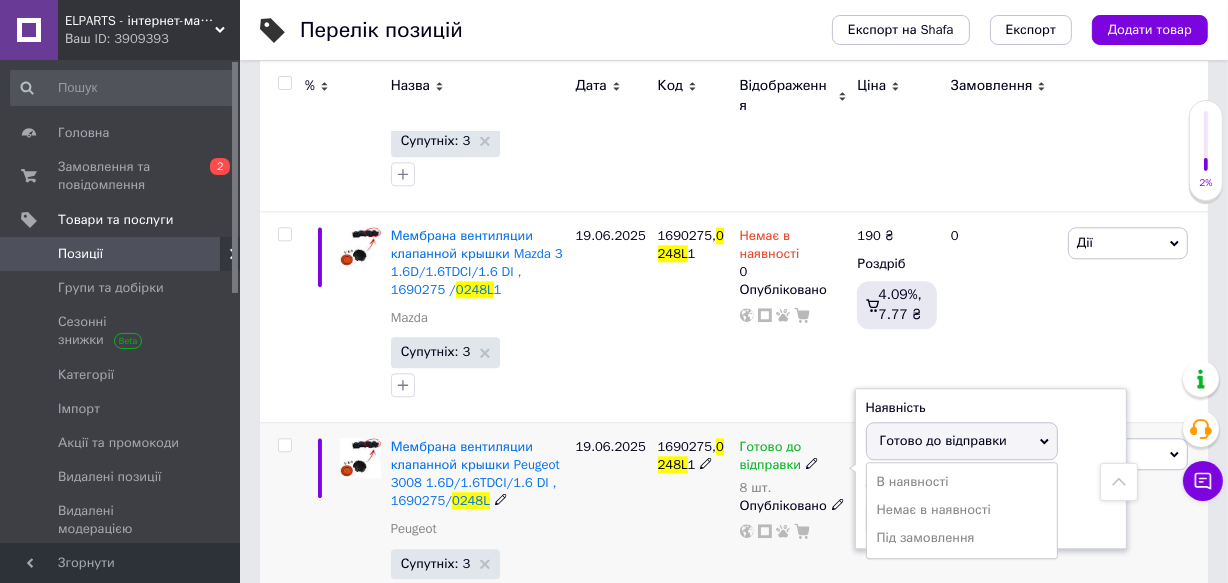 click on "Немає в наявності" at bounding box center (962, 510) 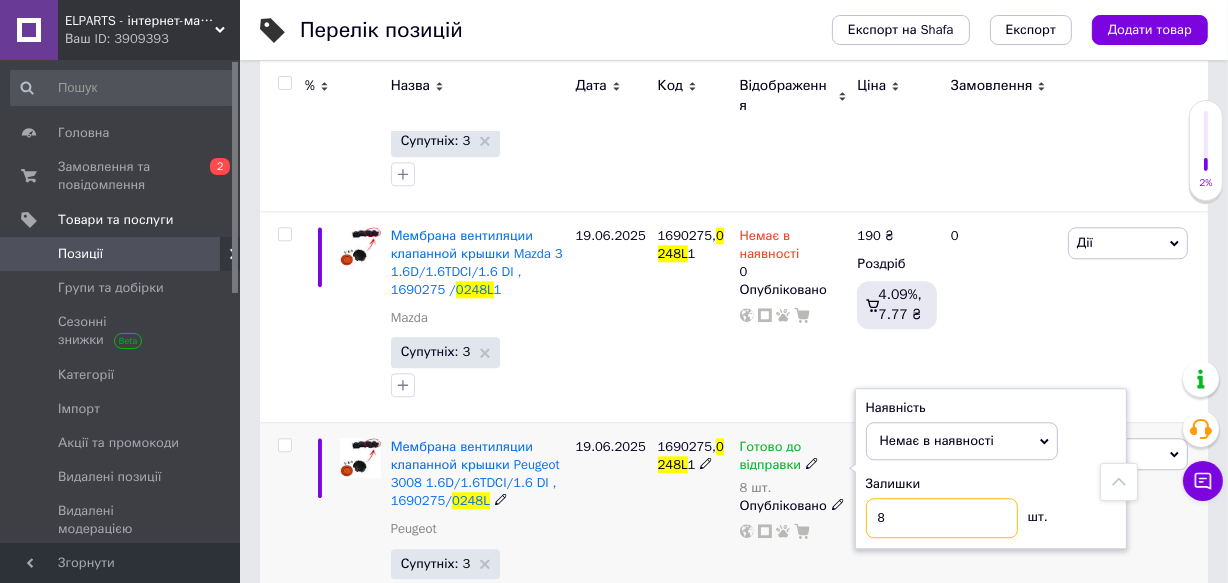 drag, startPoint x: 899, startPoint y: 490, endPoint x: 825, endPoint y: 506, distance: 75.70998 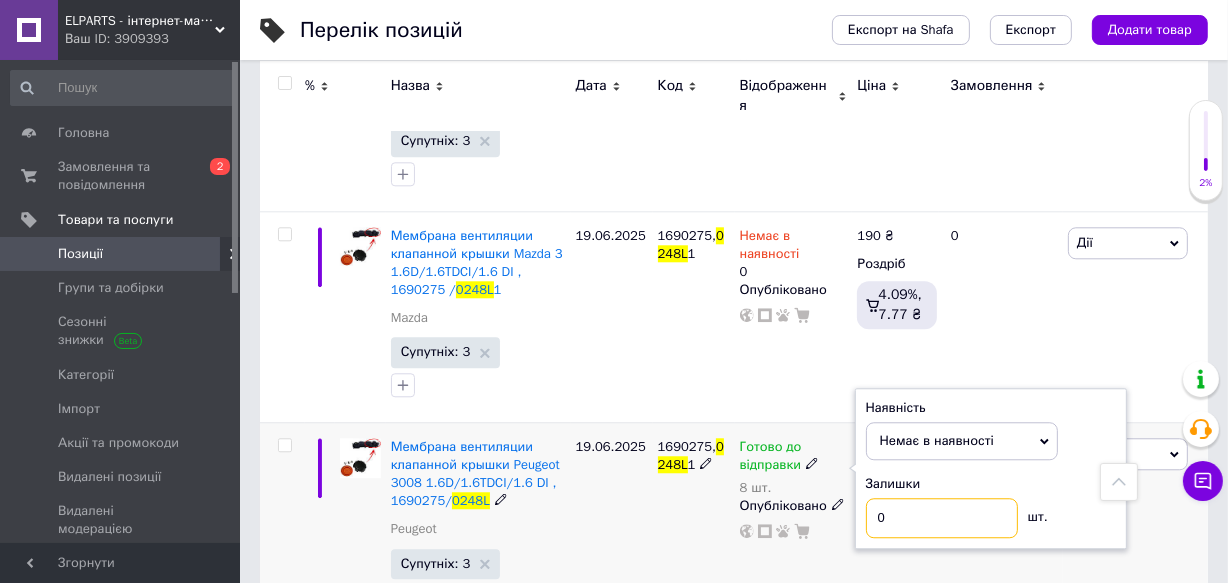 type on "0" 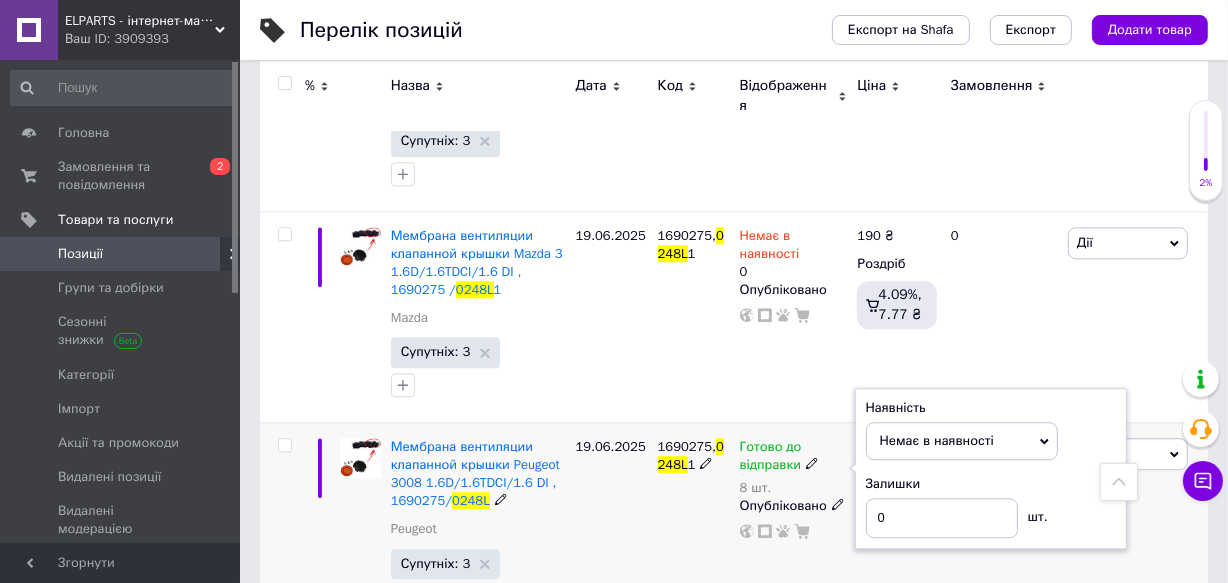 click on "Готово до відправки 8 шт. Наявність Немає в наявності В наявності Під замовлення Готово до відправки Залишки 0 шт. Опубліковано" at bounding box center (794, 527) 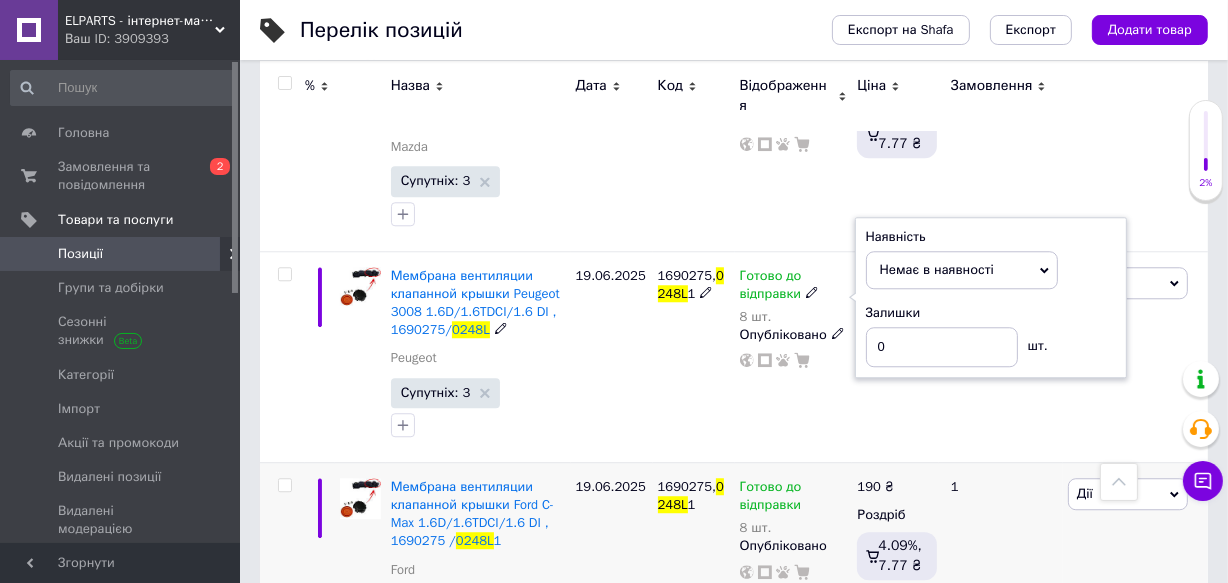 scroll, scrollTop: 4636, scrollLeft: 0, axis: vertical 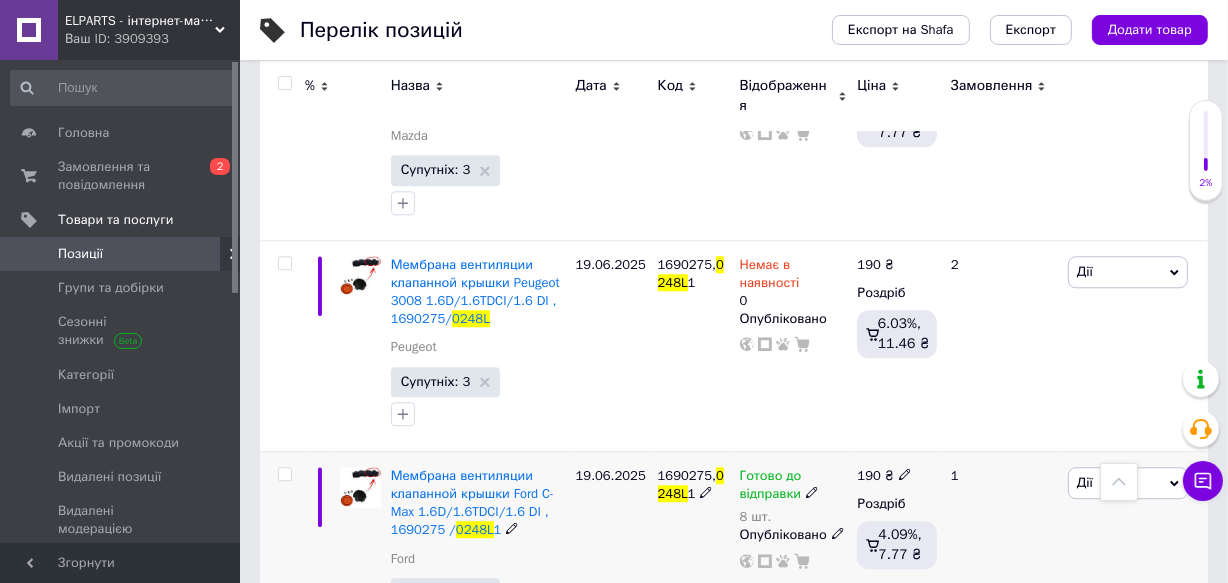 click 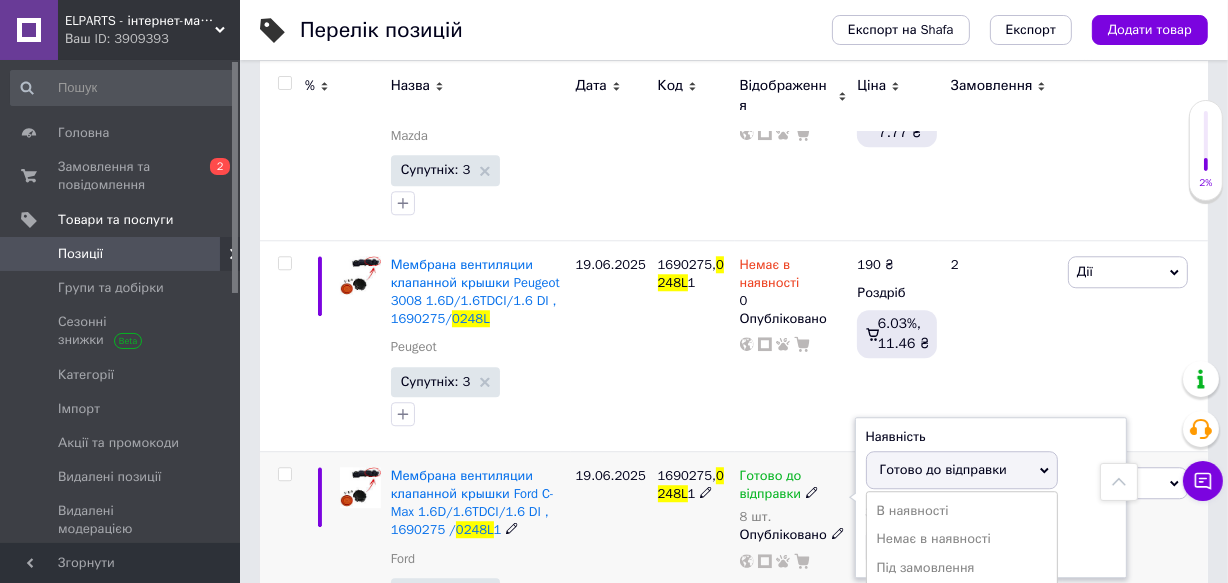 click on "Немає в наявності" at bounding box center (962, 539) 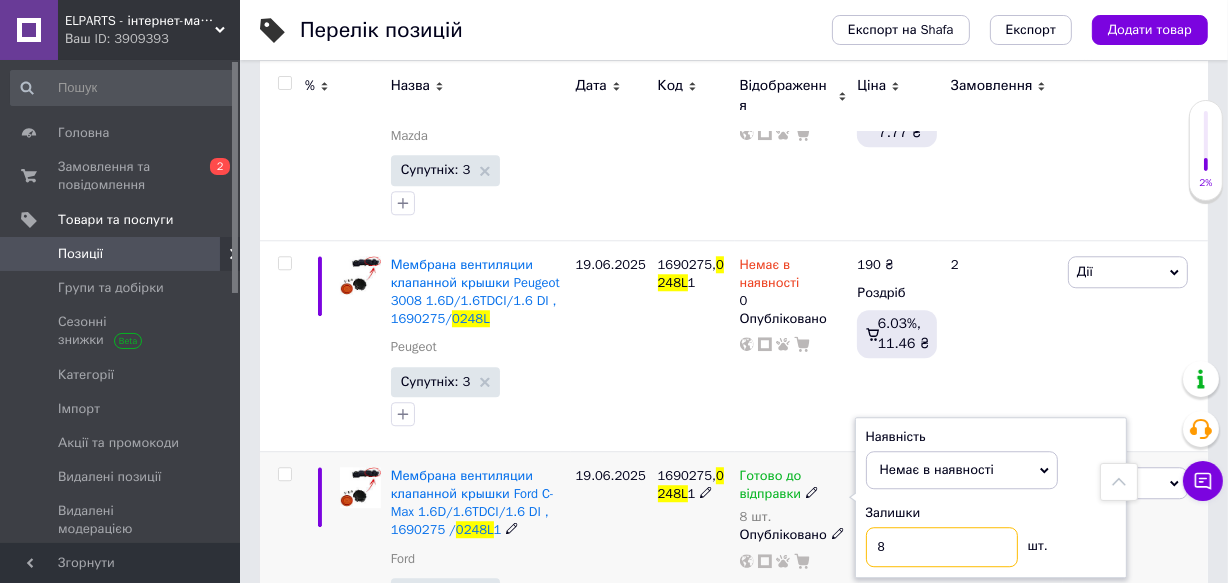 drag, startPoint x: 896, startPoint y: 515, endPoint x: 836, endPoint y: 525, distance: 60.827625 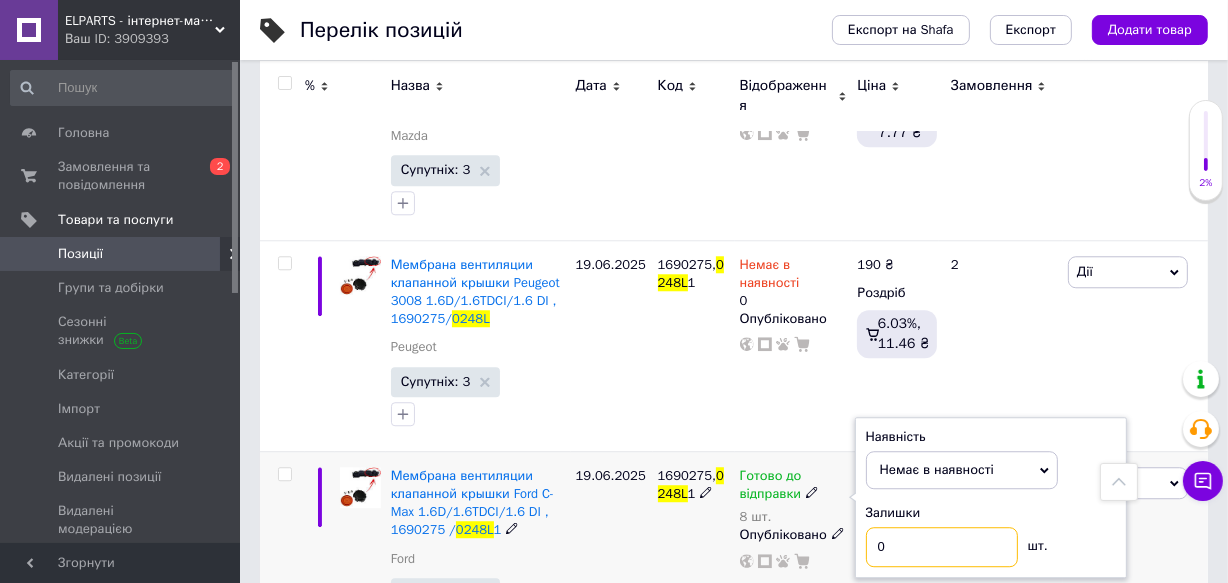 type on "0" 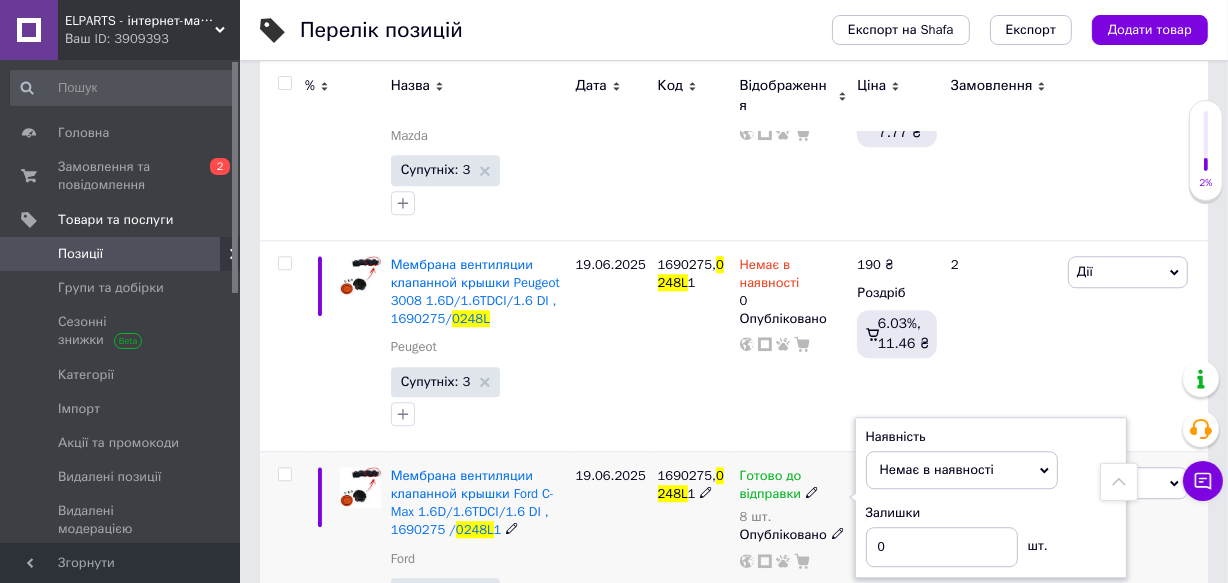 drag, startPoint x: 828, startPoint y: 544, endPoint x: 820, endPoint y: 522, distance: 23.409399 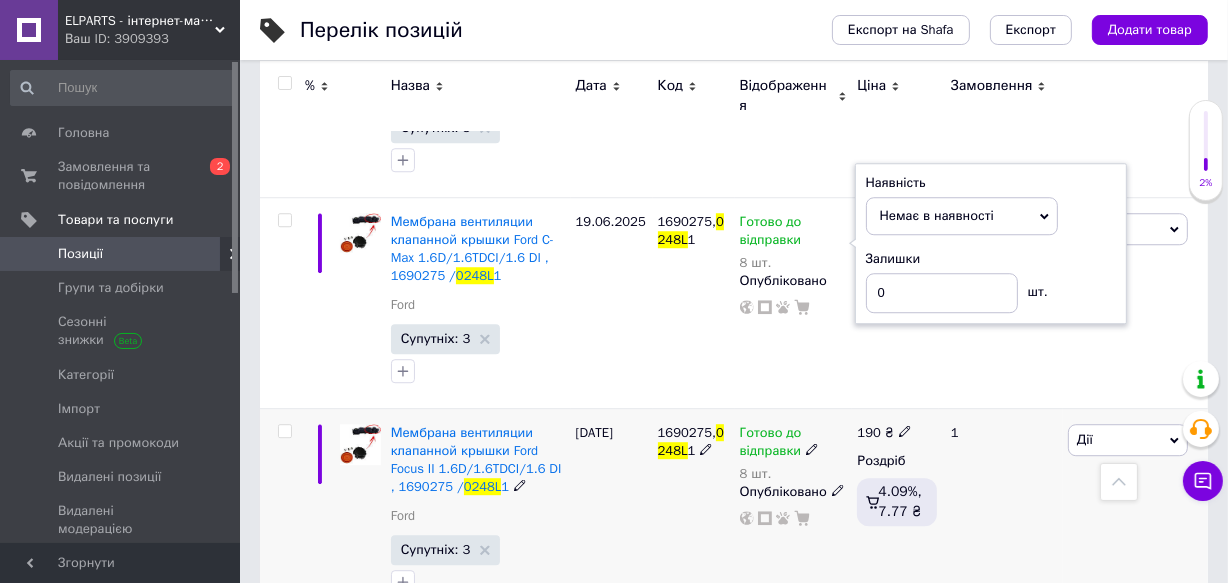 scroll, scrollTop: 4909, scrollLeft: 0, axis: vertical 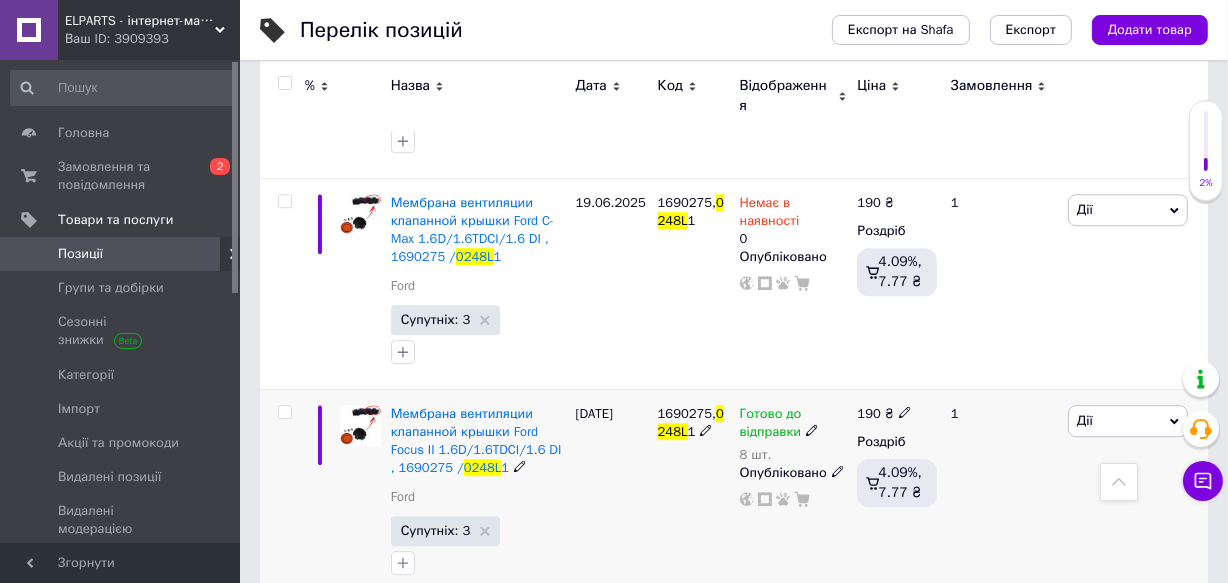 click 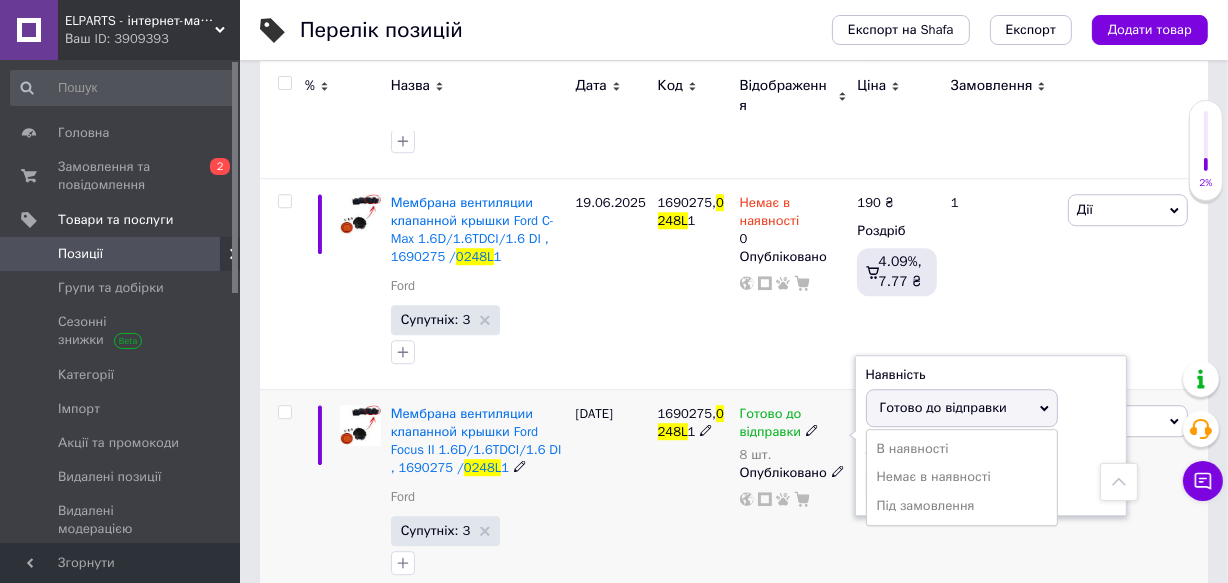click on "Немає в наявності" at bounding box center [962, 477] 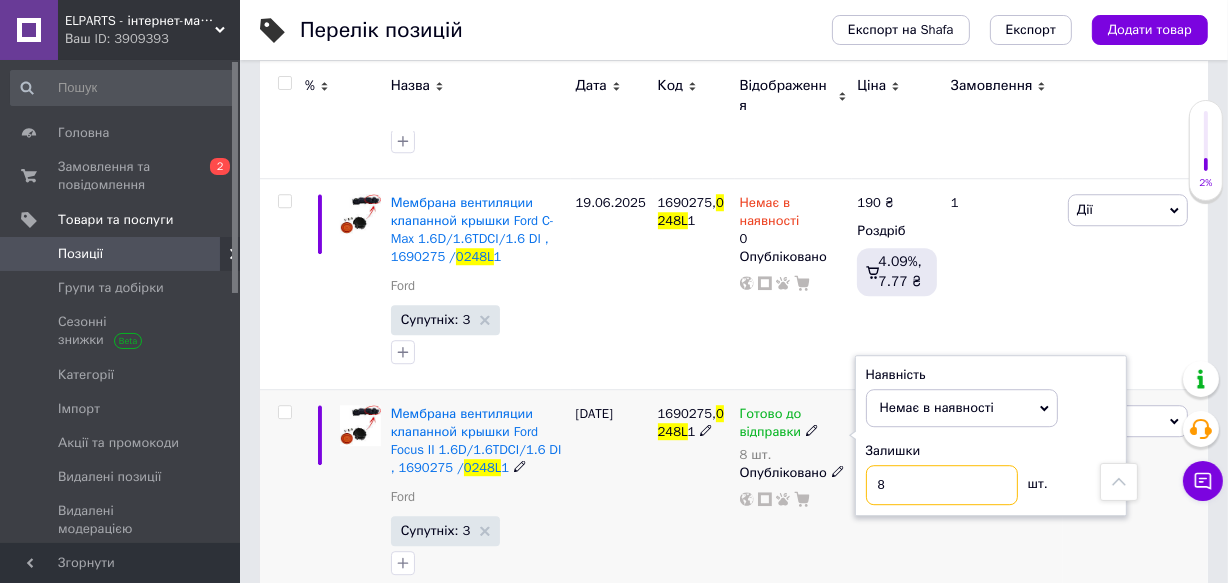 drag, startPoint x: 888, startPoint y: 459, endPoint x: 840, endPoint y: 470, distance: 49.24429 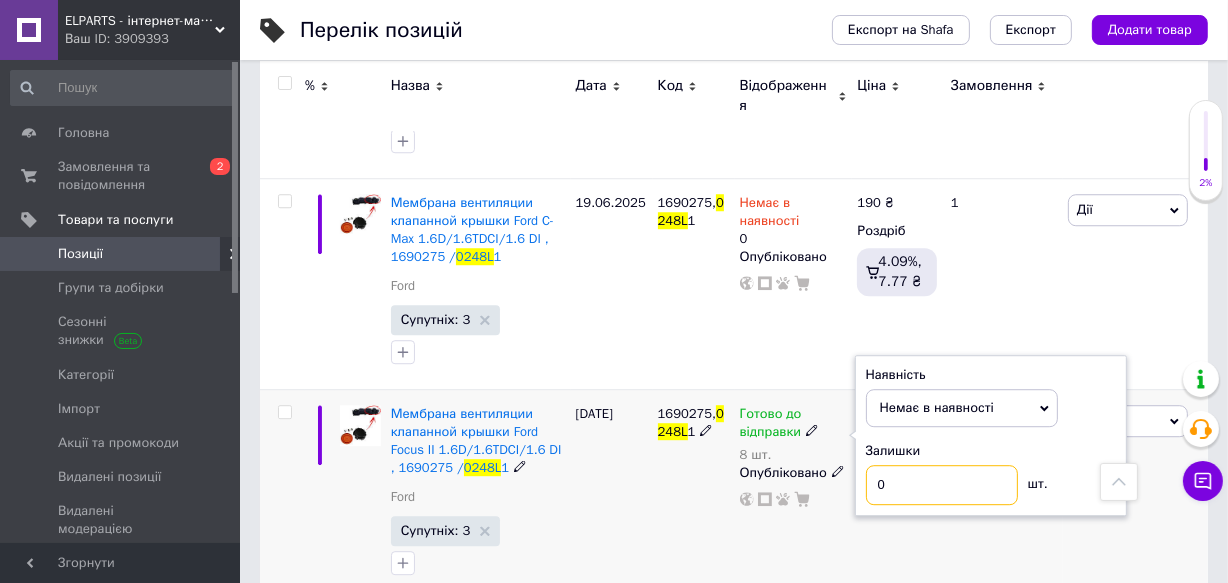 type on "0" 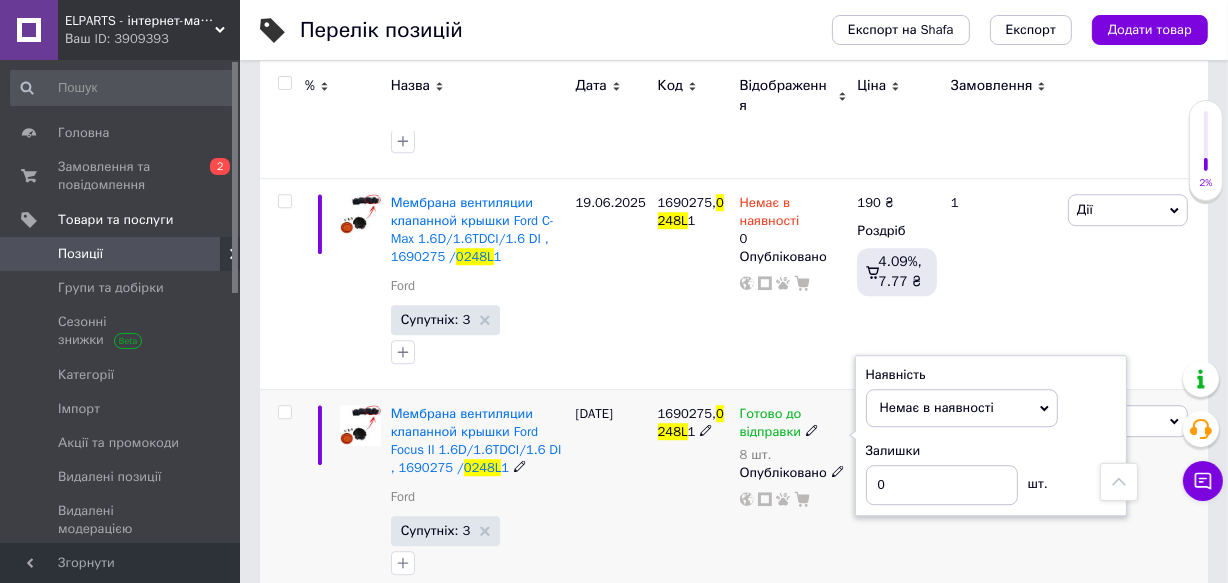 click on "Готово до відправки 8 шт. Наявність Немає в наявності В наявності Під замовлення Готово до відправки Залишки 0 шт. Опубліковано" at bounding box center [794, 494] 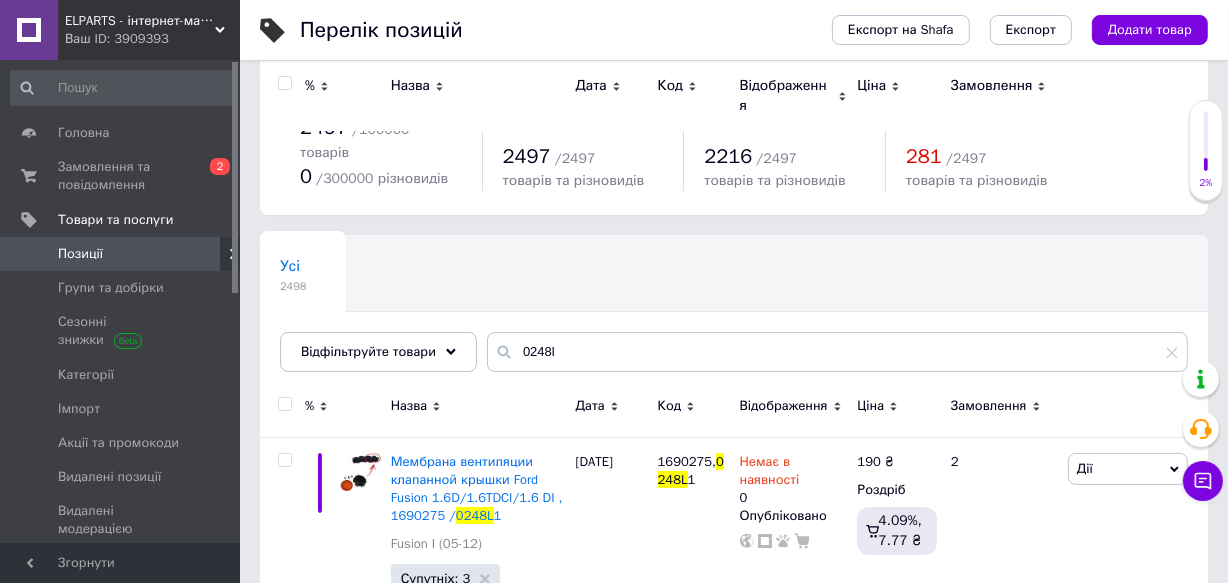 scroll, scrollTop: 0, scrollLeft: 0, axis: both 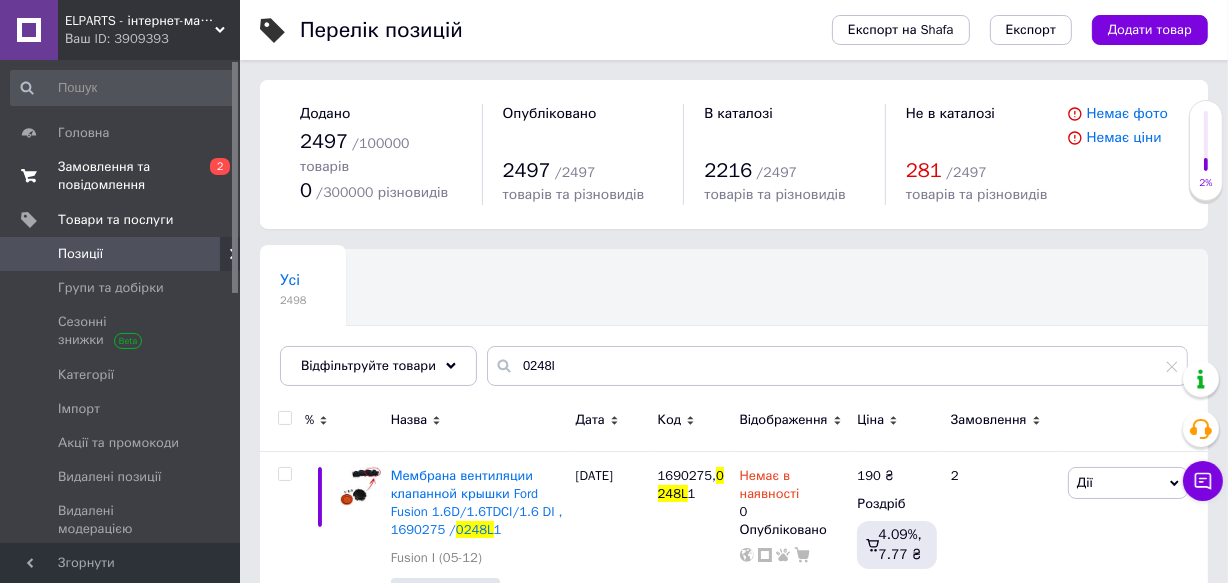 click on "Замовлення та повідомлення" at bounding box center (121, 176) 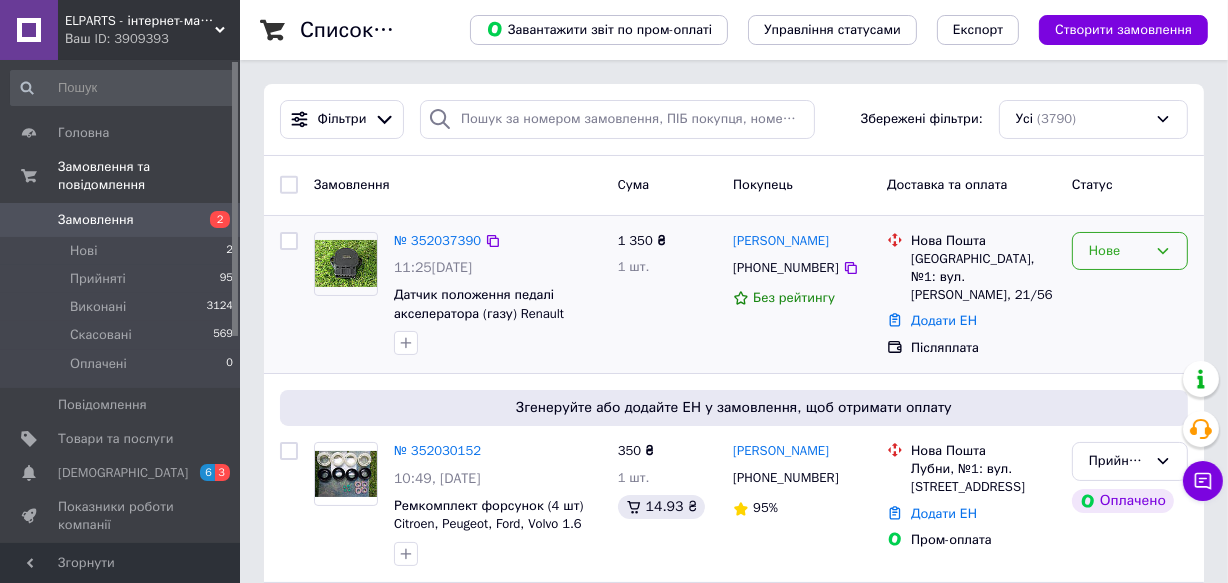 click 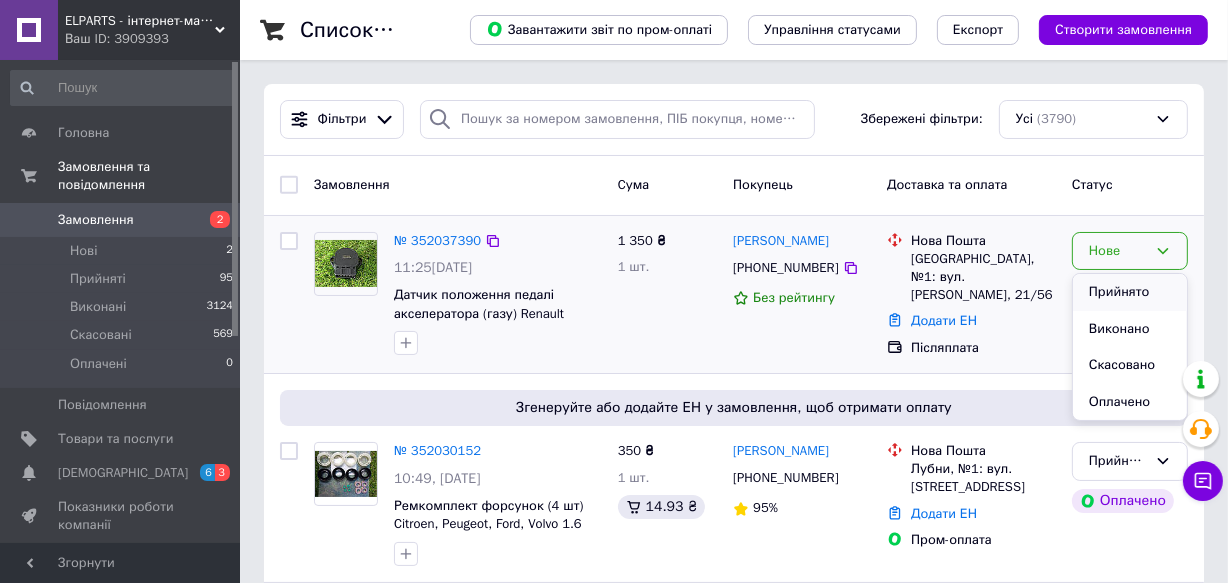click on "Прийнято" at bounding box center [1130, 292] 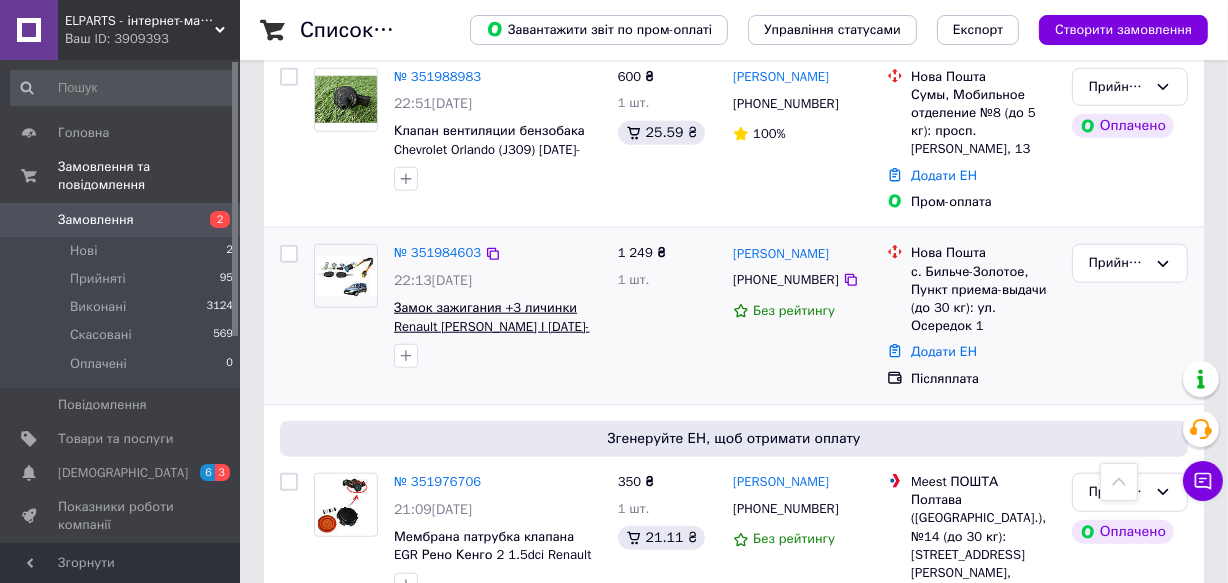 scroll, scrollTop: 1636, scrollLeft: 0, axis: vertical 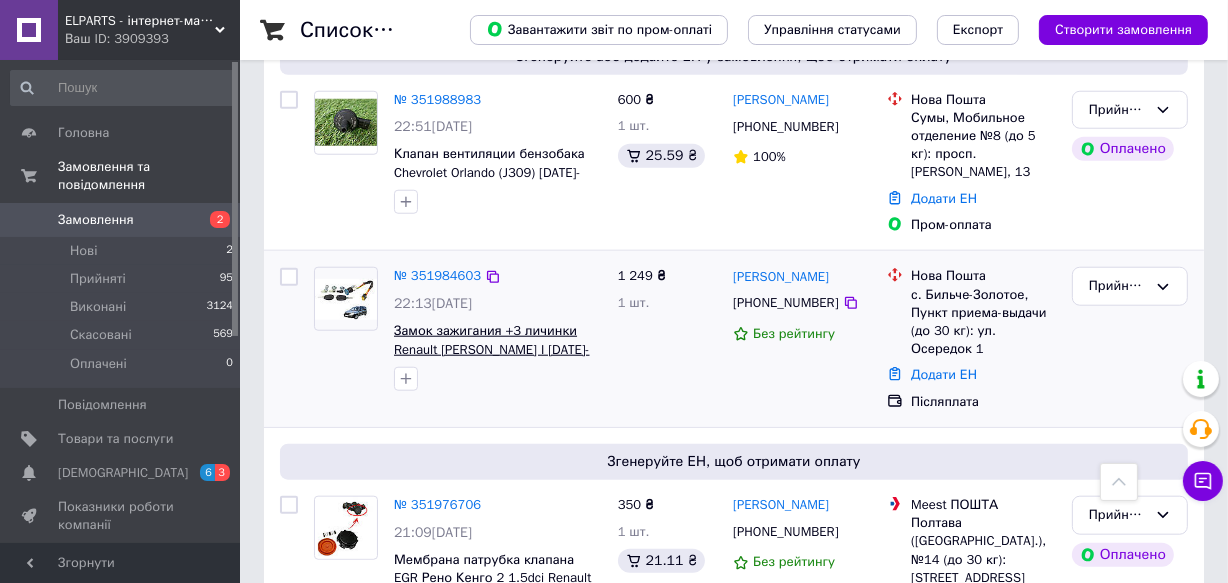 click on "Замок зажигания +3 личинки Renault [PERSON_NAME] I [DATE]-[DATE] (487004353R)" at bounding box center [492, 349] 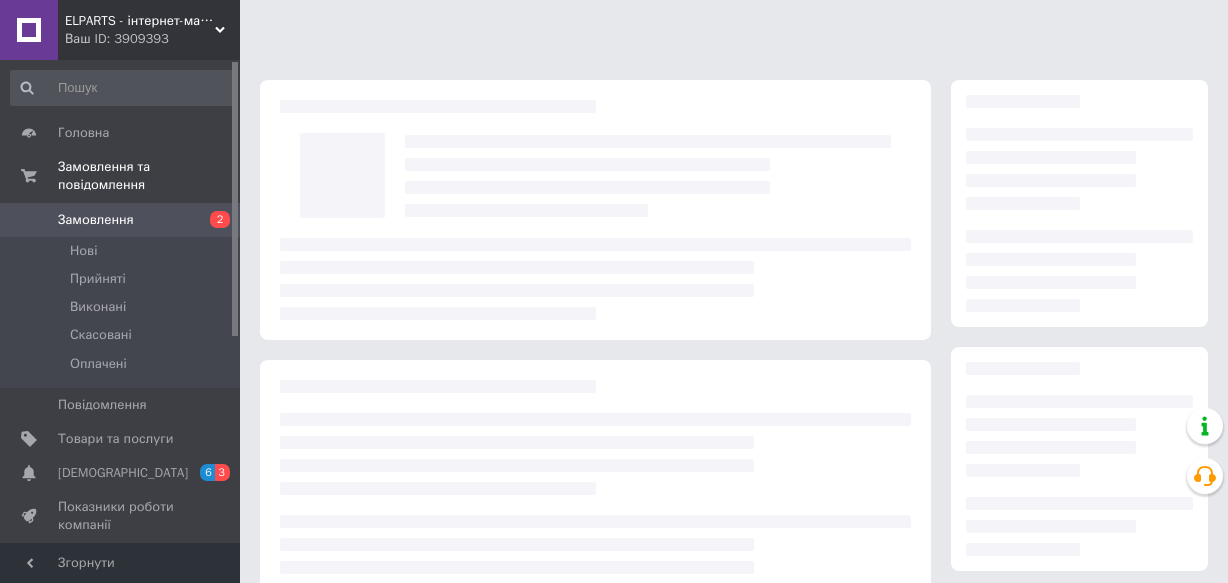 scroll, scrollTop: 0, scrollLeft: 0, axis: both 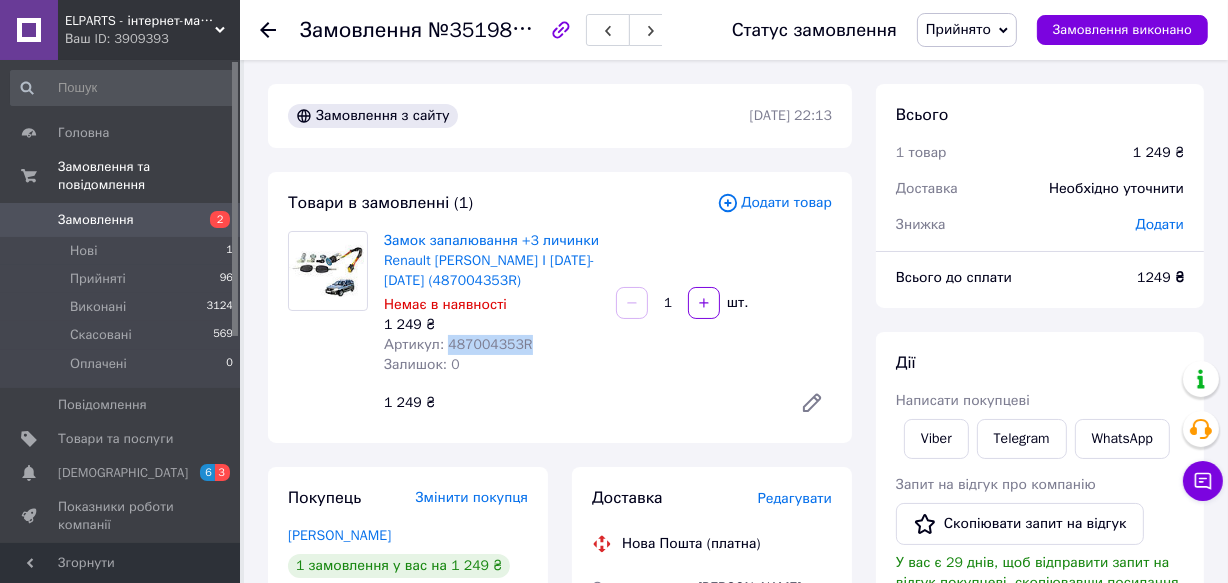 drag, startPoint x: 535, startPoint y: 352, endPoint x: 442, endPoint y: 349, distance: 93.04838 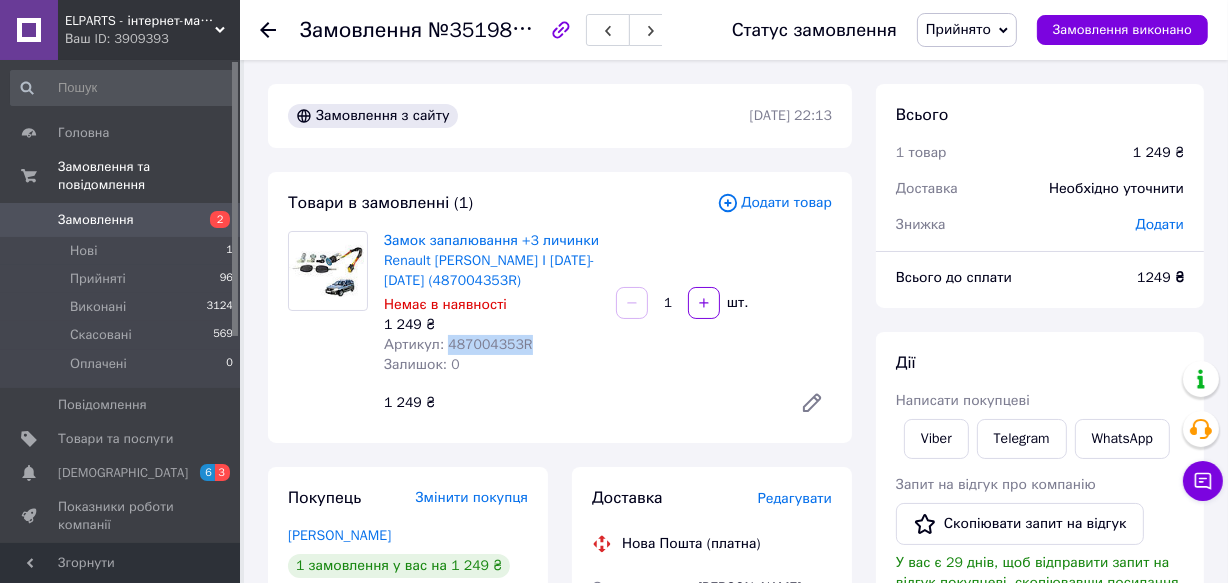 click on "Замовлення" at bounding box center (121, 220) 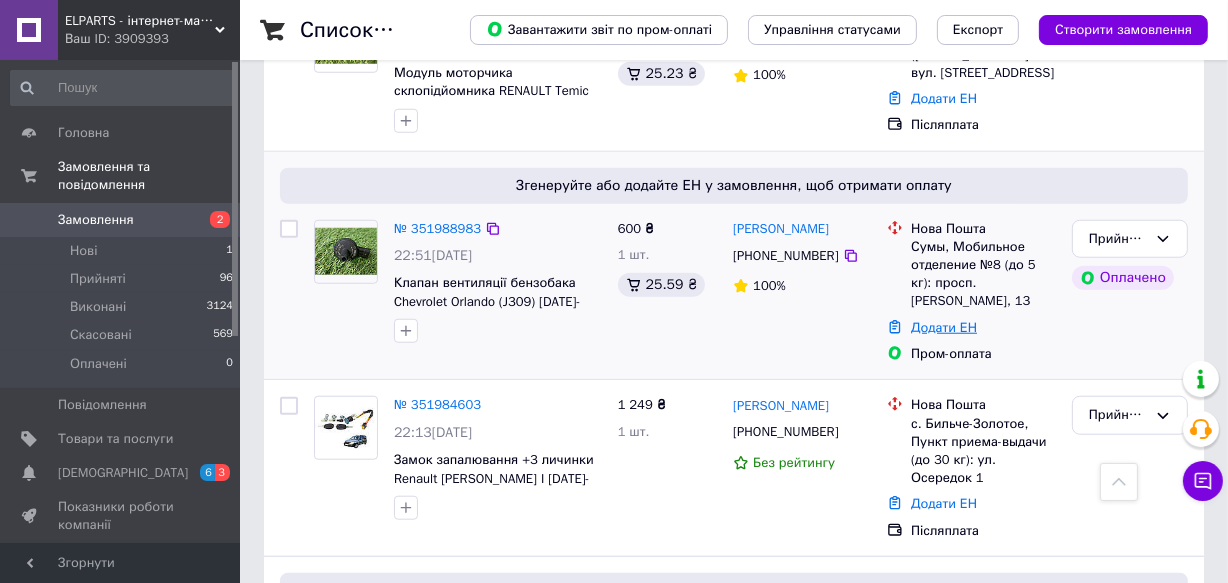 scroll, scrollTop: 1636, scrollLeft: 0, axis: vertical 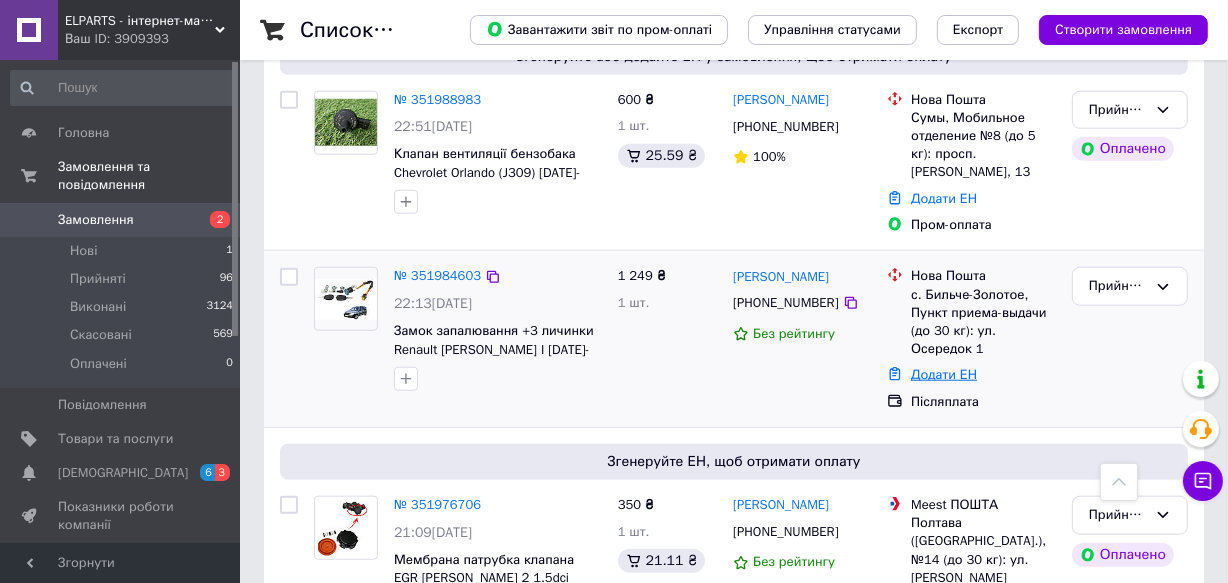 click on "Додати ЕН" at bounding box center (944, 374) 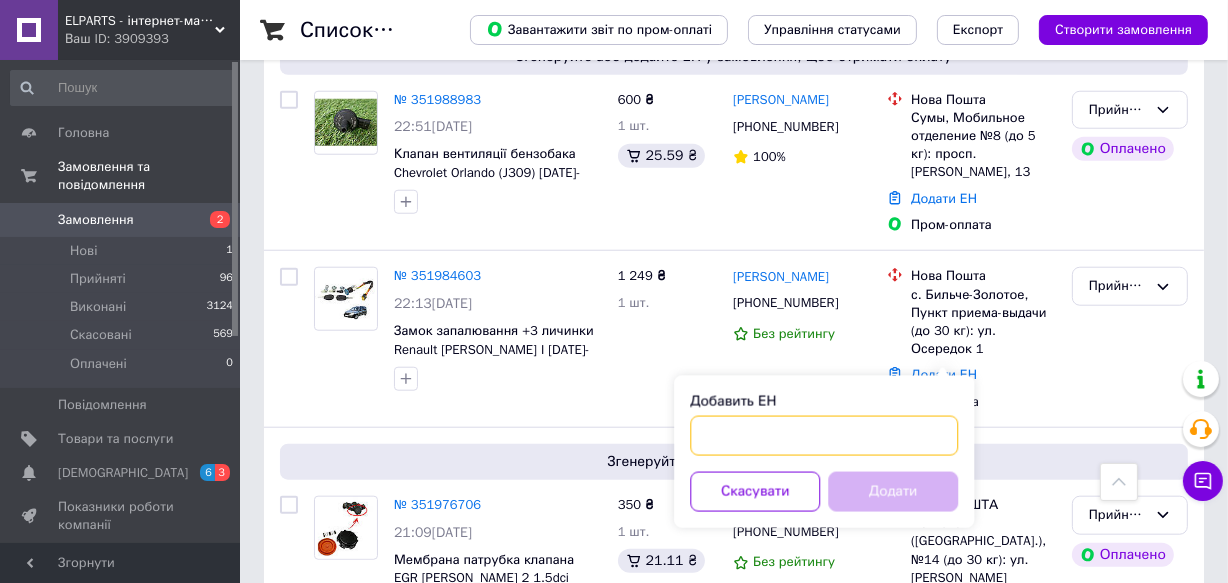 click on "Добавить ЕН" at bounding box center [824, 436] 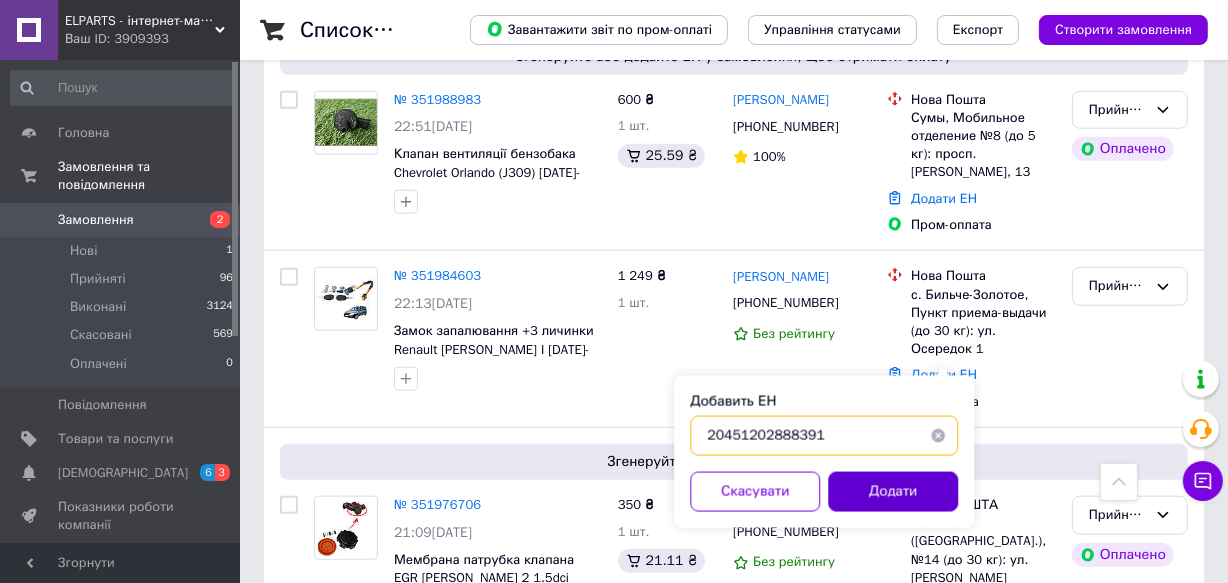 type on "20451202888391" 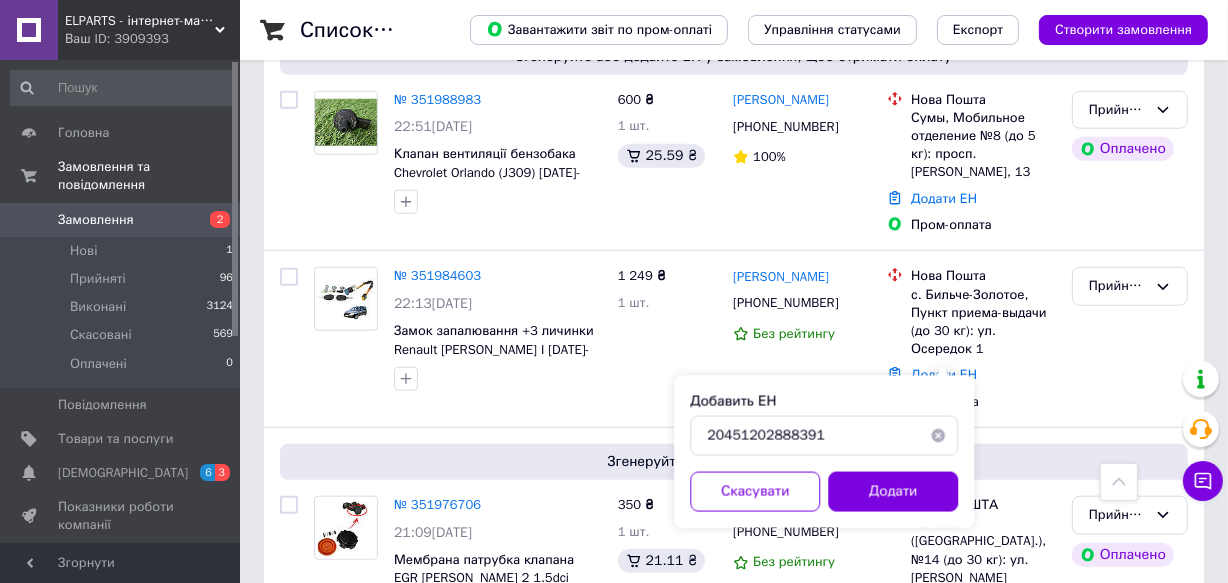 click on "Додати" at bounding box center [893, 492] 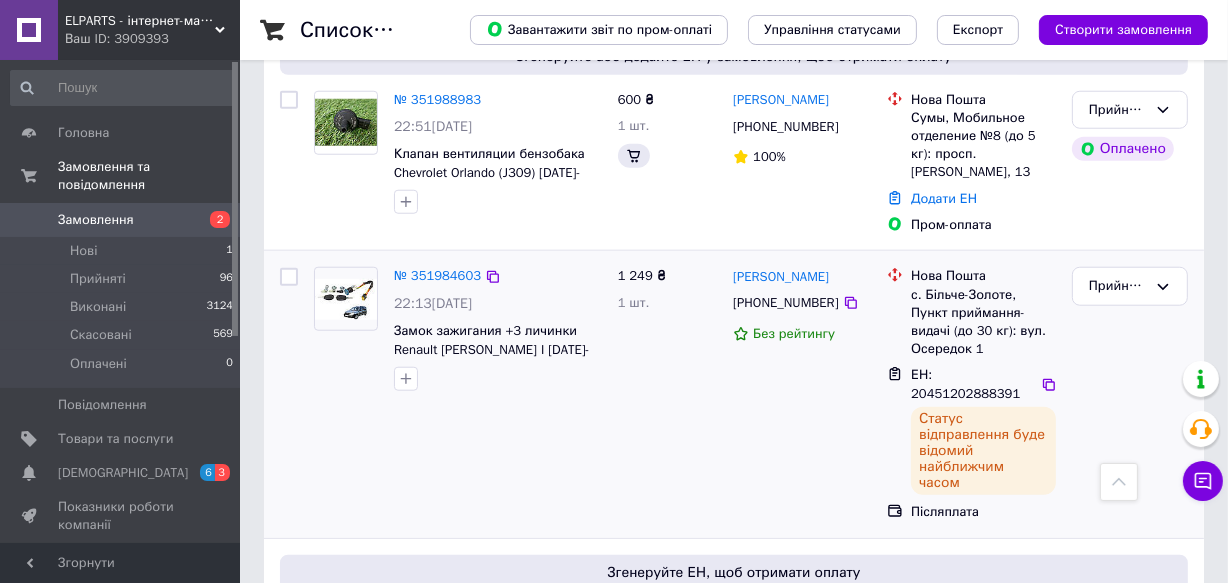 scroll, scrollTop: 1545, scrollLeft: 0, axis: vertical 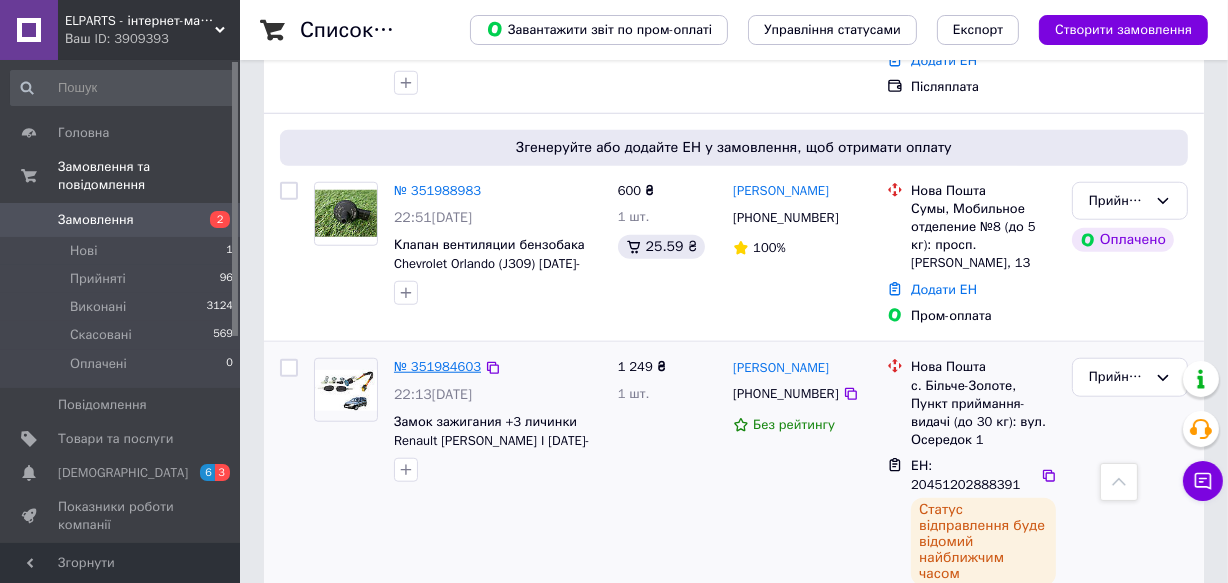 click on "№ 351984603" at bounding box center (437, 366) 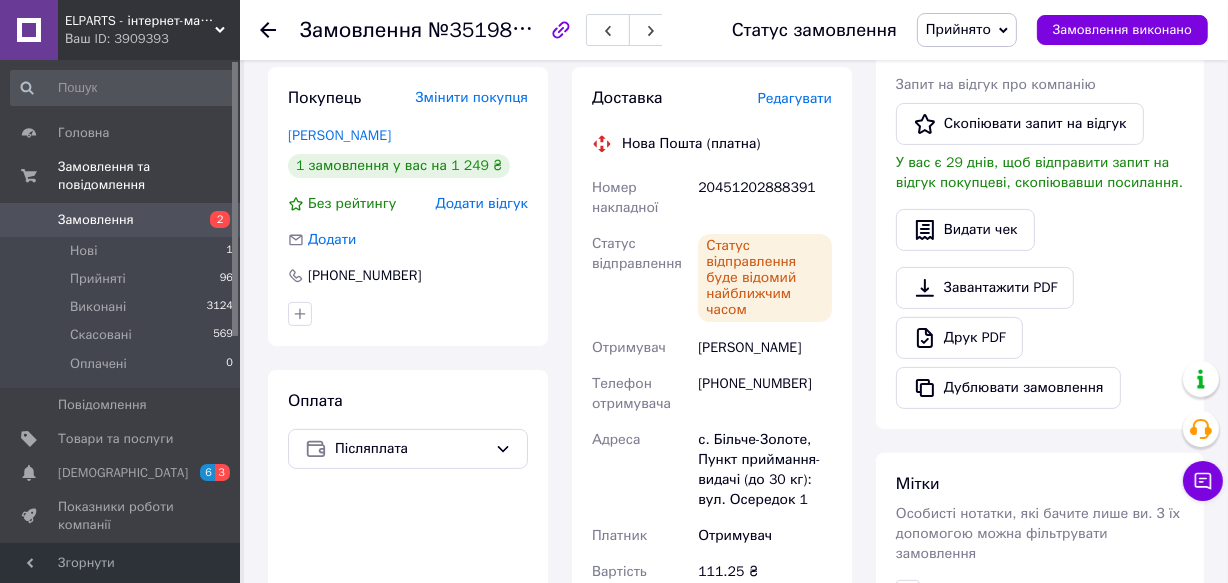 scroll, scrollTop: 369, scrollLeft: 0, axis: vertical 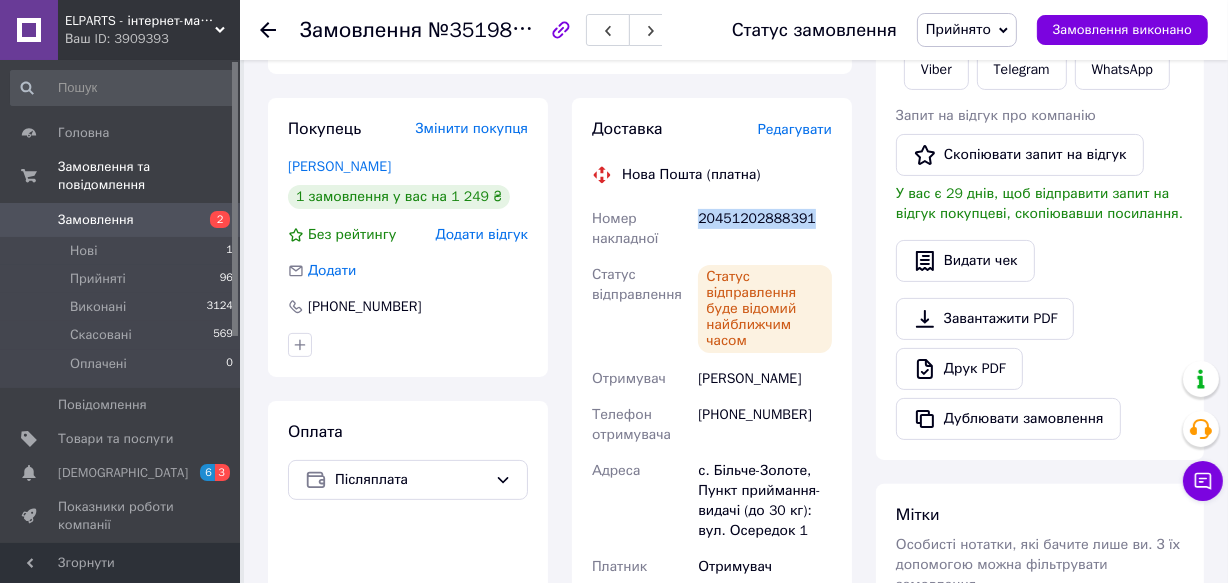 drag, startPoint x: 810, startPoint y: 211, endPoint x: 698, endPoint y: 217, distance: 112.1606 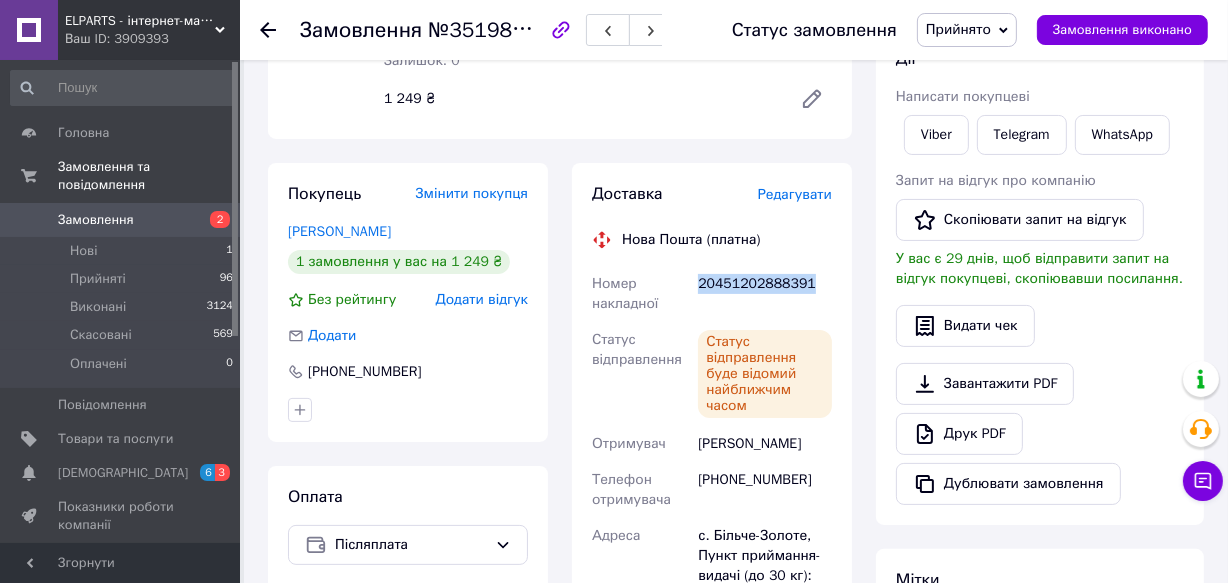 scroll, scrollTop: 96, scrollLeft: 0, axis: vertical 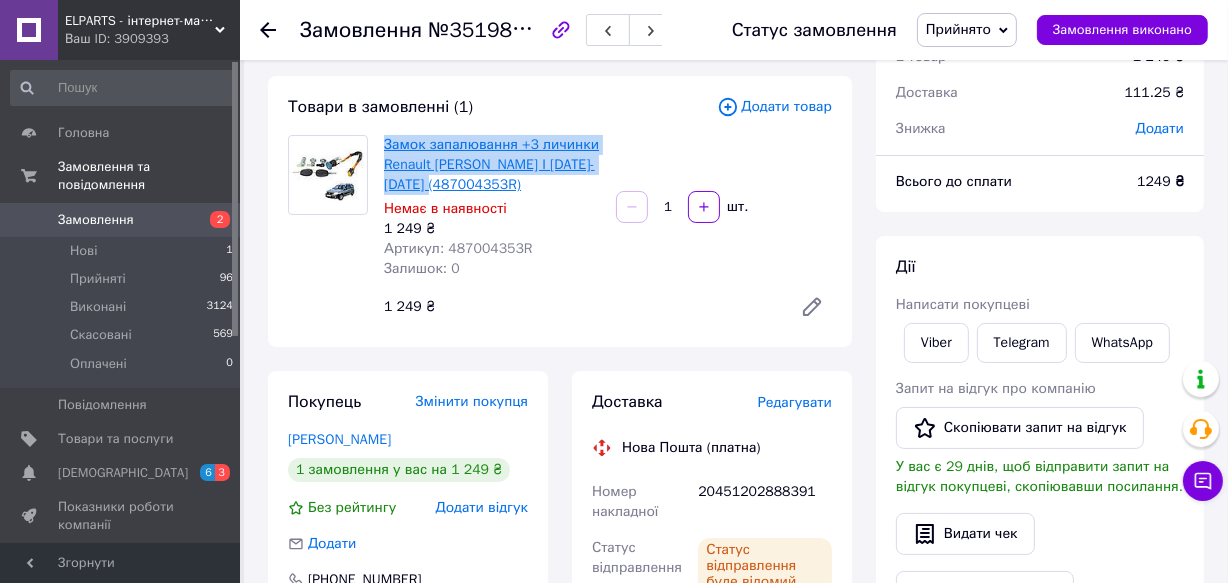 drag, startPoint x: 483, startPoint y: 188, endPoint x: 383, endPoint y: 140, distance: 110.92339 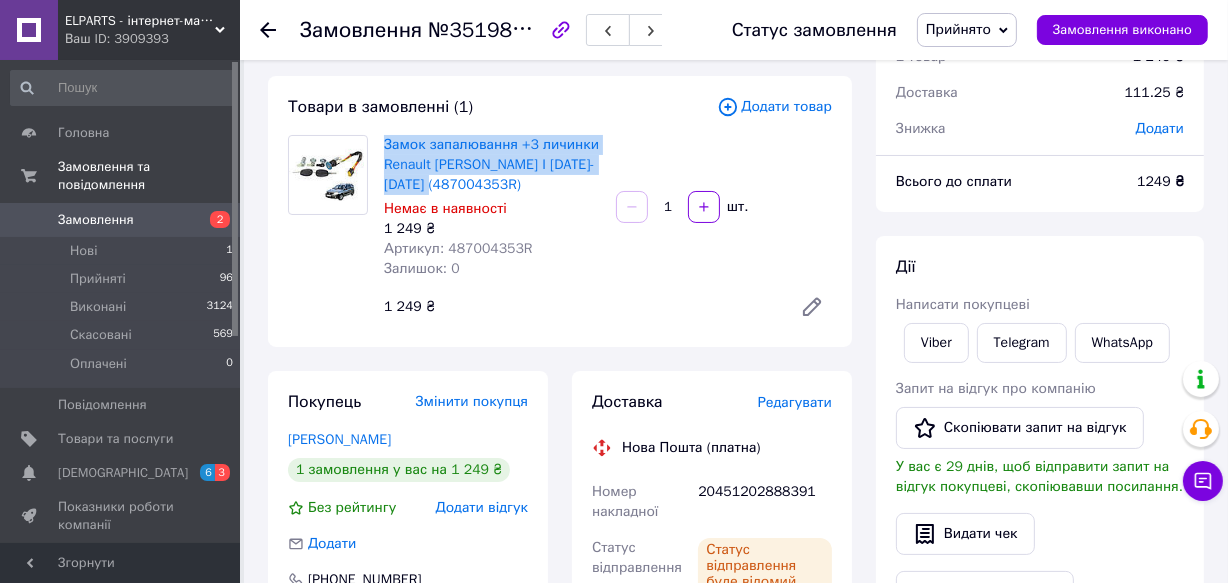 copy on "Замок запалювання +3 личинки Renault [PERSON_NAME] I [DATE]-[DATE] (487004353R)" 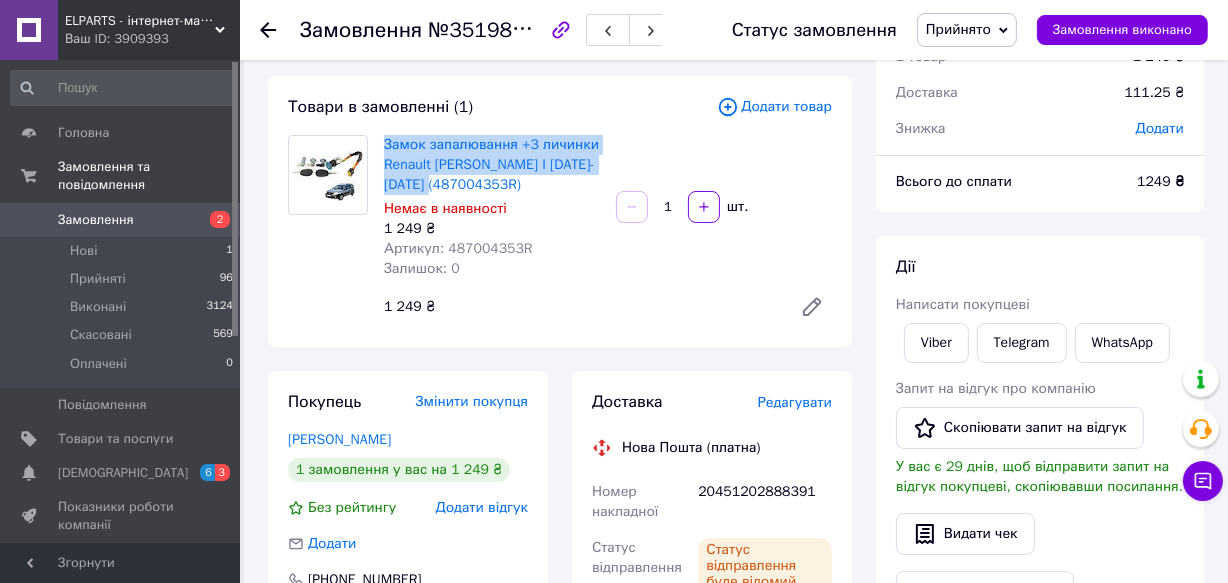 copy on "Замок запалювання +3 личинки Renault [PERSON_NAME] I [DATE]-[DATE] (487004353R)" 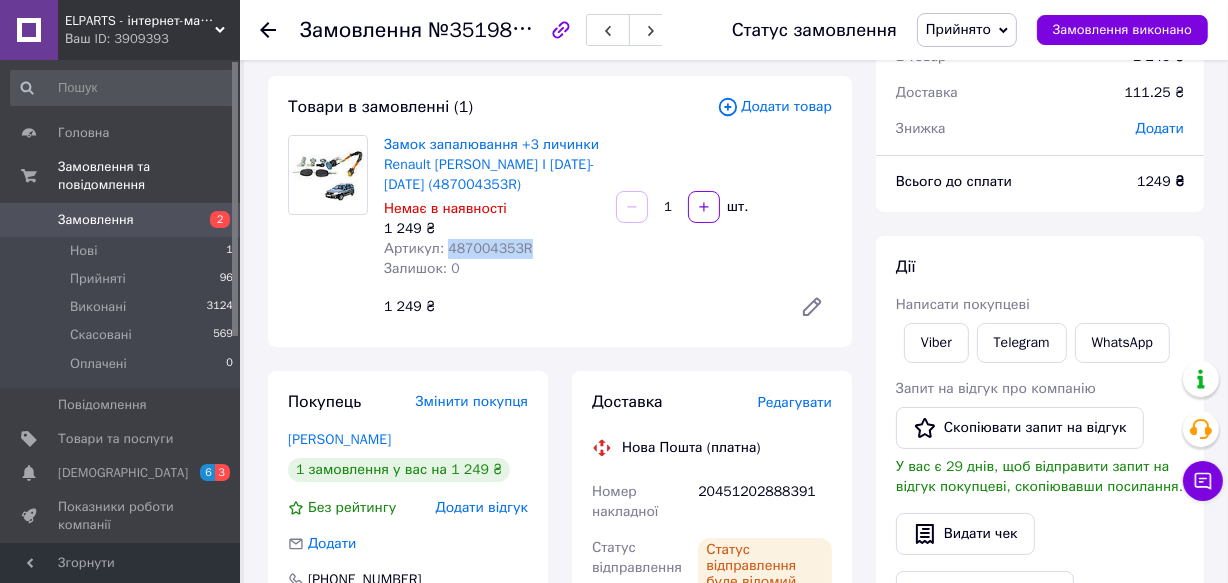 drag, startPoint x: 532, startPoint y: 246, endPoint x: 445, endPoint y: 242, distance: 87.0919 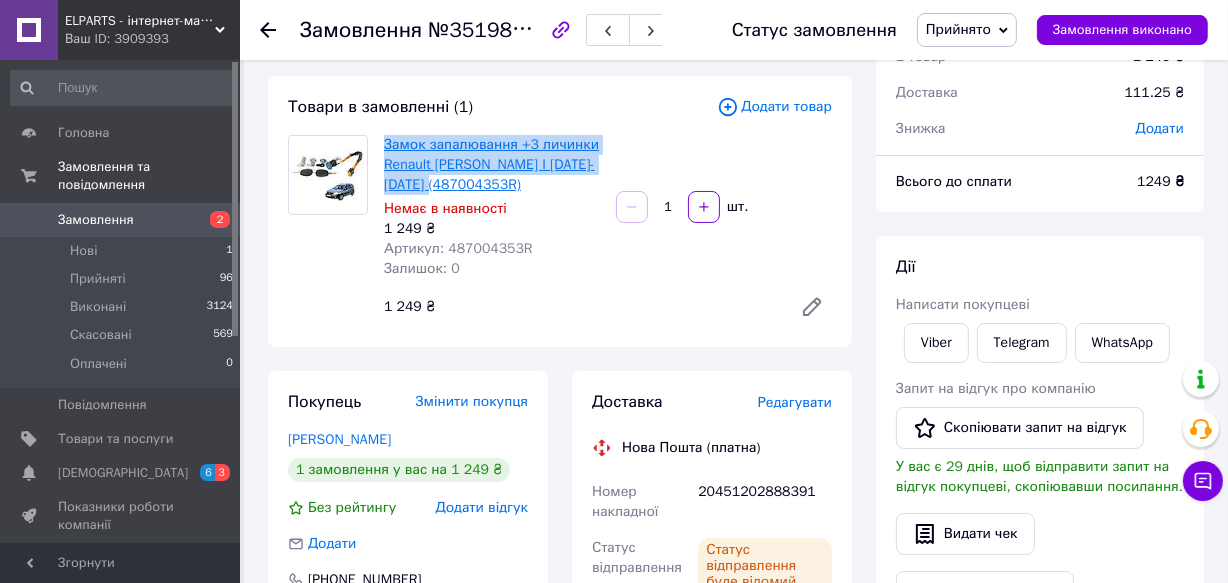 drag, startPoint x: 489, startPoint y: 185, endPoint x: 387, endPoint y: 142, distance: 110.69327 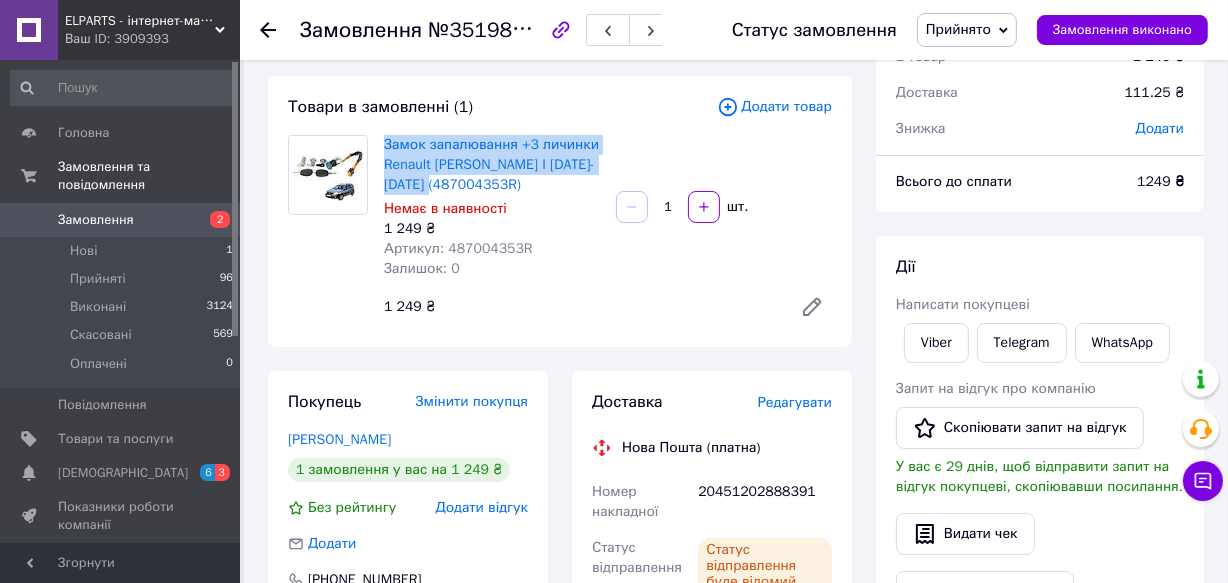 click on "Замок запалювання +3 личинки Renault [PERSON_NAME] I [DATE]-[DATE] (487004353R)" at bounding box center [492, 165] 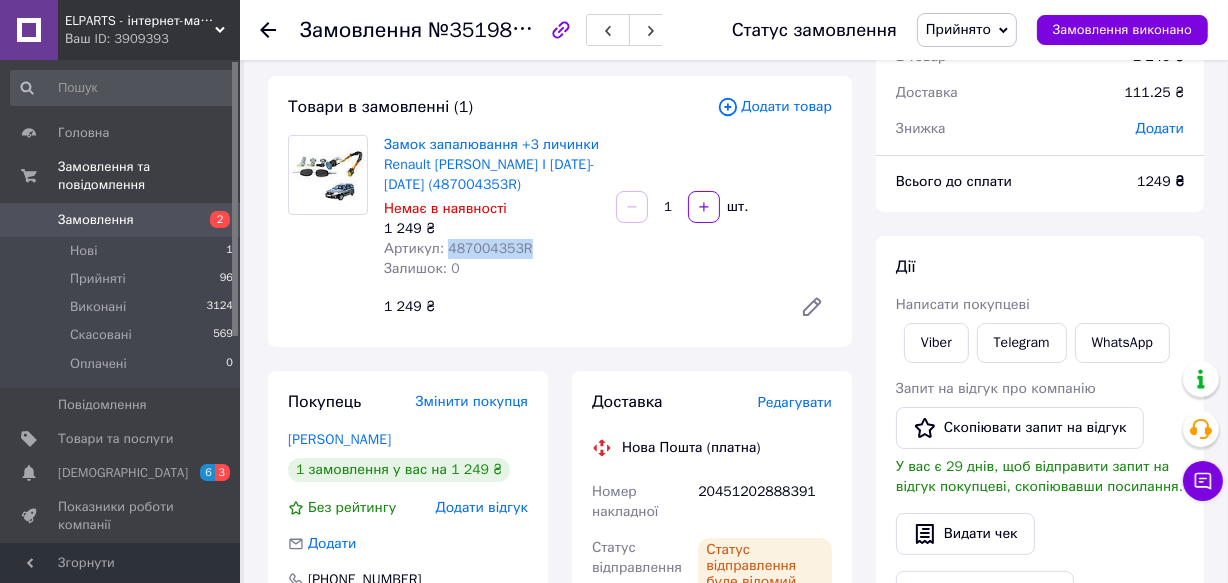 drag, startPoint x: 537, startPoint y: 255, endPoint x: 445, endPoint y: 250, distance: 92.13577 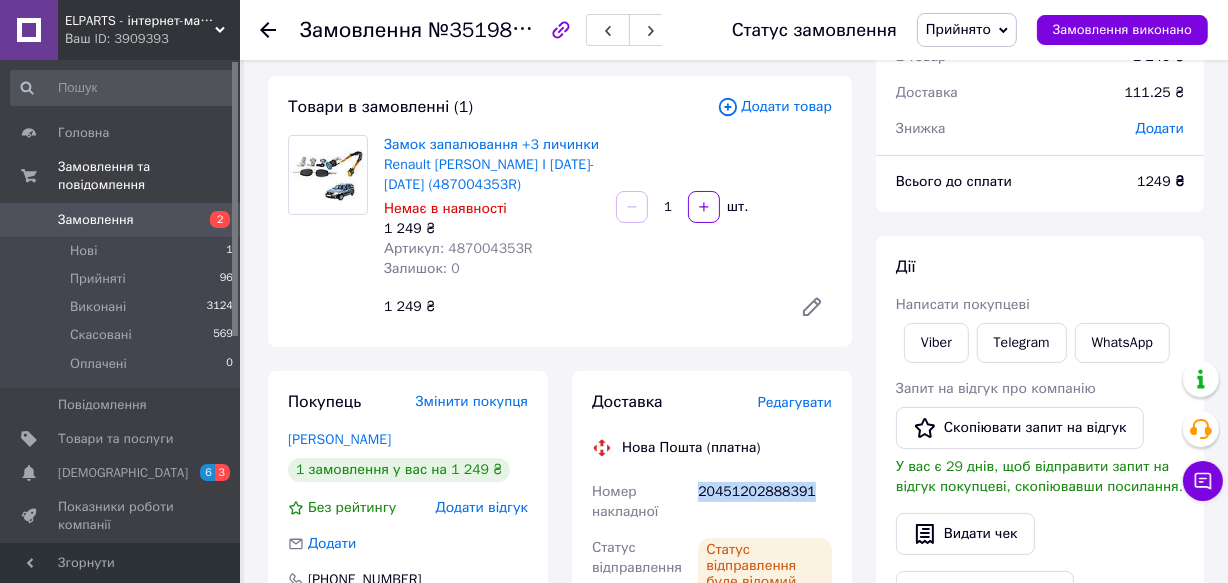 drag, startPoint x: 813, startPoint y: 493, endPoint x: 698, endPoint y: 494, distance: 115.00435 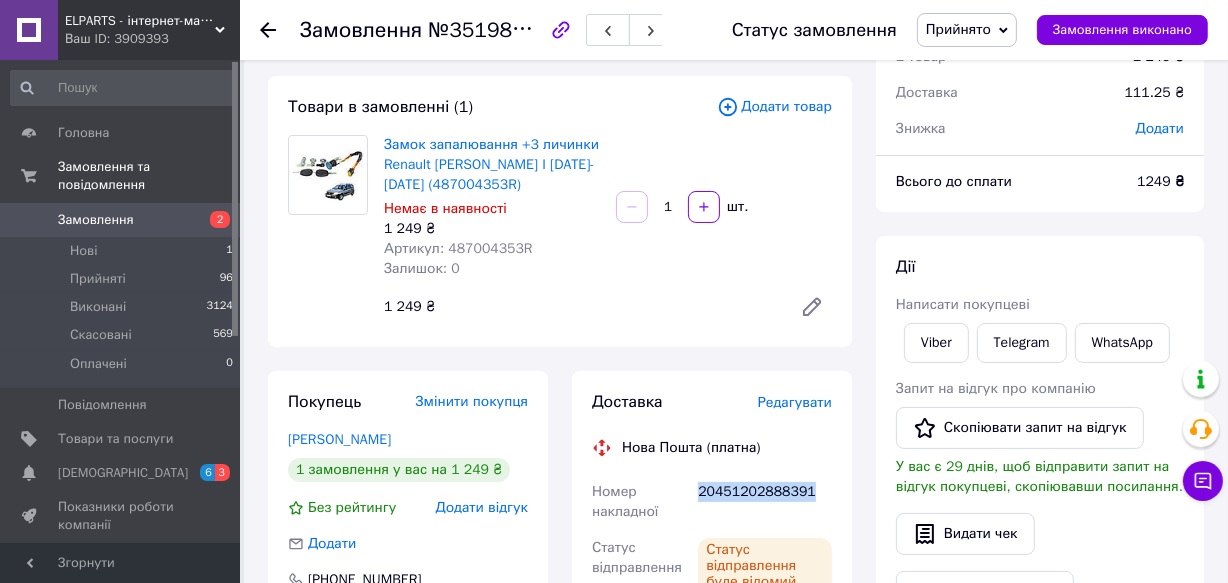 click on "Замовлення" at bounding box center [121, 220] 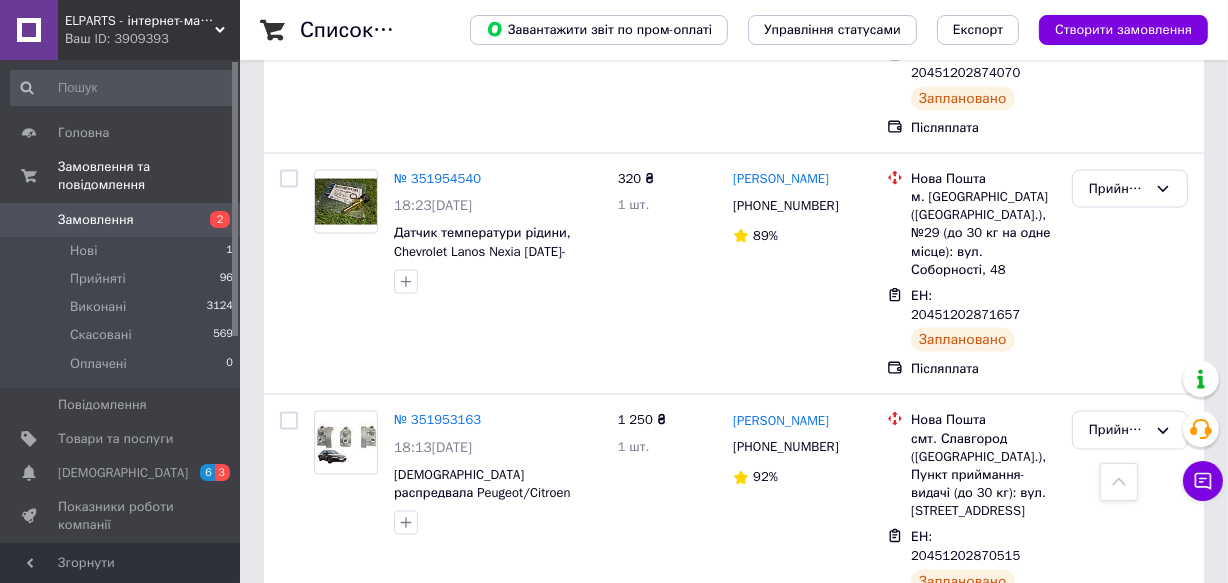 scroll, scrollTop: 2818, scrollLeft: 0, axis: vertical 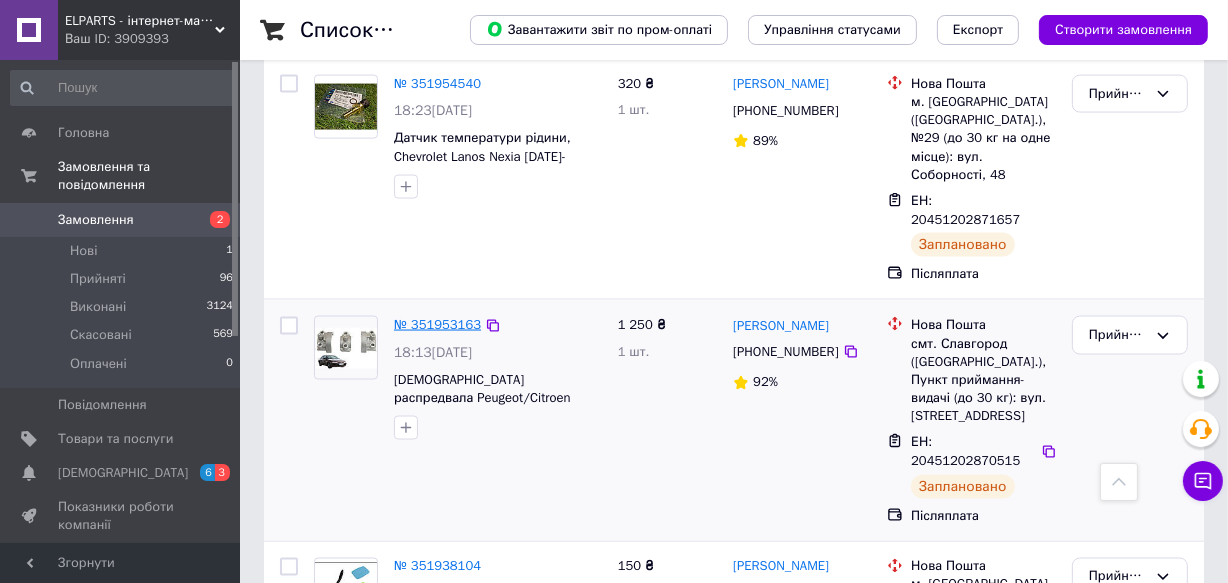 click on "№ 351953163" at bounding box center [437, 324] 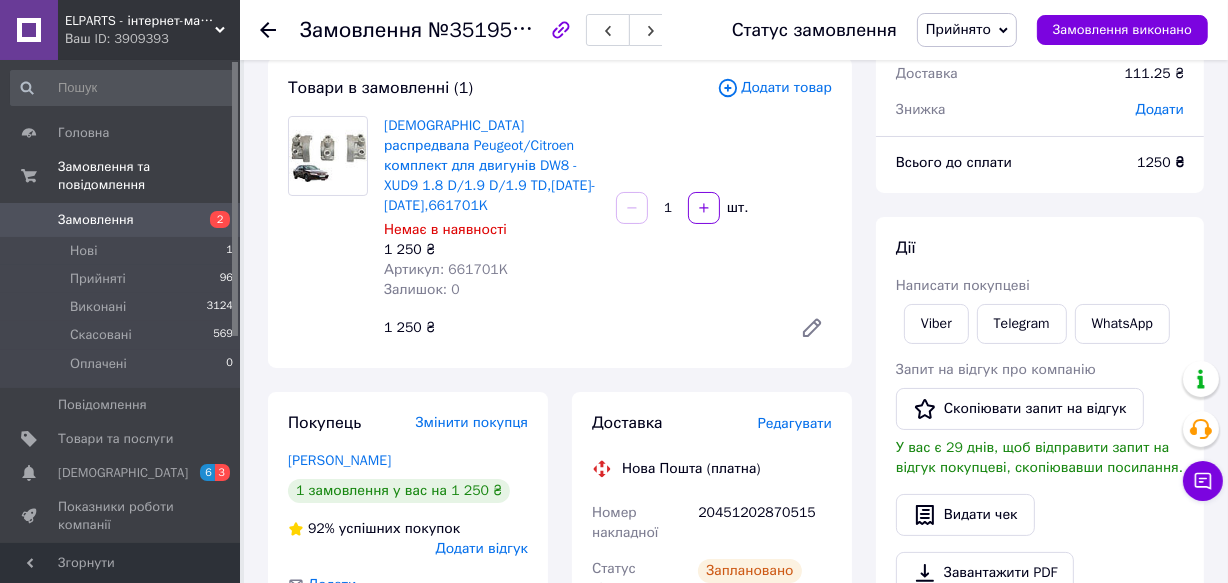 scroll, scrollTop: 10, scrollLeft: 0, axis: vertical 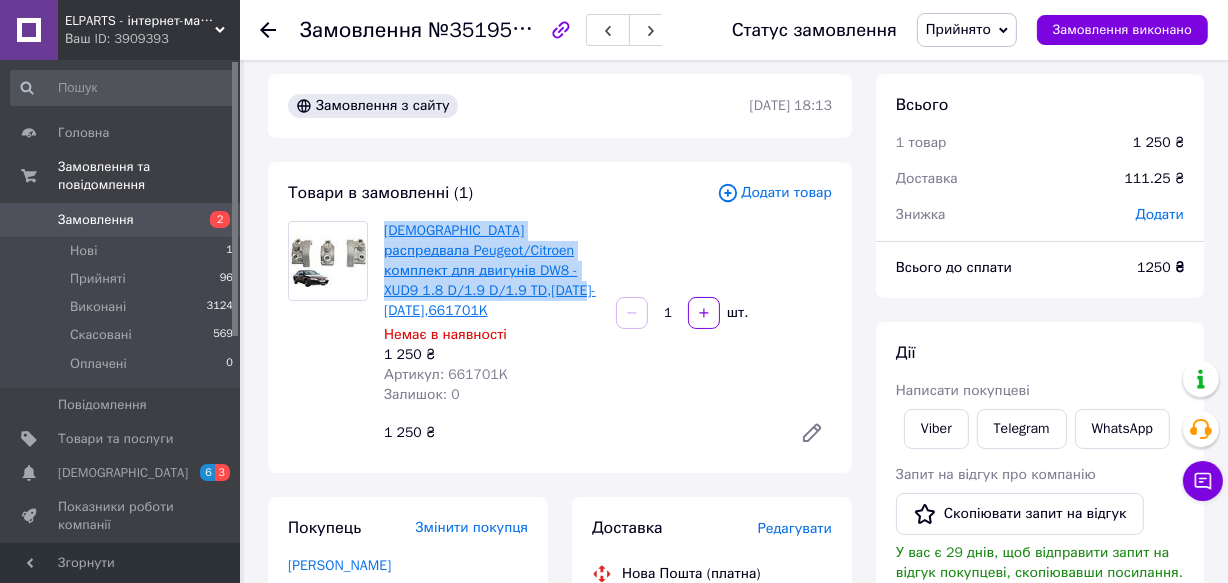 drag, startPoint x: 576, startPoint y: 291, endPoint x: 387, endPoint y: 232, distance: 197.99495 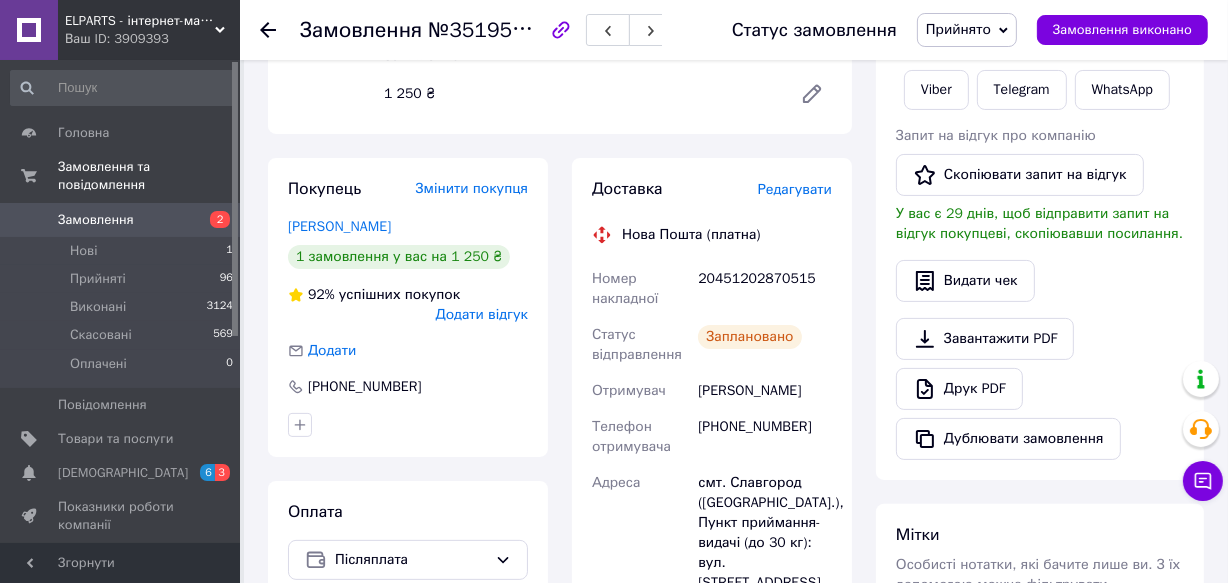 scroll, scrollTop: 374, scrollLeft: 0, axis: vertical 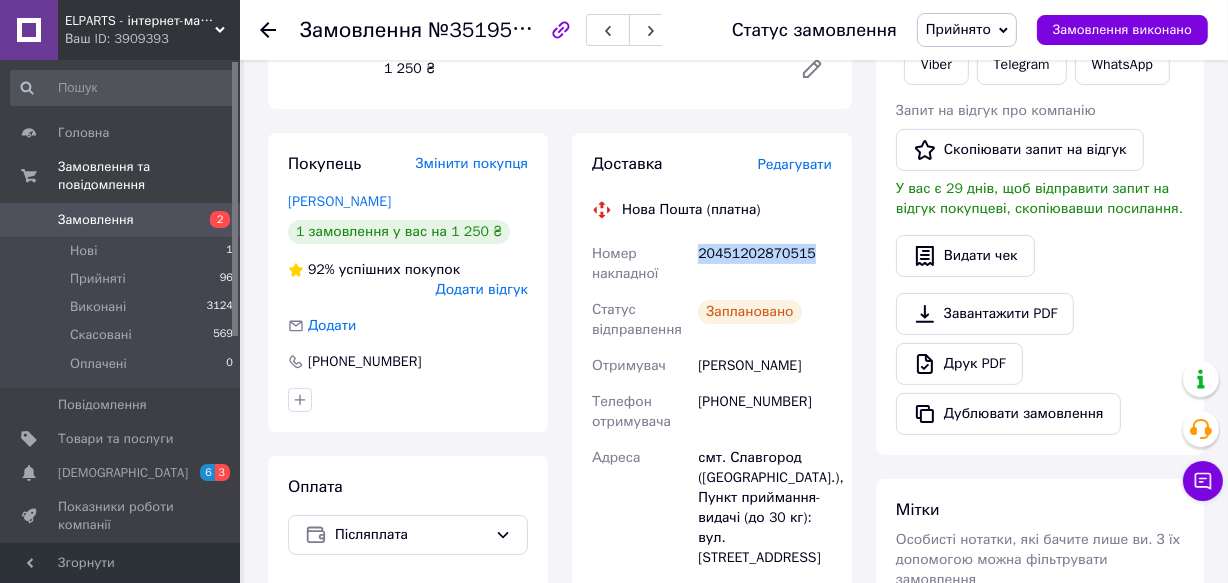 drag, startPoint x: 789, startPoint y: 229, endPoint x: 694, endPoint y: 227, distance: 95.02105 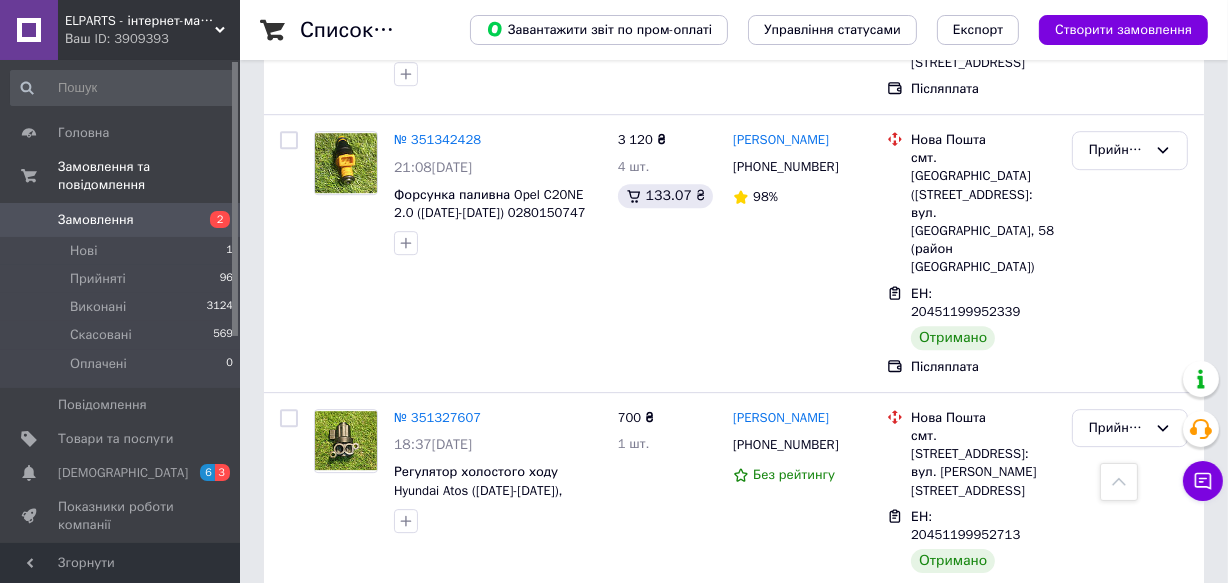 scroll, scrollTop: 18909, scrollLeft: 0, axis: vertical 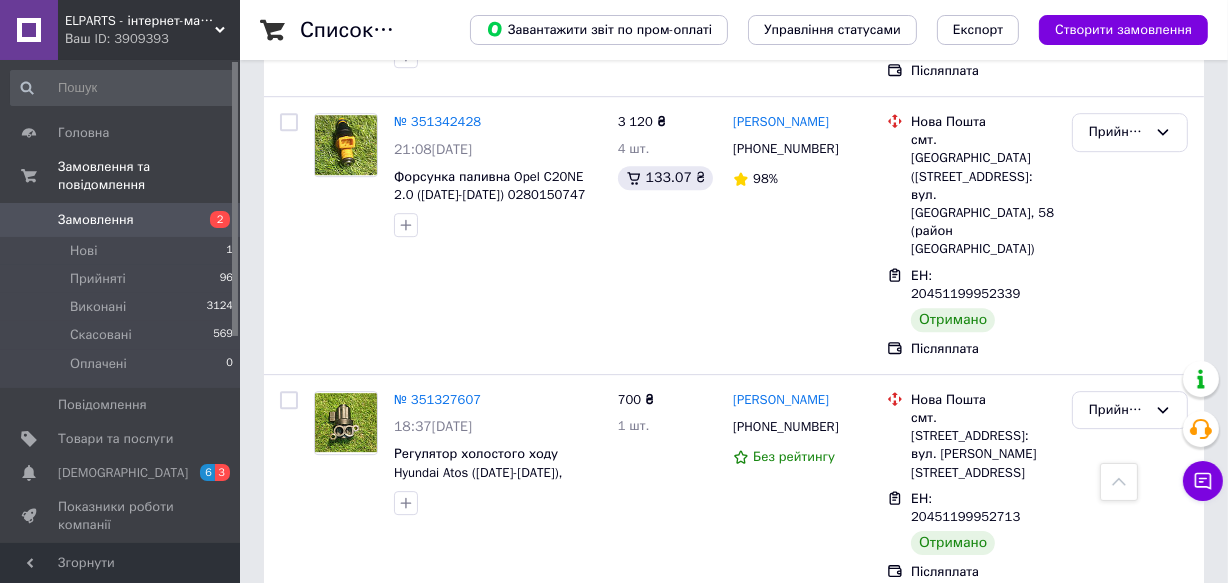 click on "Прийнято" at bounding box center [1118, 2318] 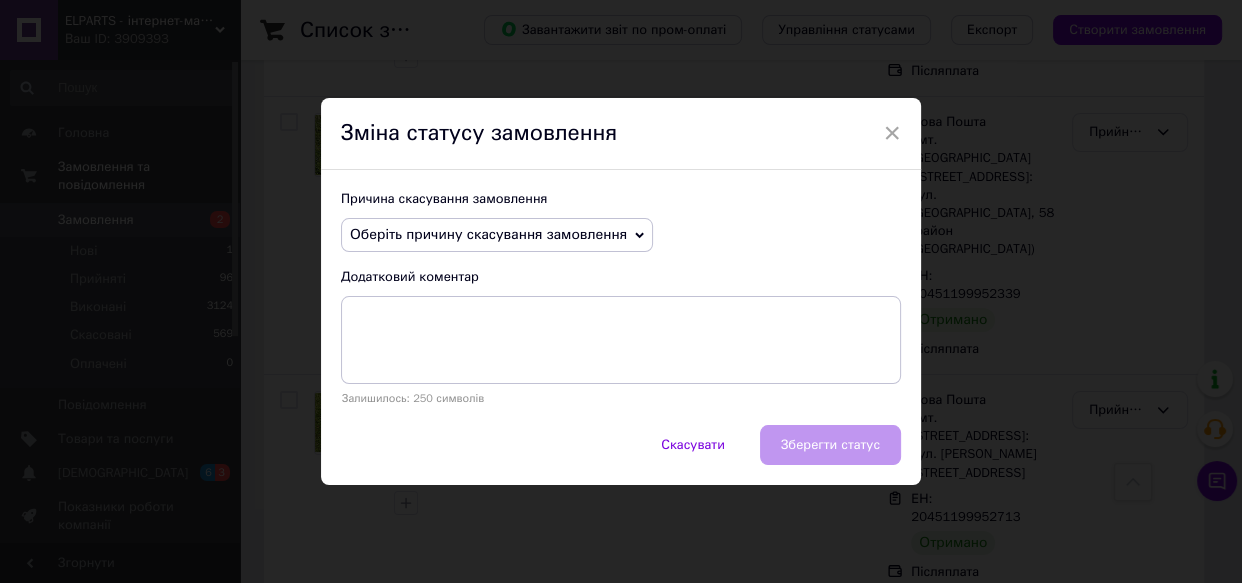 click on "Оберіть причину скасування замовлення" at bounding box center (488, 234) 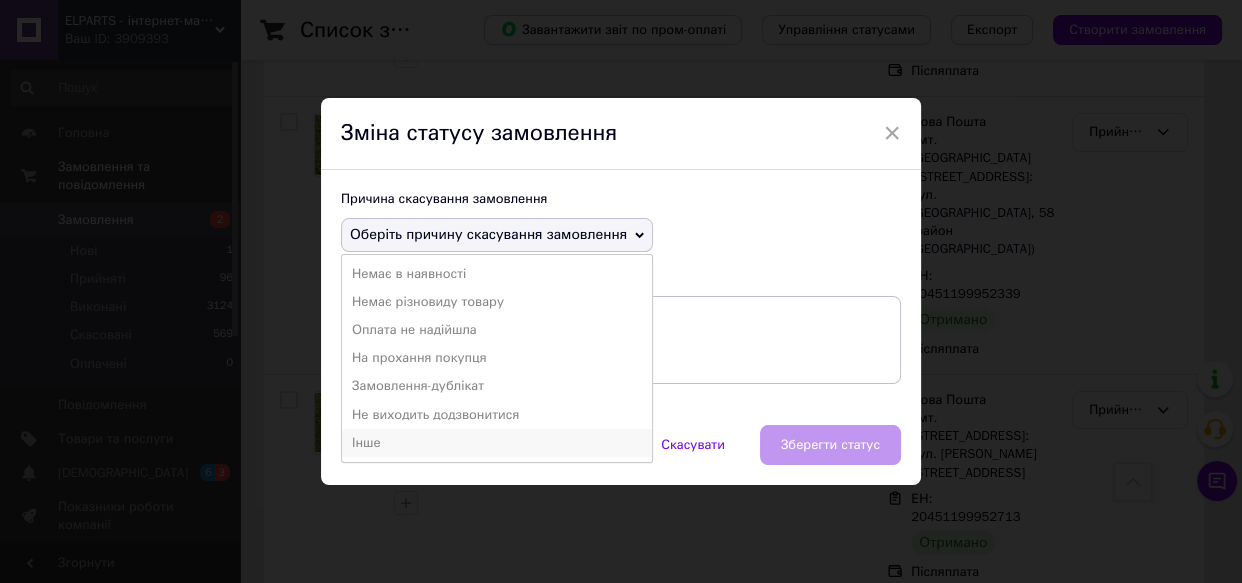 click on "Інше" at bounding box center [497, 443] 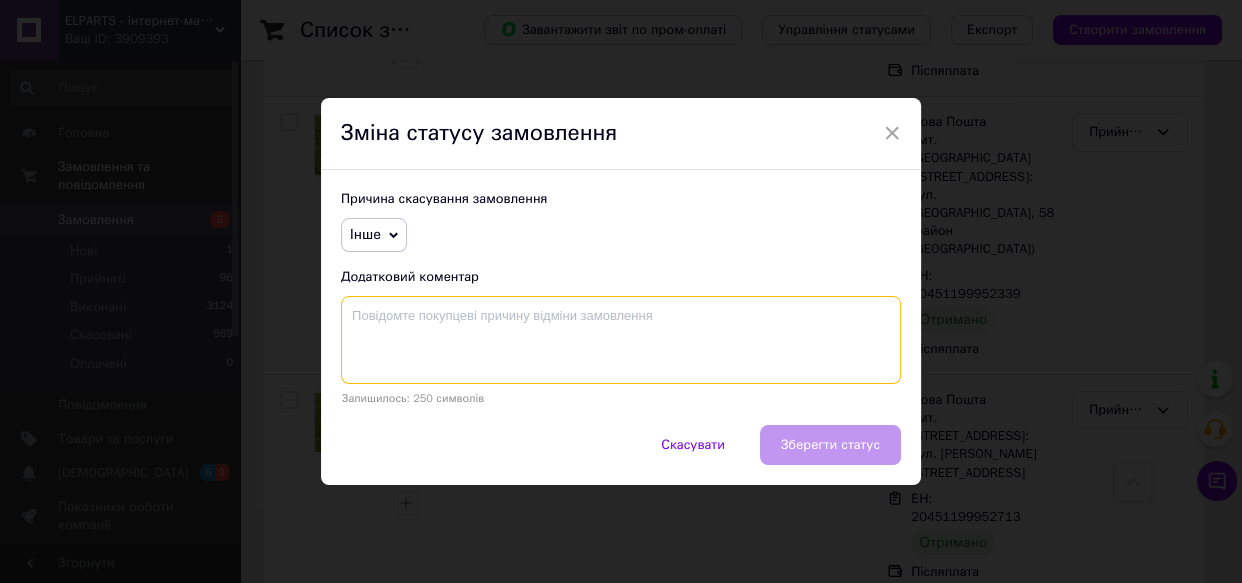 click at bounding box center (621, 340) 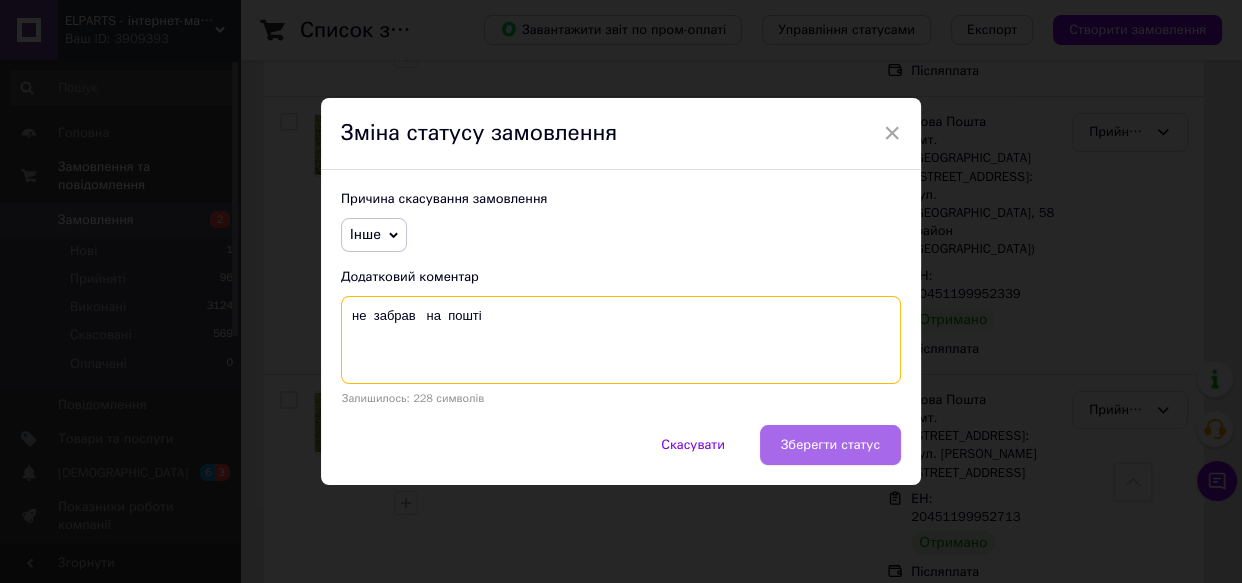 type on "не  забрав   на  пошті" 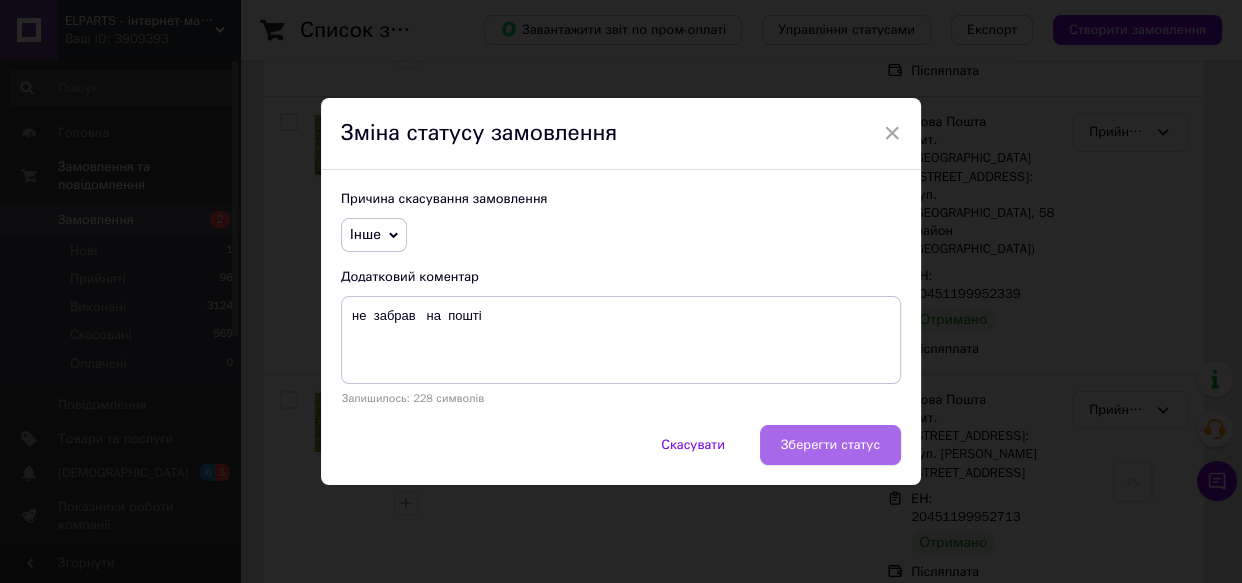 click on "Зберегти статус" at bounding box center (830, 445) 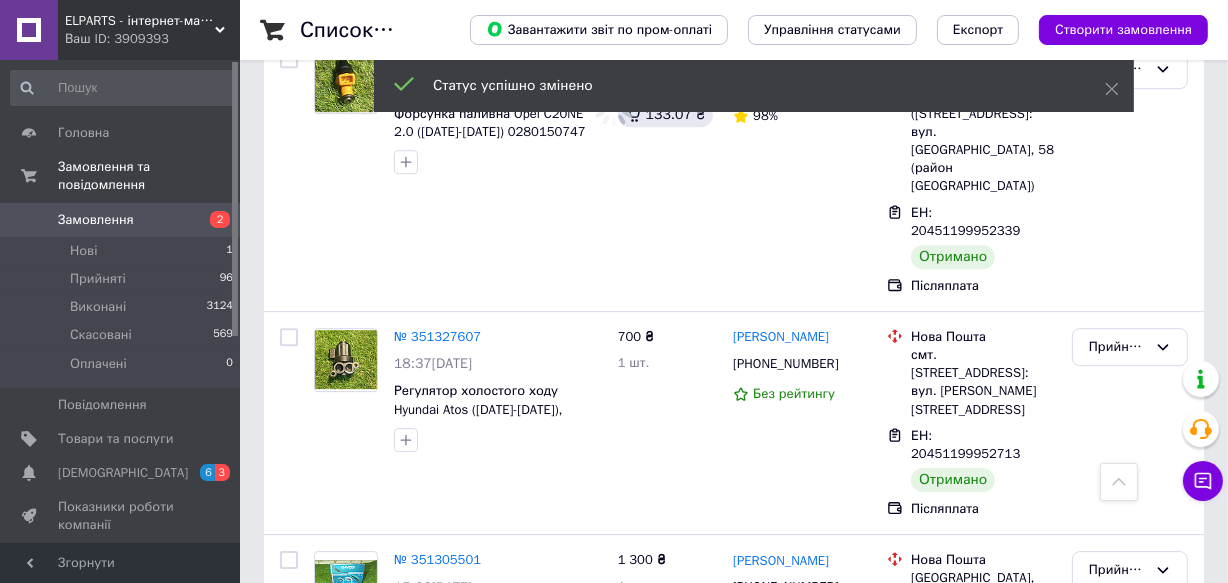 scroll, scrollTop: 19000, scrollLeft: 0, axis: vertical 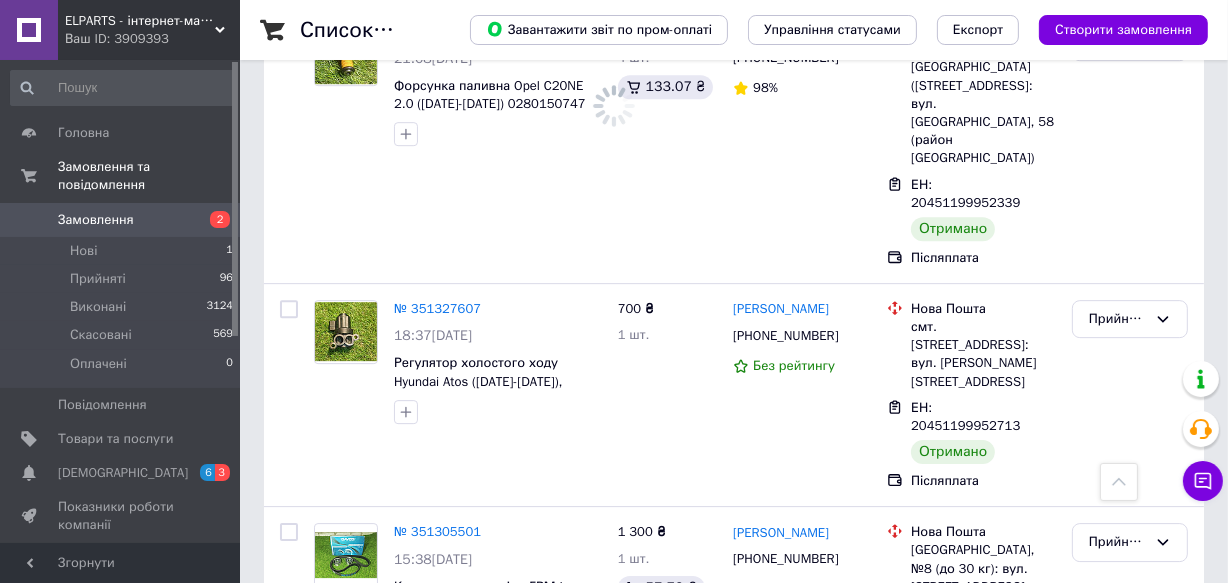 click on "Прийнято" at bounding box center (1118, 2430) 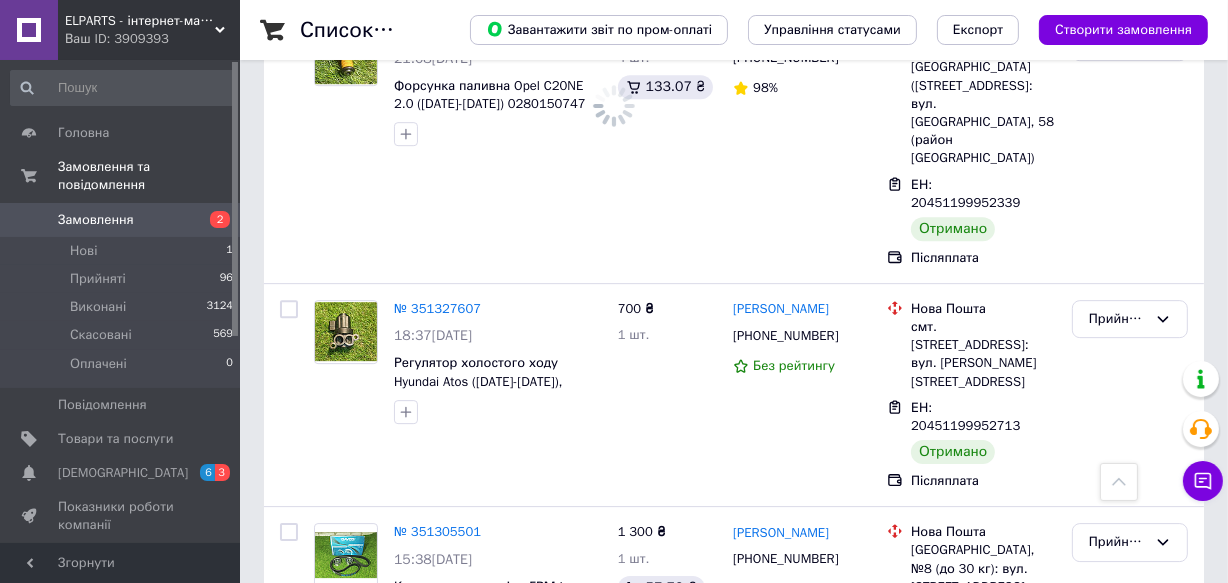 click on "Виконано" at bounding box center (1130, 2472) 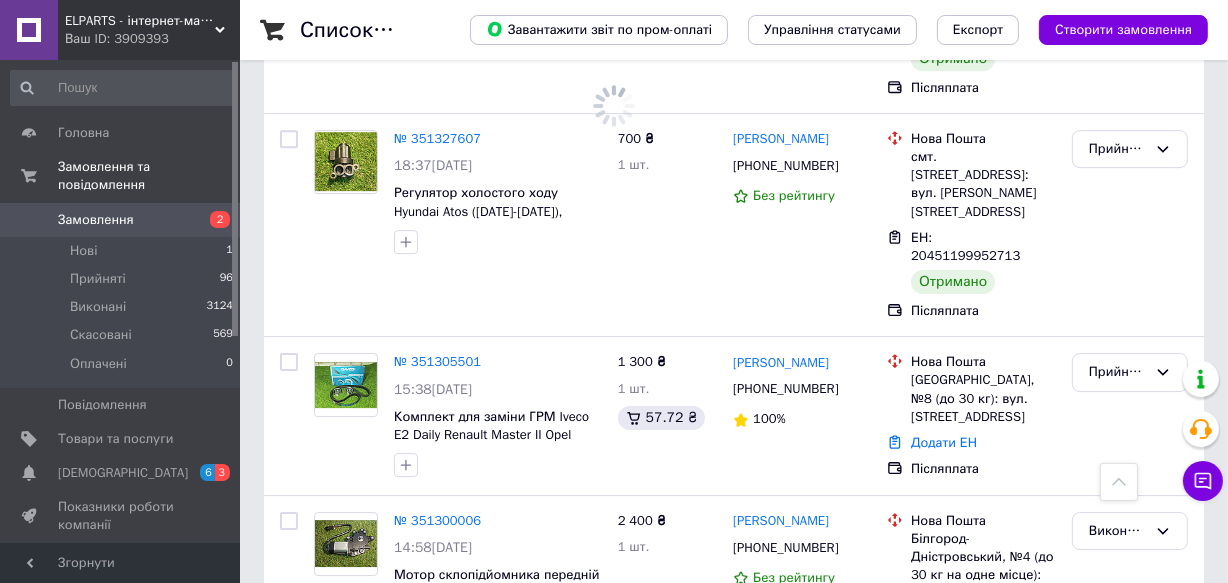 scroll, scrollTop: 19181, scrollLeft: 0, axis: vertical 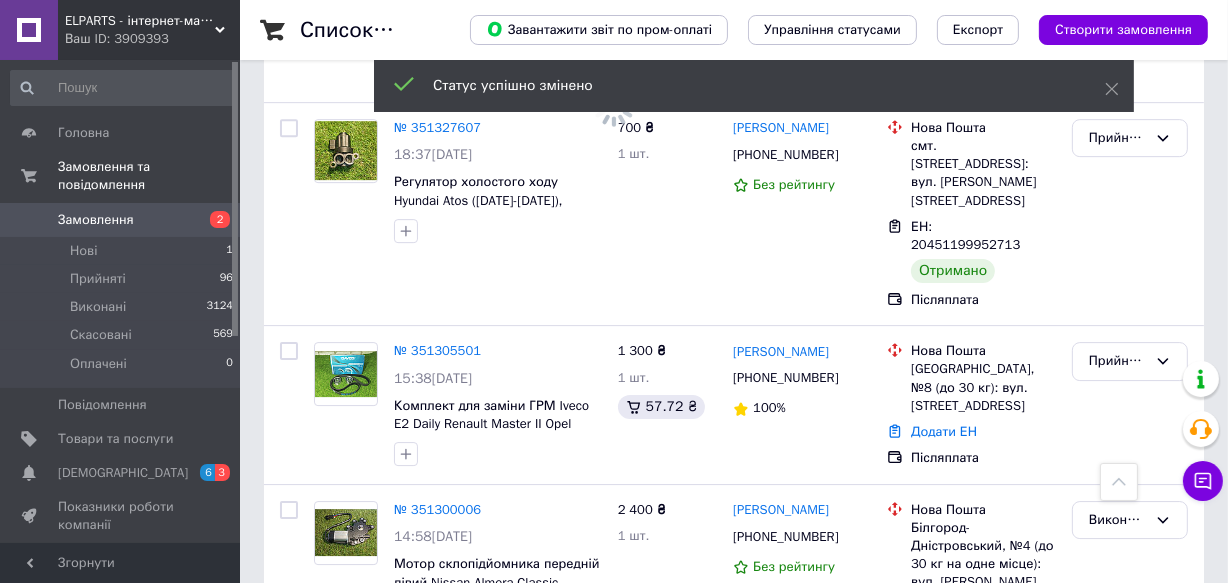 click on "Прийнято" at bounding box center (1118, 2472) 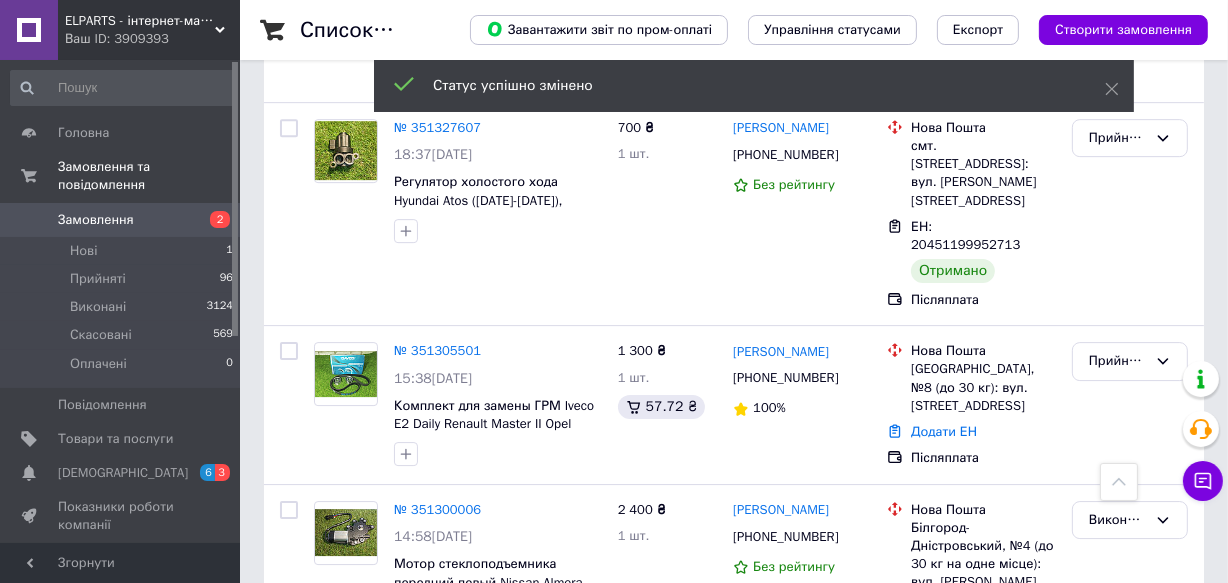 click on "Виконано" at bounding box center [1130, 2514] 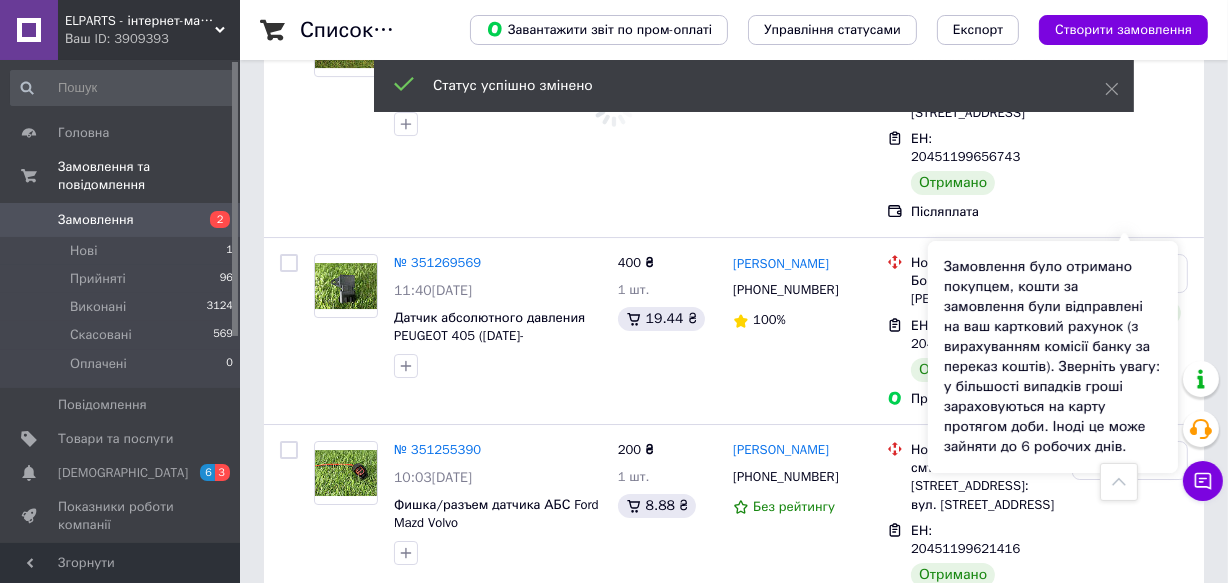 scroll, scrollTop: 19687, scrollLeft: 0, axis: vertical 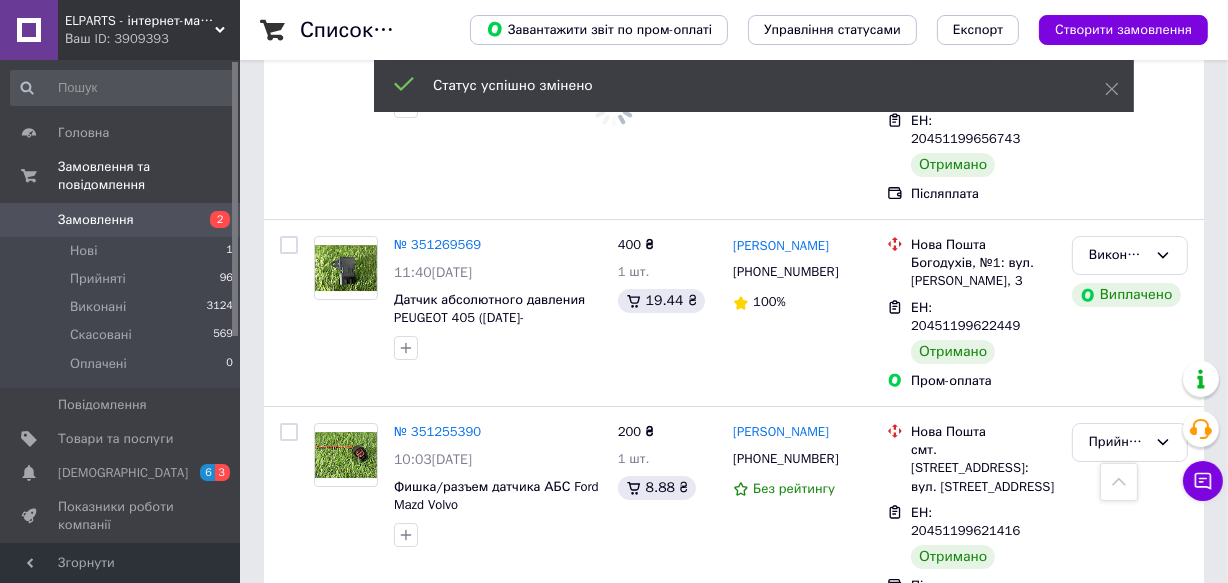 click on "Прийнято" at bounding box center (1118, 2600) 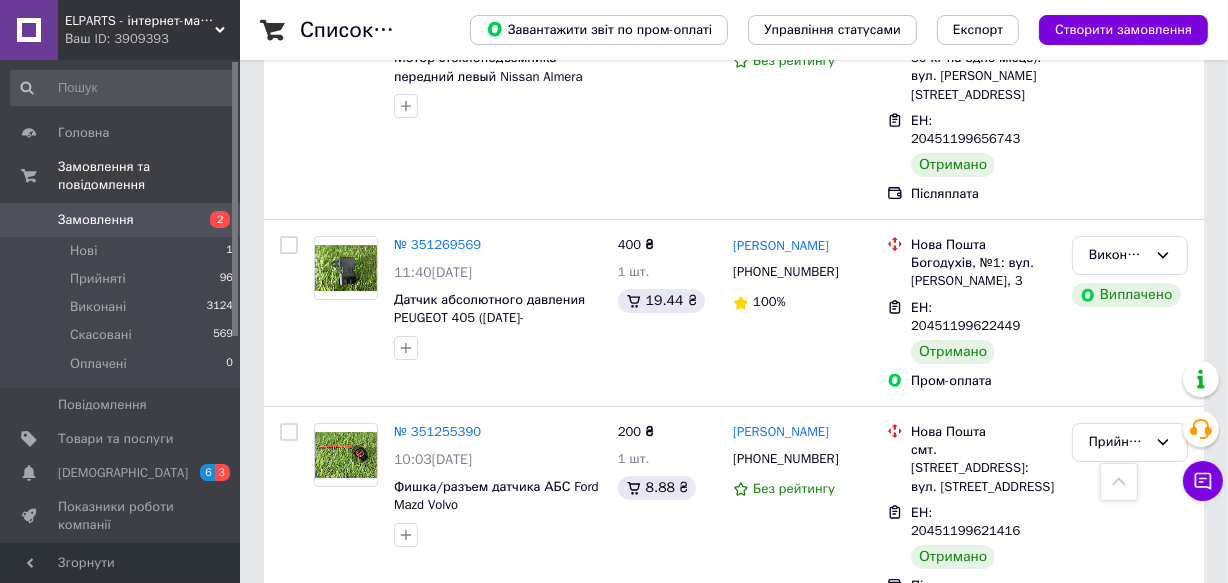 click on "Виконано" at bounding box center [1130, 2641] 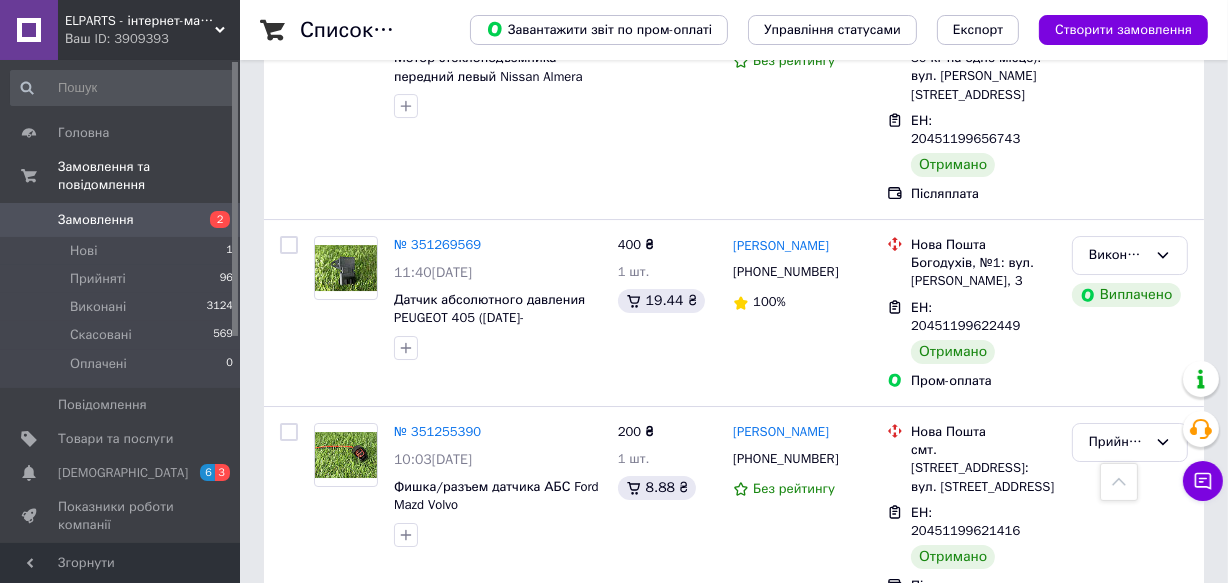 click on "Замовлення" at bounding box center [121, 220] 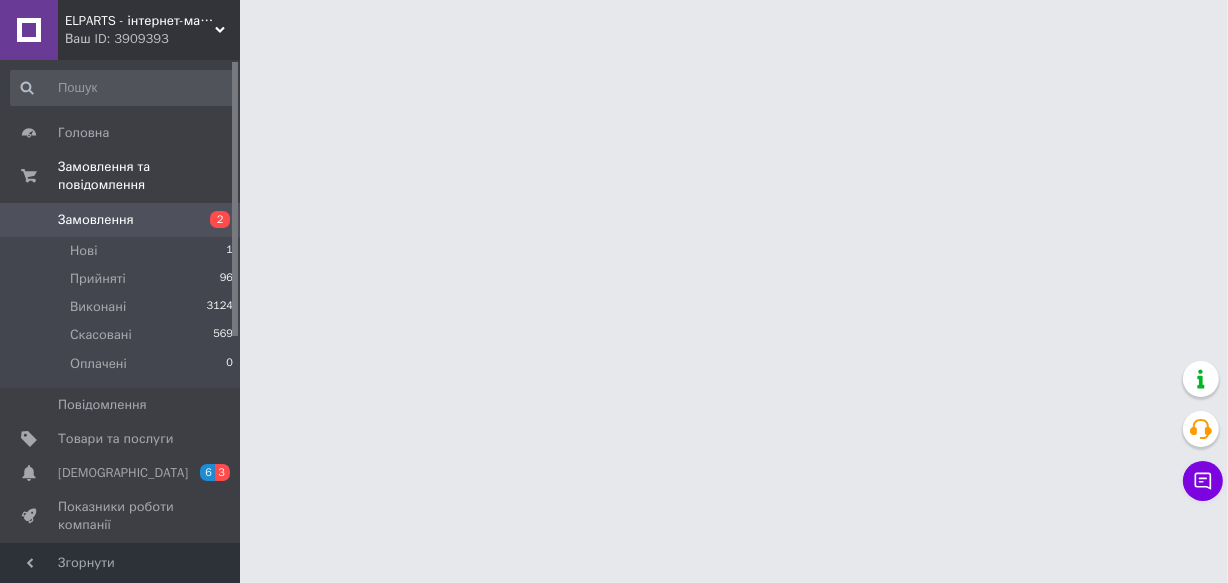 scroll, scrollTop: 0, scrollLeft: 0, axis: both 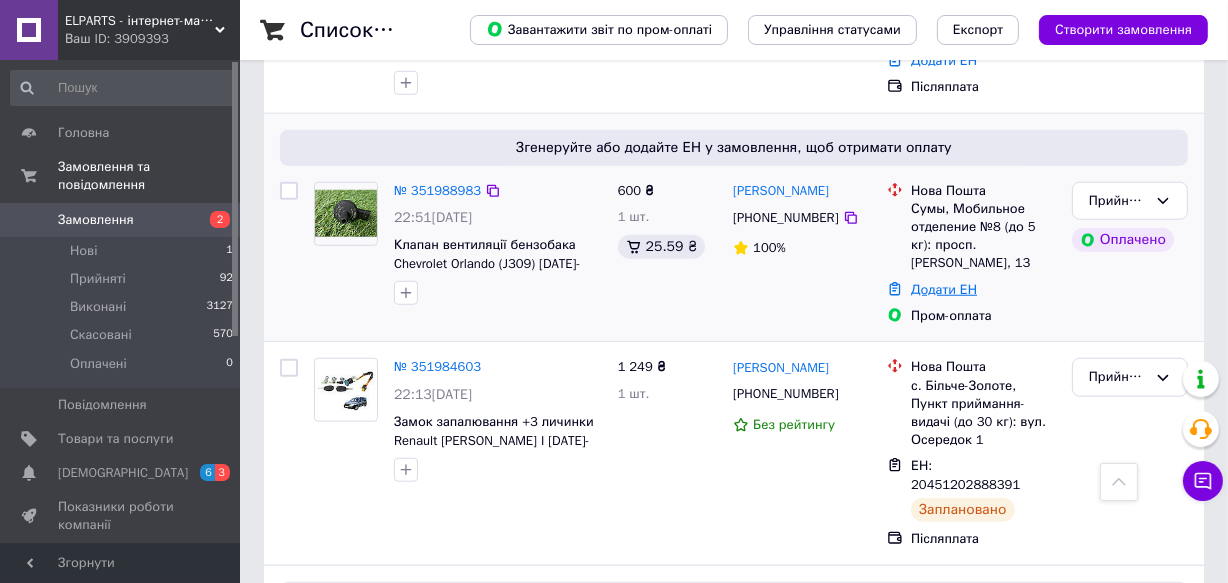 click on "Додати ЕН" at bounding box center [944, 289] 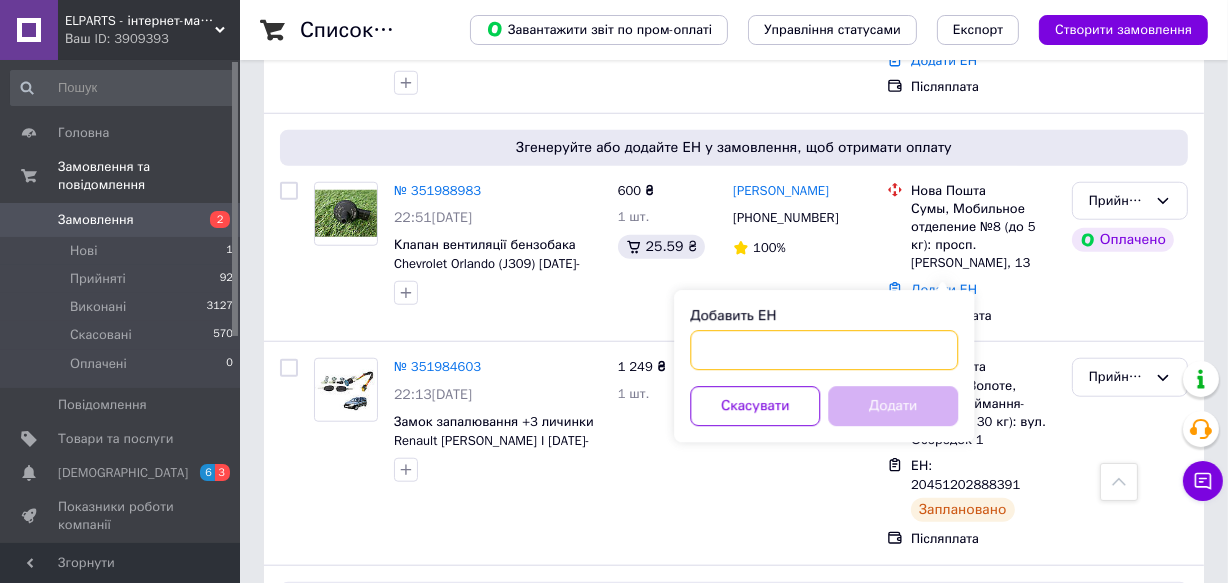 click on "Добавить ЕН" at bounding box center (824, 350) 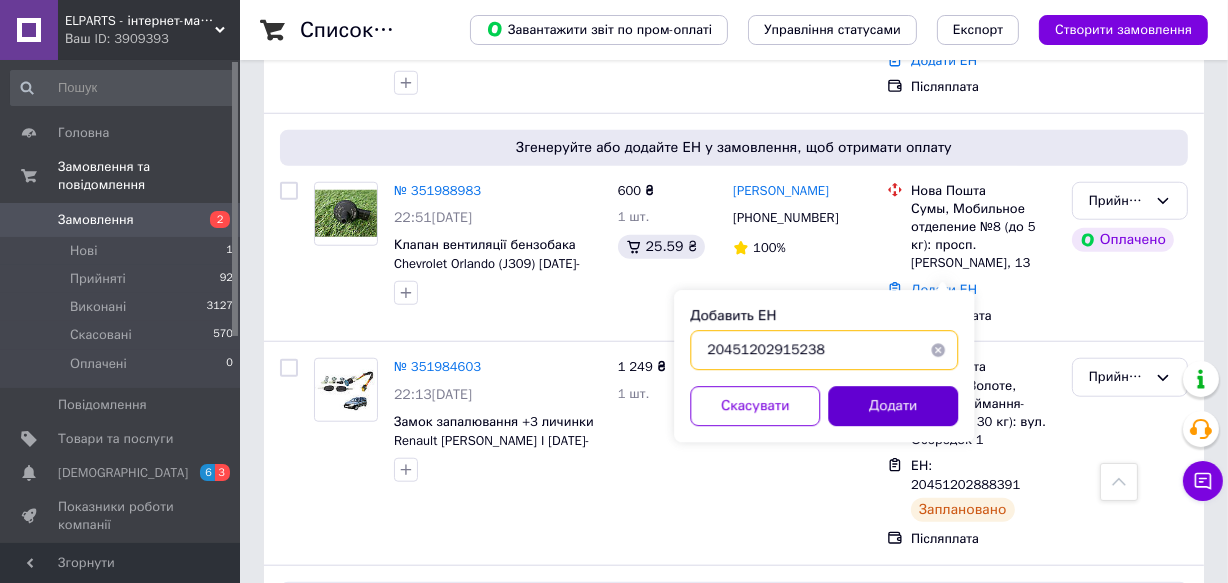 type on "20451202915238" 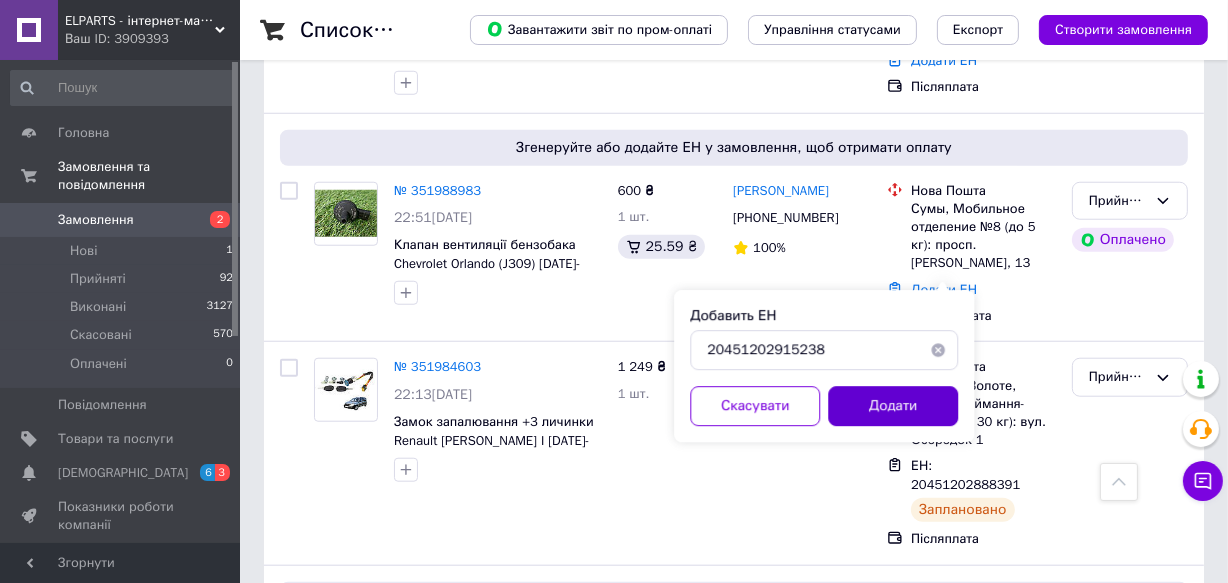 click on "Додати" at bounding box center (893, 406) 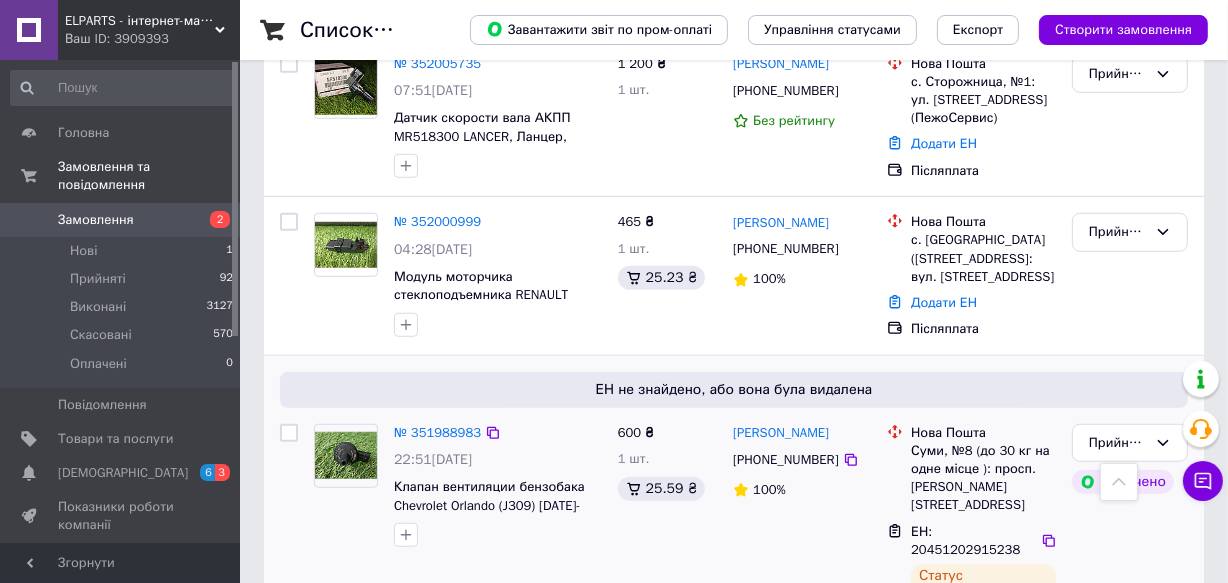 scroll, scrollTop: 1272, scrollLeft: 0, axis: vertical 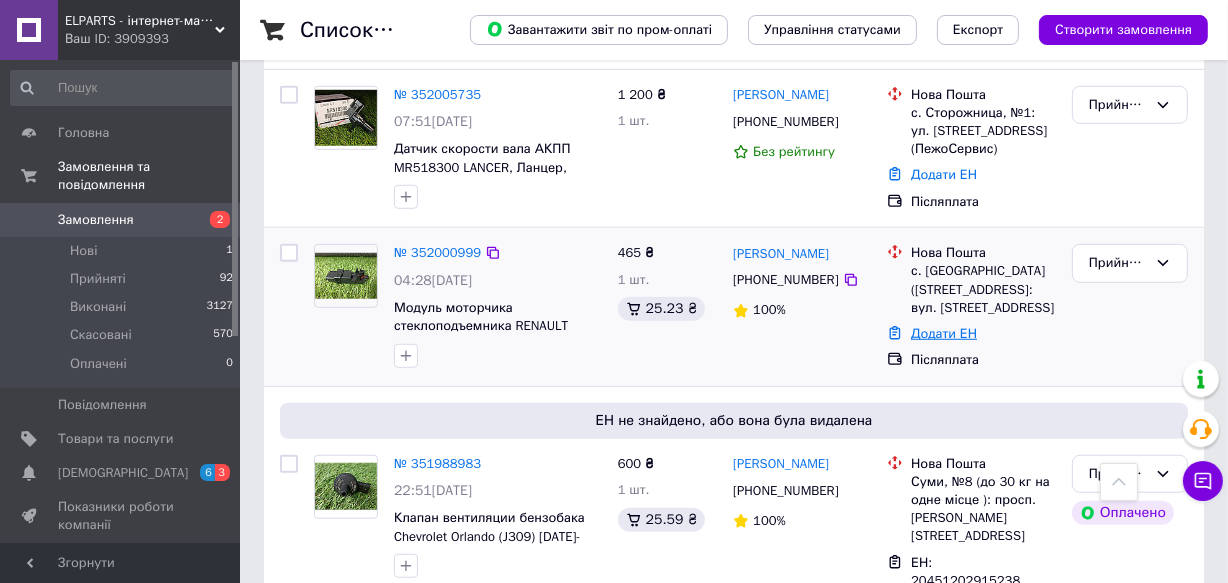click on "Додати ЕН" at bounding box center (944, 333) 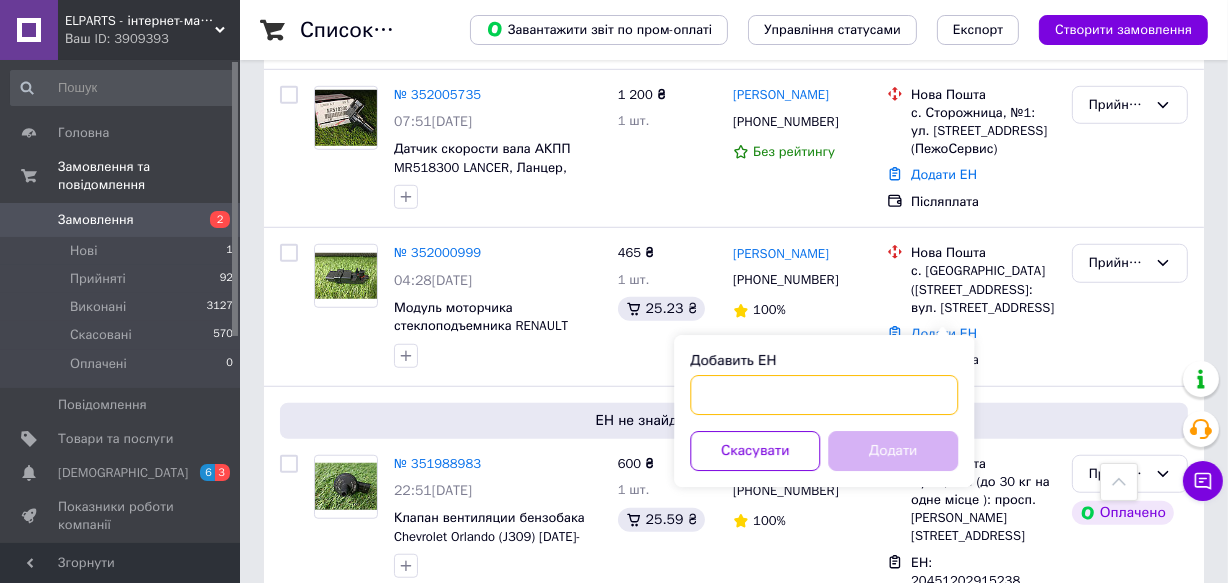 click on "Добавить ЕН" at bounding box center (824, 395) 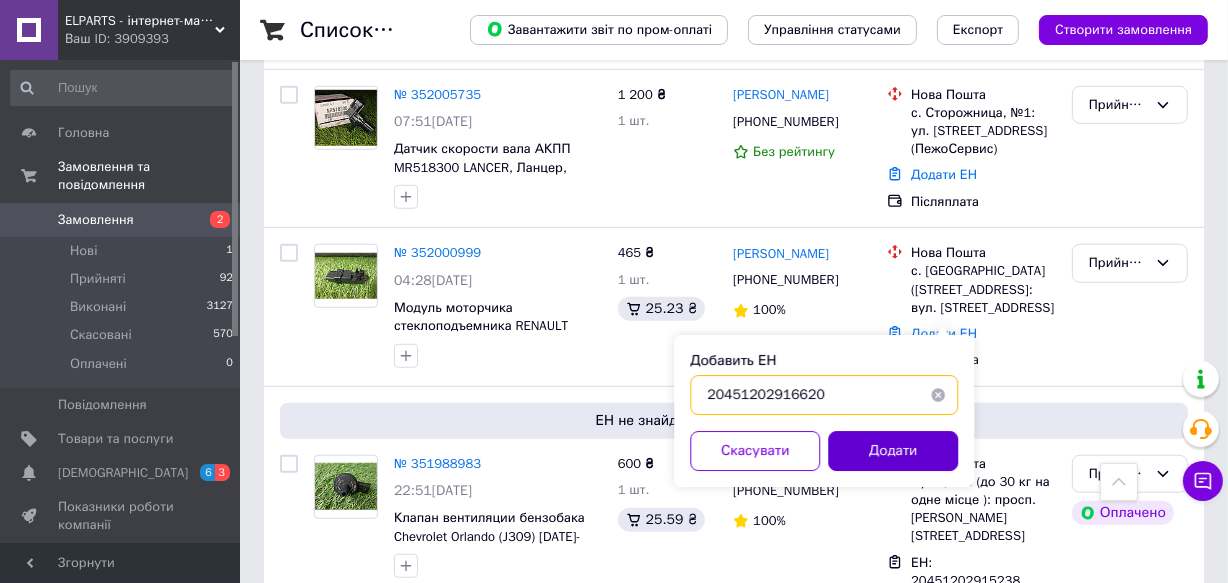 type on "20451202916620" 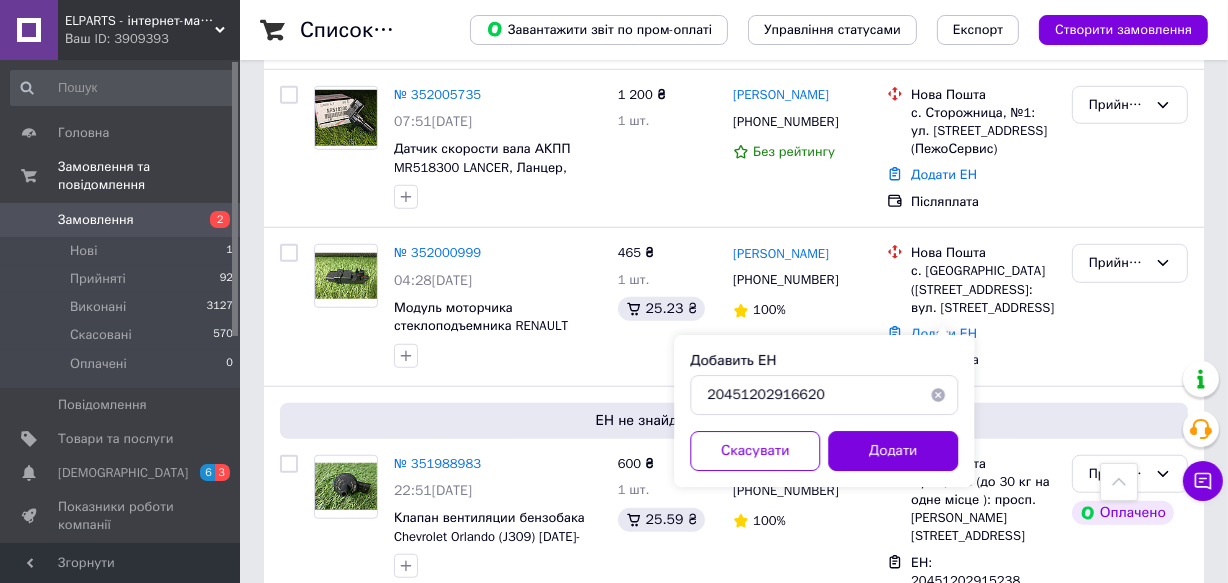 click on "Додати" at bounding box center (893, 451) 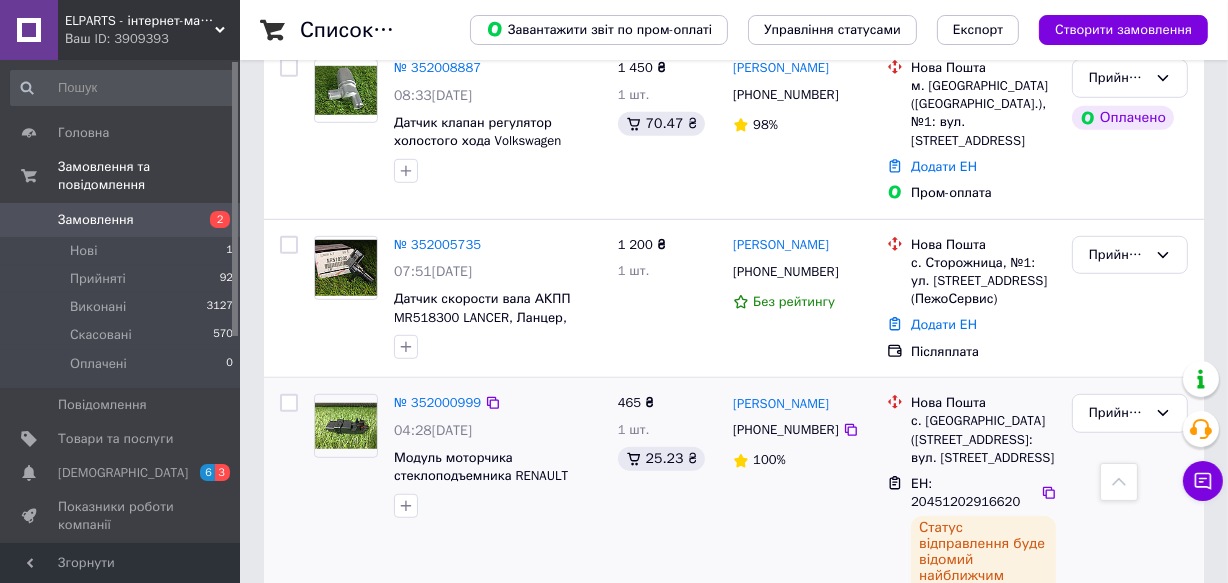 scroll, scrollTop: 1090, scrollLeft: 0, axis: vertical 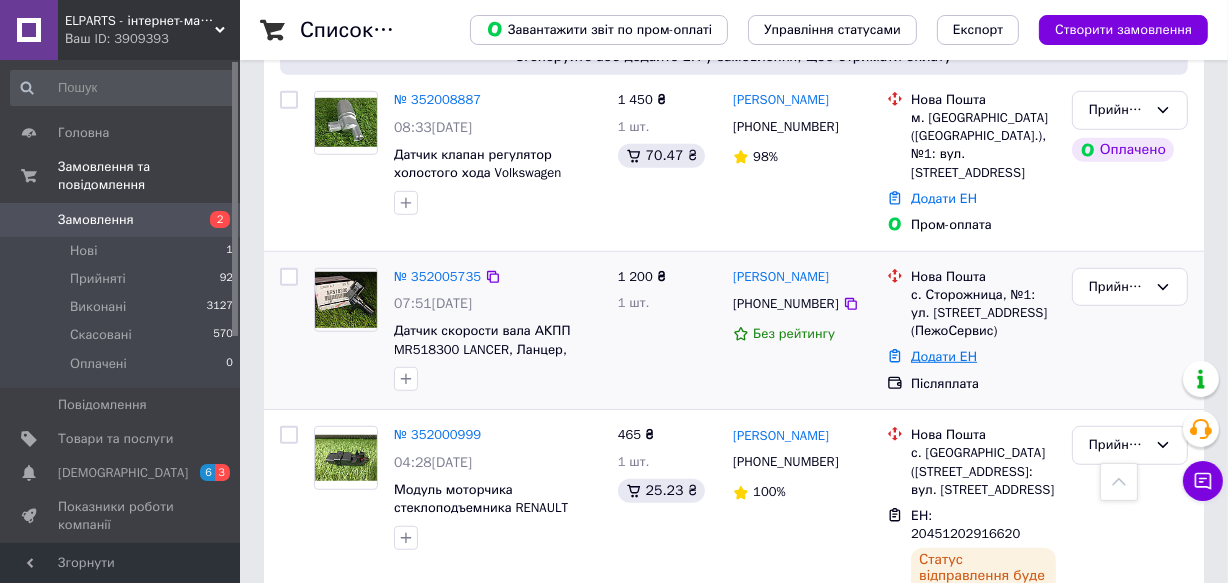 click on "Додати ЕН" at bounding box center (944, 356) 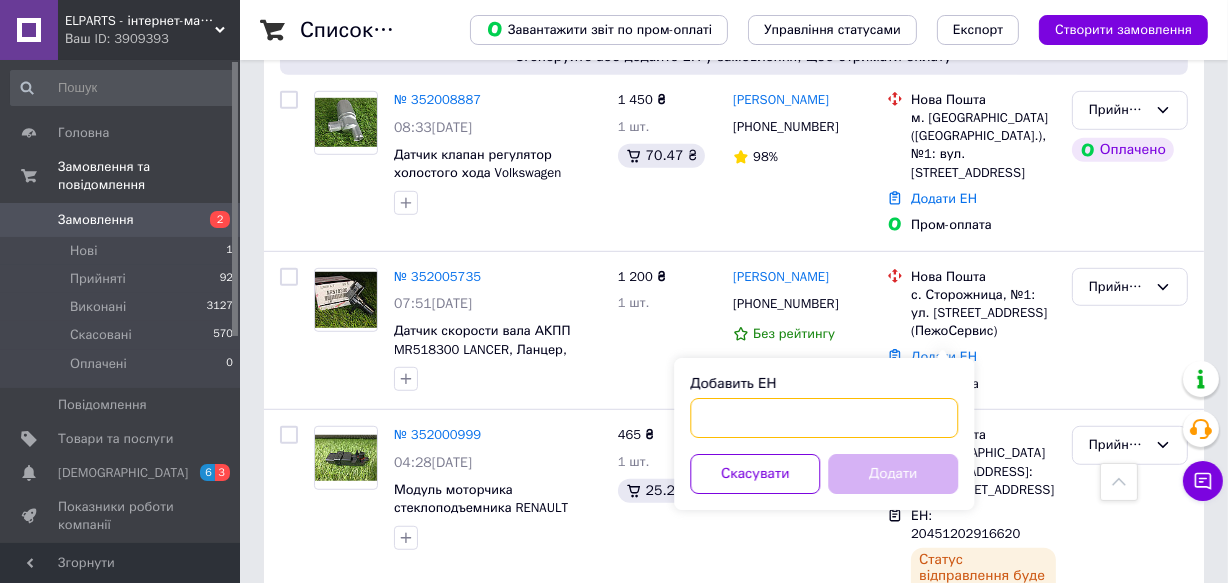 click on "Добавить ЕН" at bounding box center (824, 418) 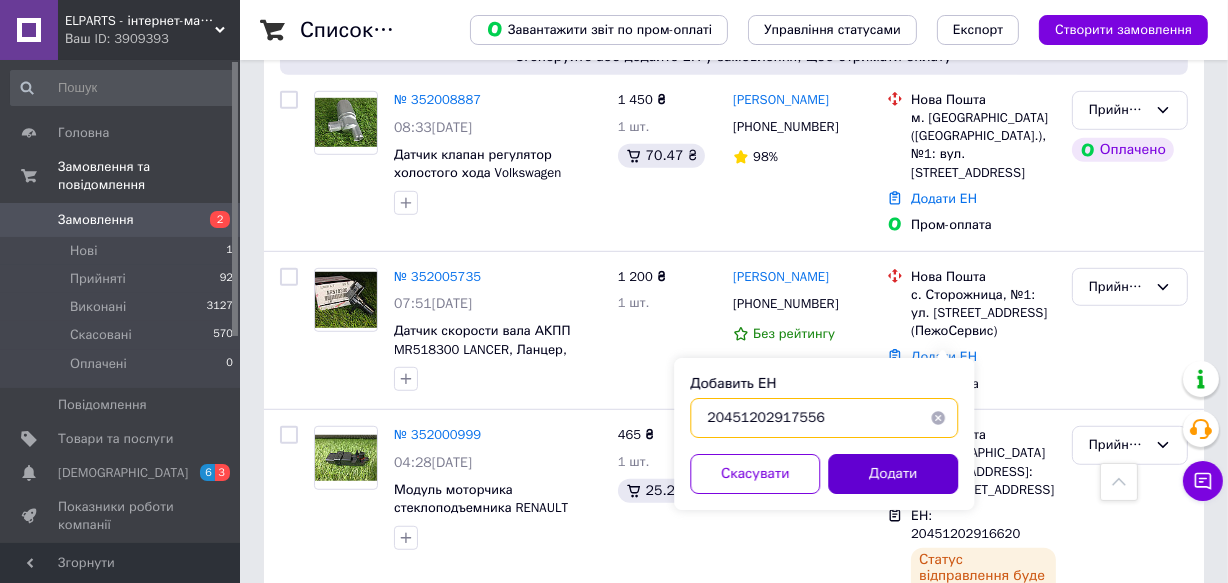 type on "20451202917556" 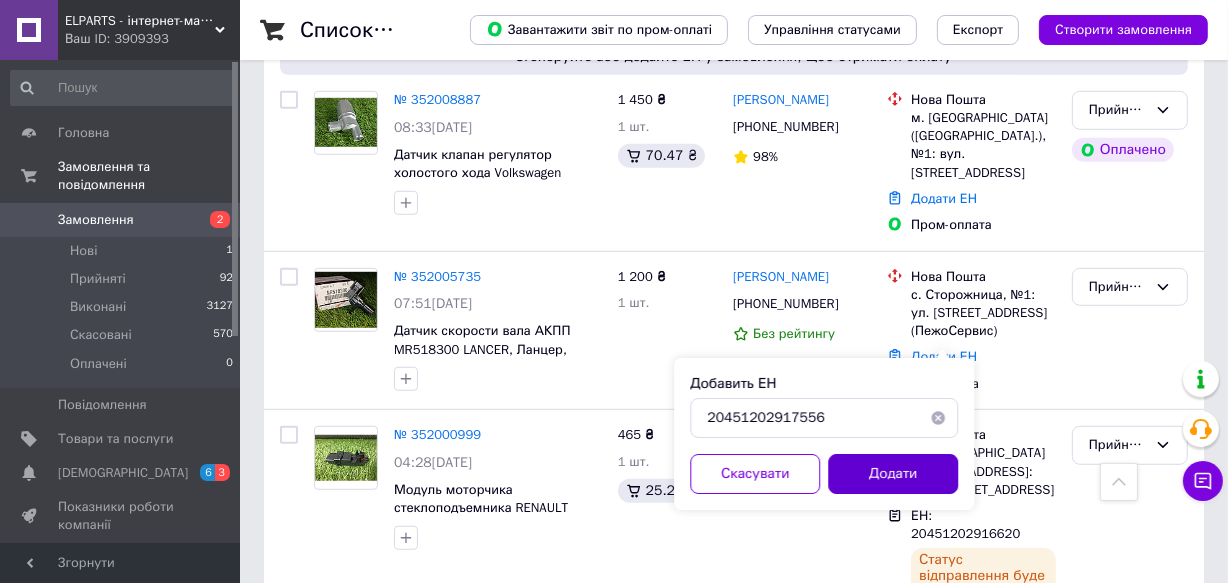 click on "Додати" at bounding box center (893, 474) 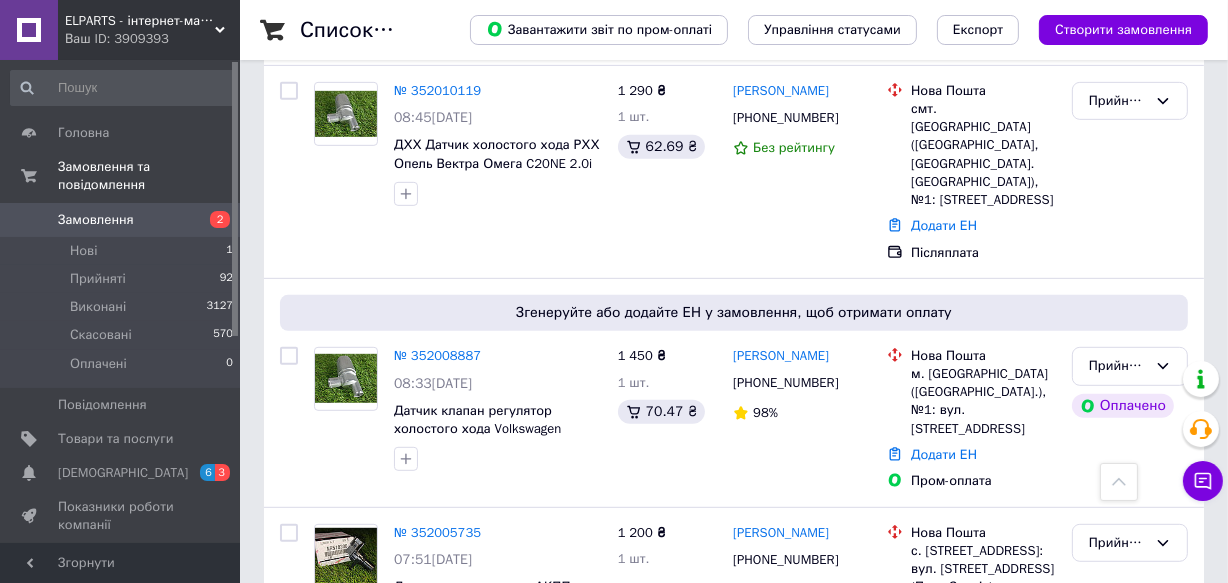 scroll, scrollTop: 818, scrollLeft: 0, axis: vertical 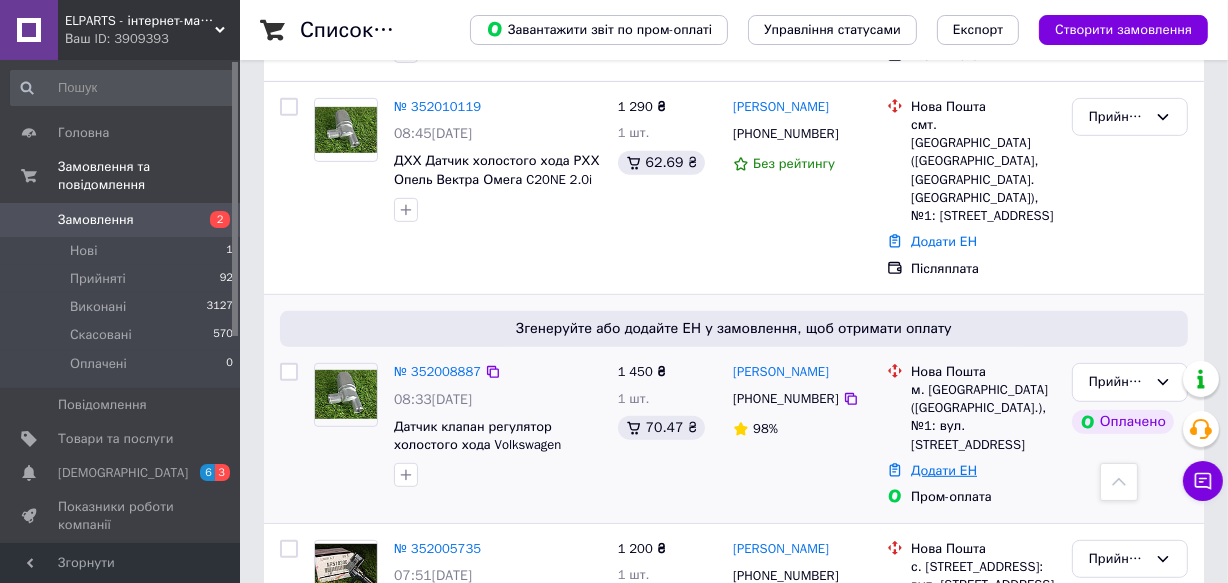 click on "Додати ЕН" at bounding box center [944, 470] 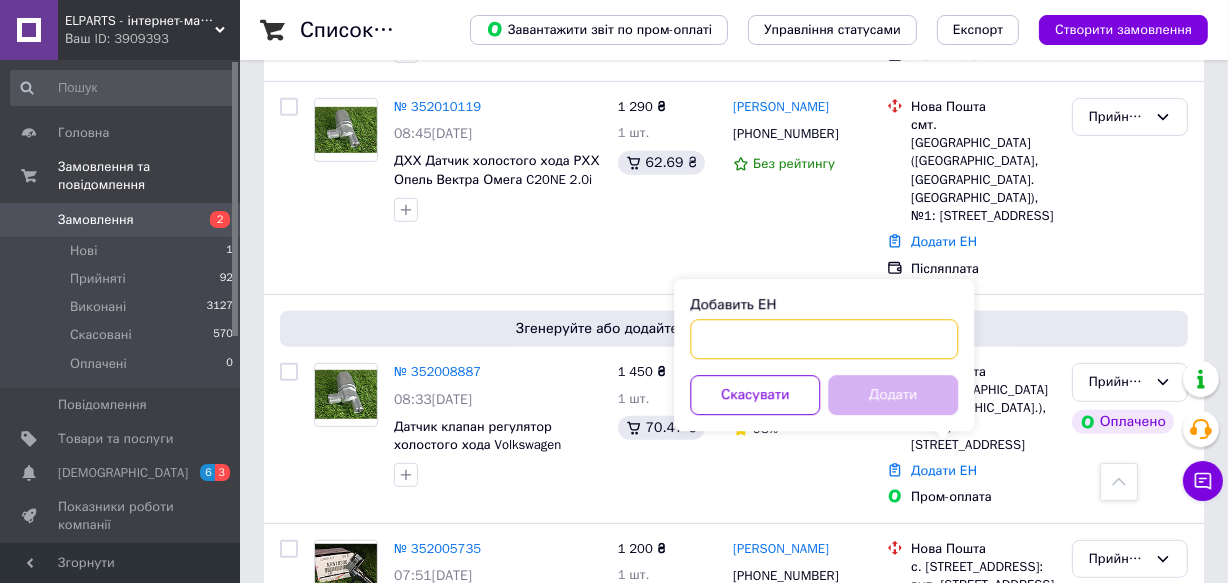 click on "Добавить ЕН" at bounding box center [824, 339] 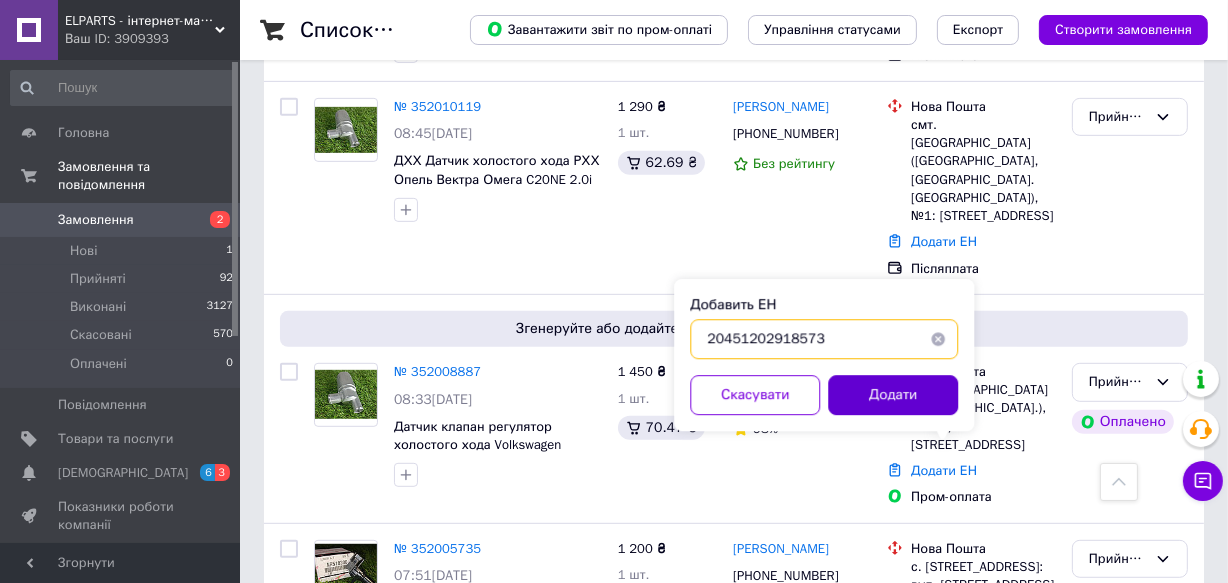 type on "20451202918573" 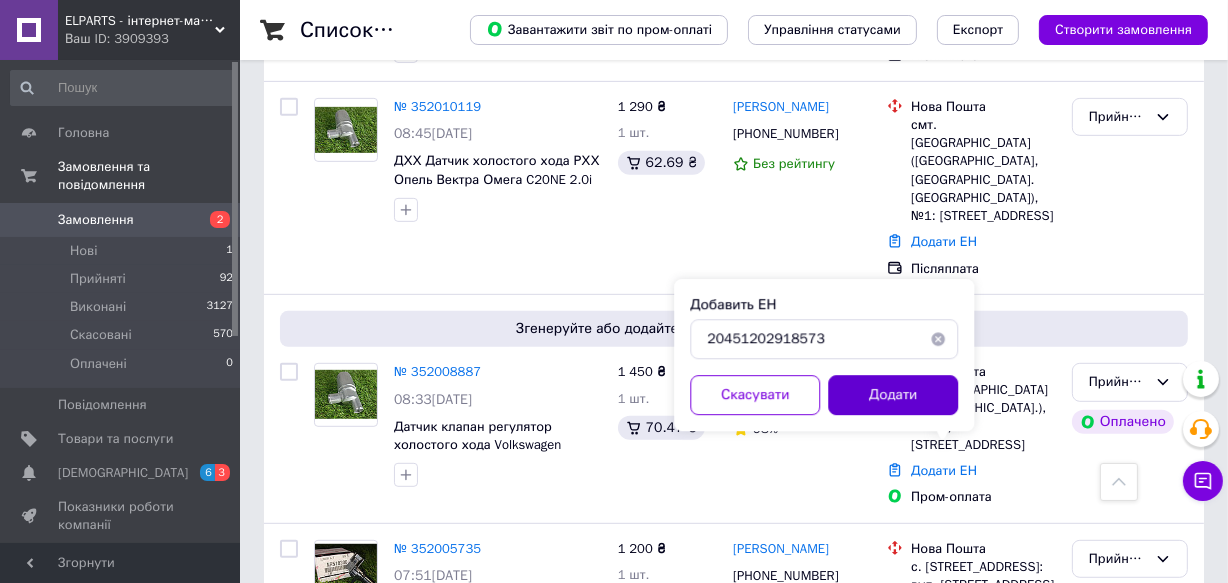 click on "Додати" at bounding box center (893, 395) 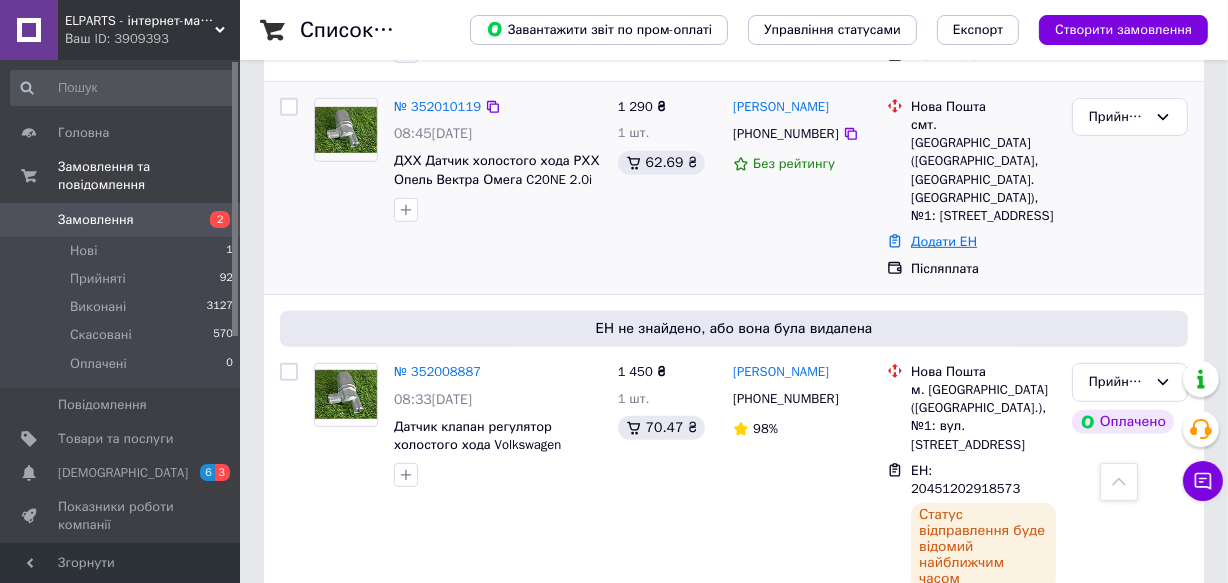 drag, startPoint x: 923, startPoint y: 236, endPoint x: 924, endPoint y: 247, distance: 11.045361 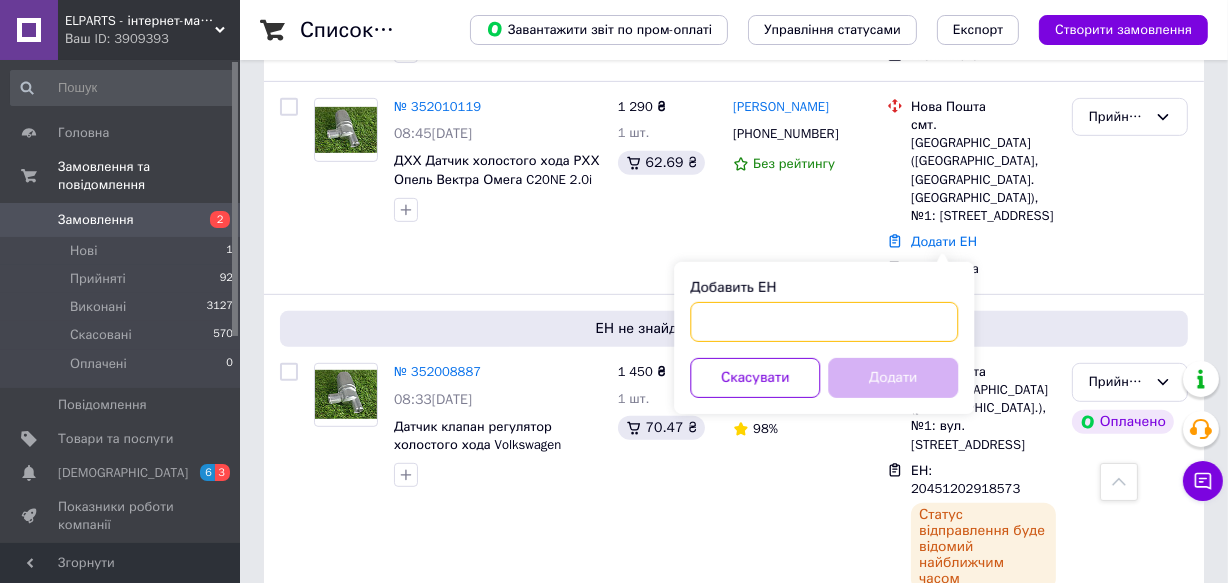 click on "Добавить ЕН" at bounding box center (824, 322) 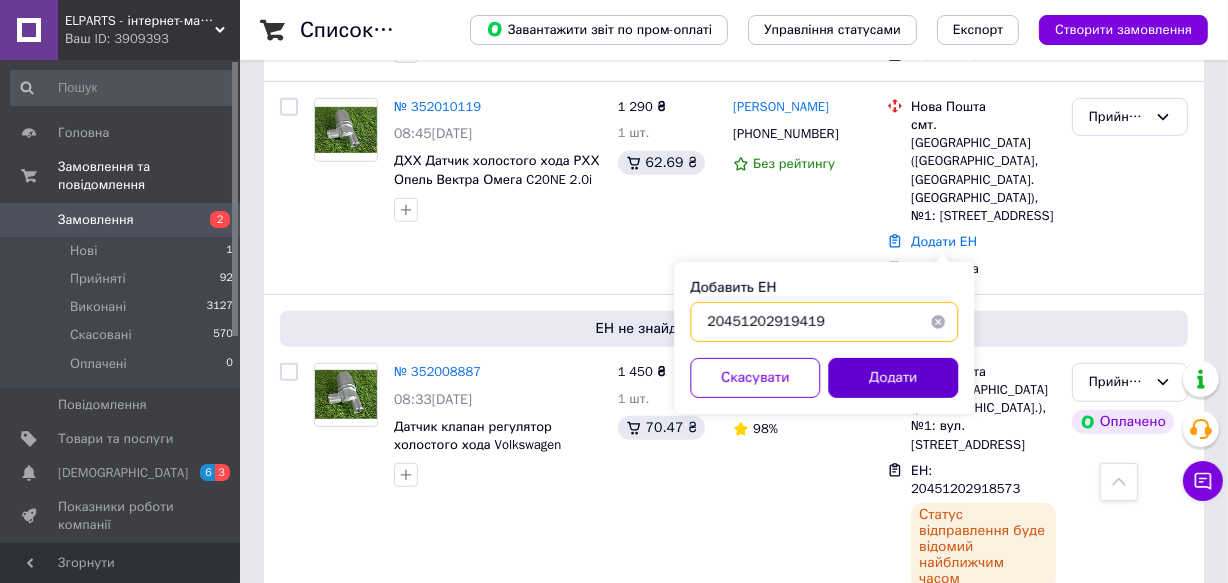 type on "20451202919419" 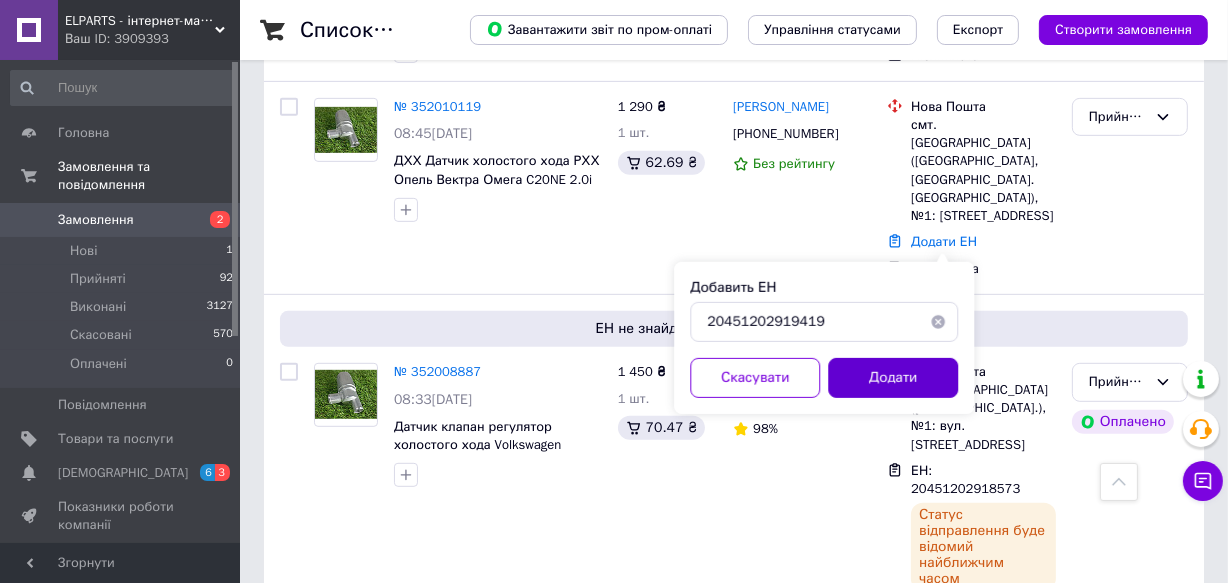 click on "Додати" at bounding box center [893, 378] 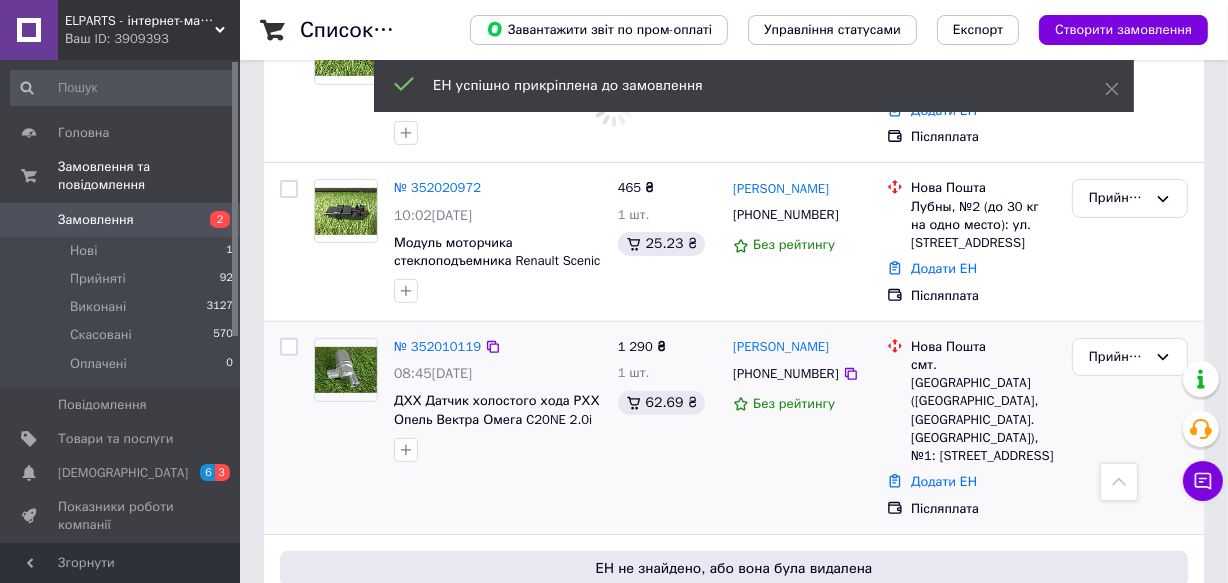scroll, scrollTop: 545, scrollLeft: 0, axis: vertical 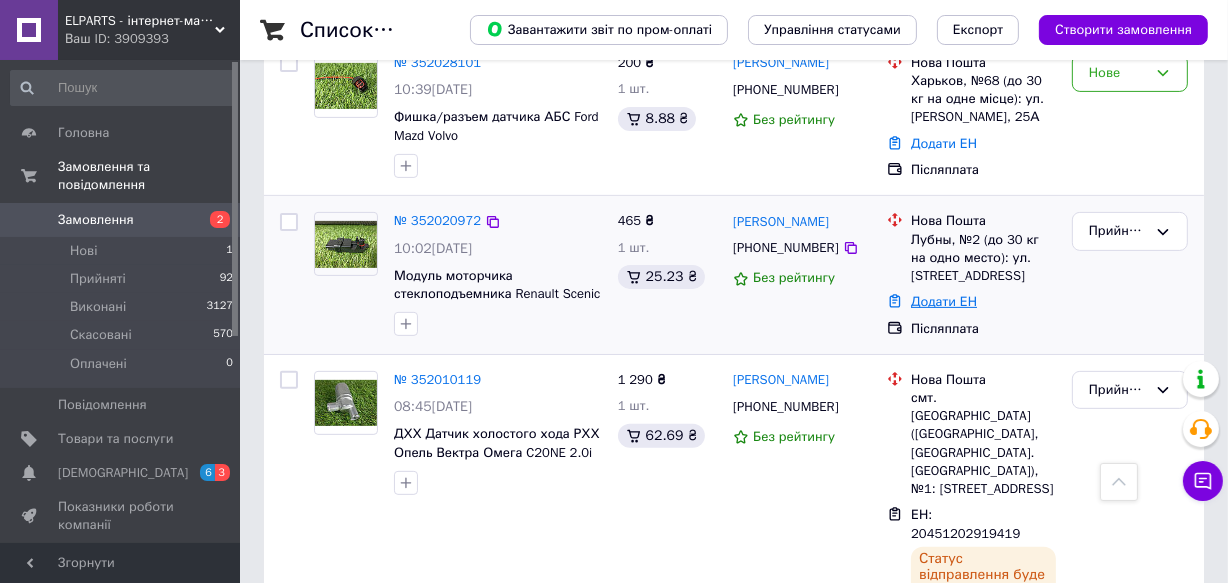 click on "Додати ЕН" at bounding box center (944, 301) 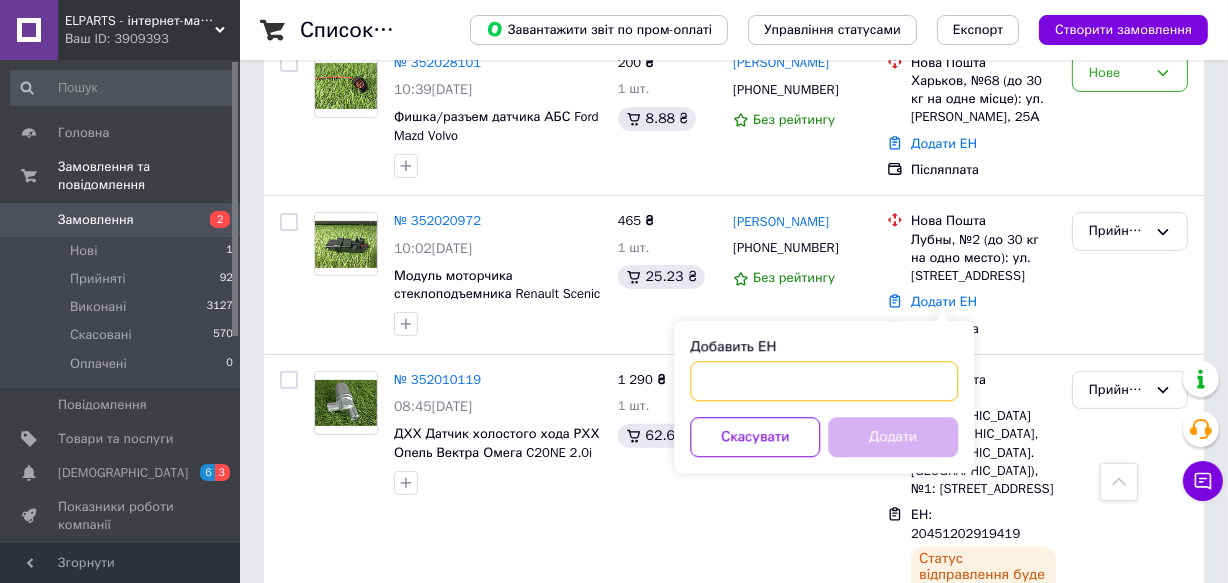 click on "Добавить ЕН" at bounding box center [824, 381] 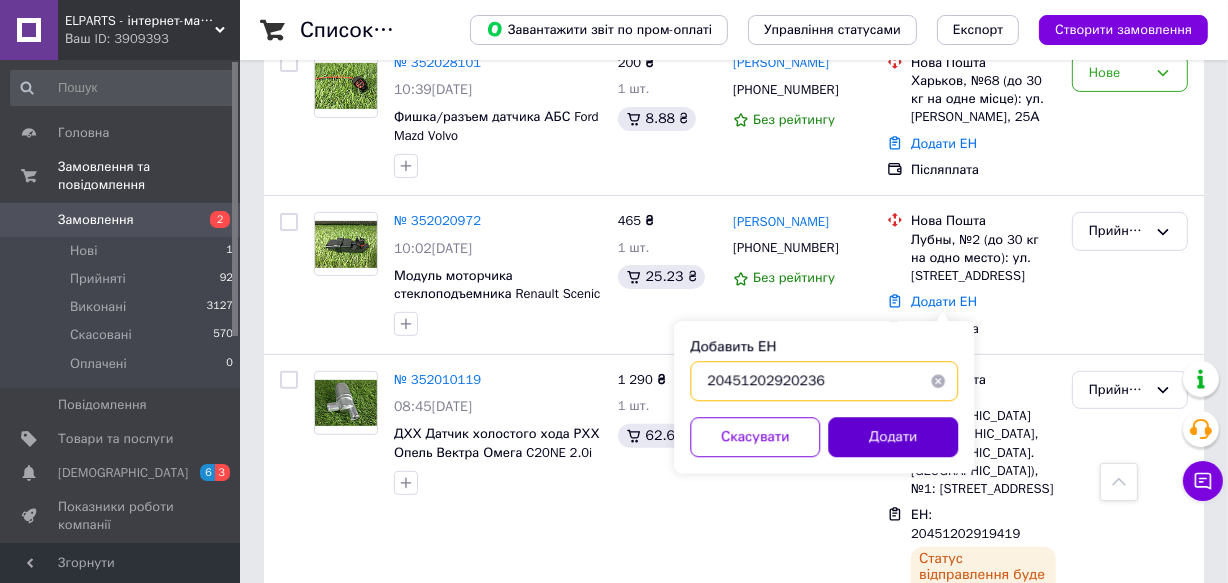type on "20451202920236" 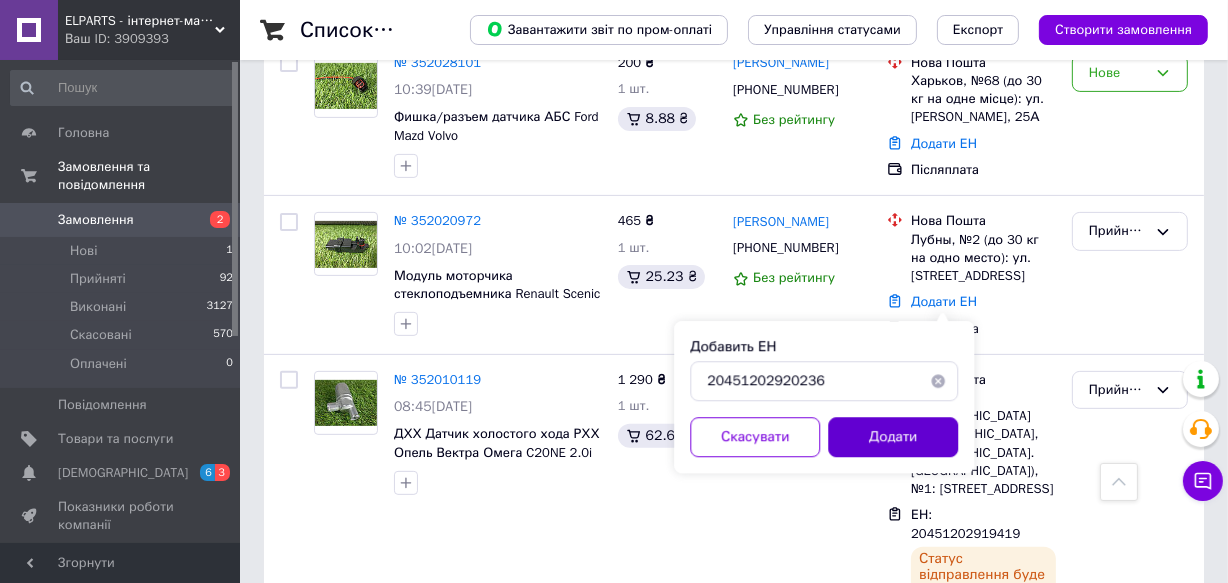 click on "Додати" at bounding box center [893, 437] 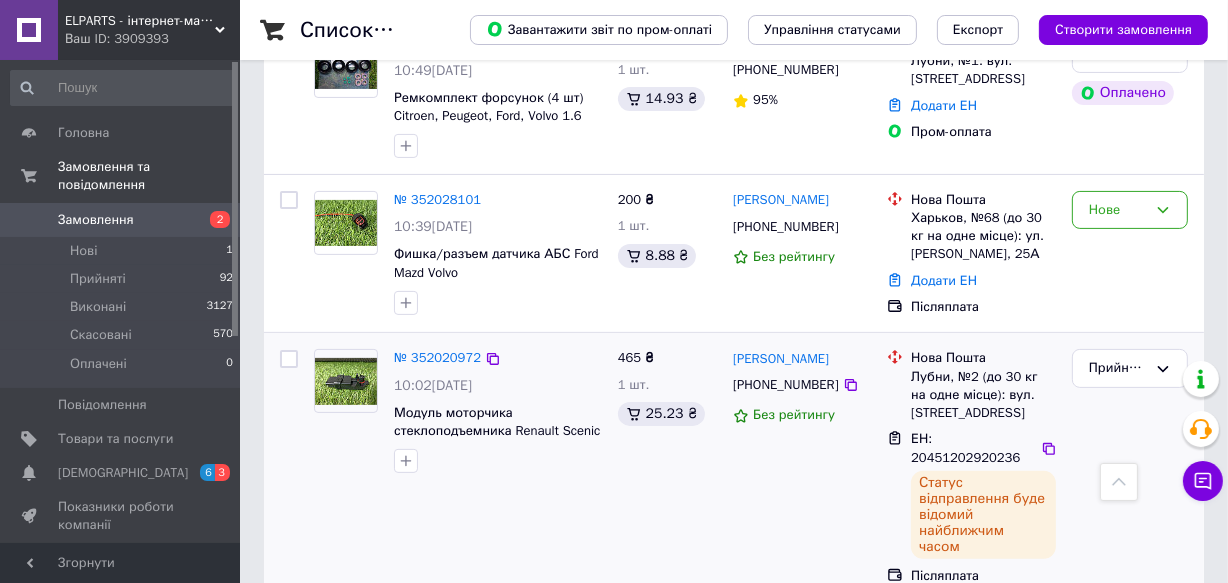 scroll, scrollTop: 363, scrollLeft: 0, axis: vertical 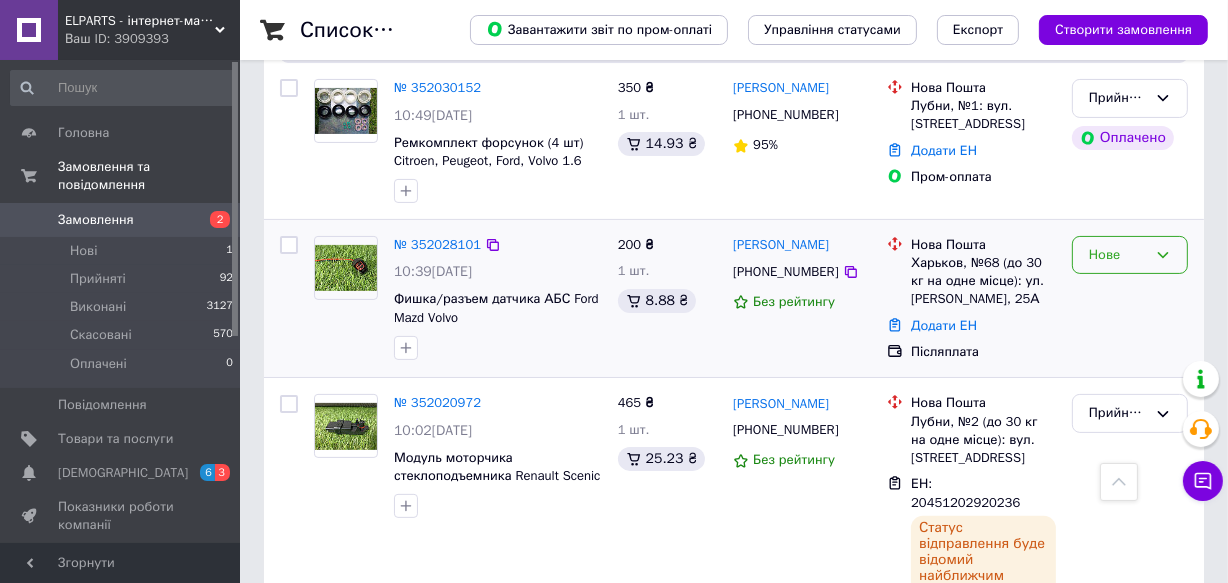 click on "Нове" at bounding box center [1118, 255] 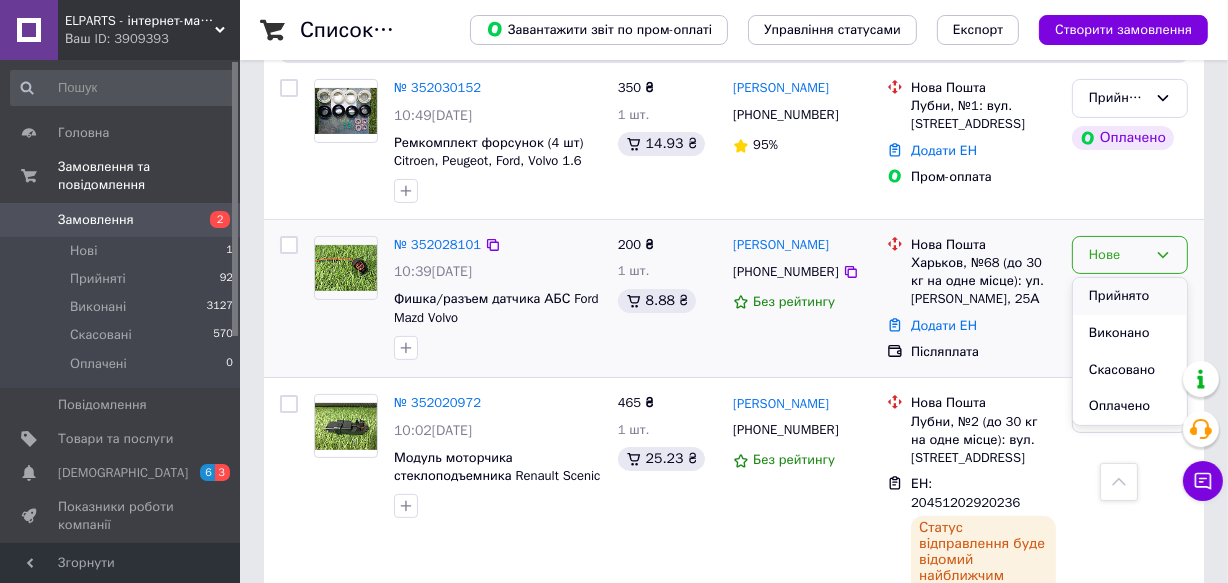 click on "Прийнято" at bounding box center [1130, 296] 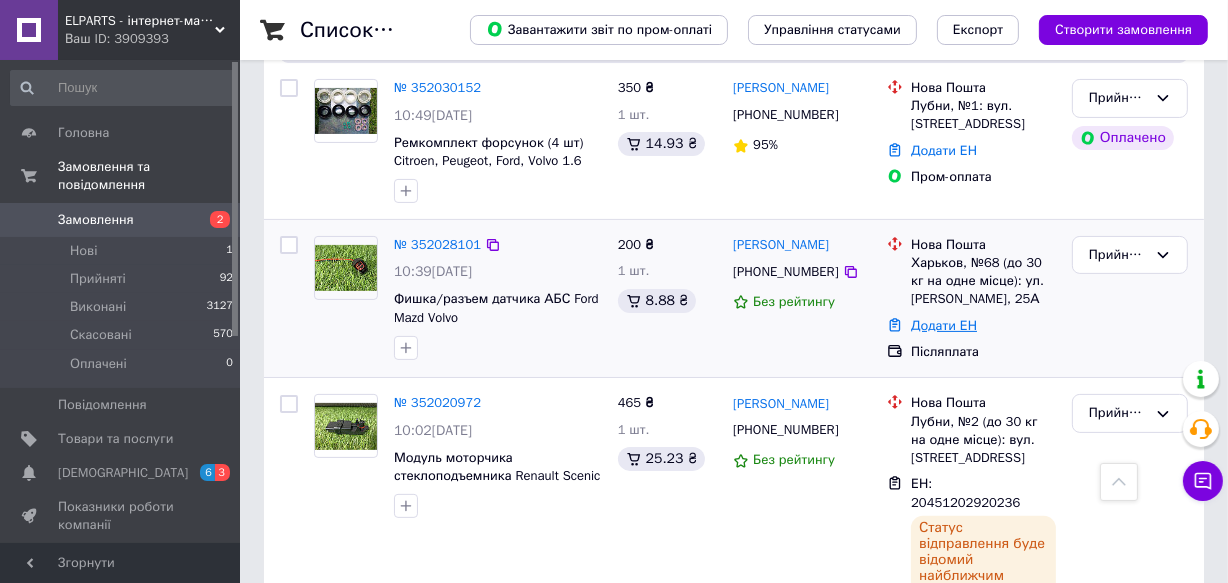click on "Додати ЕН" at bounding box center (944, 325) 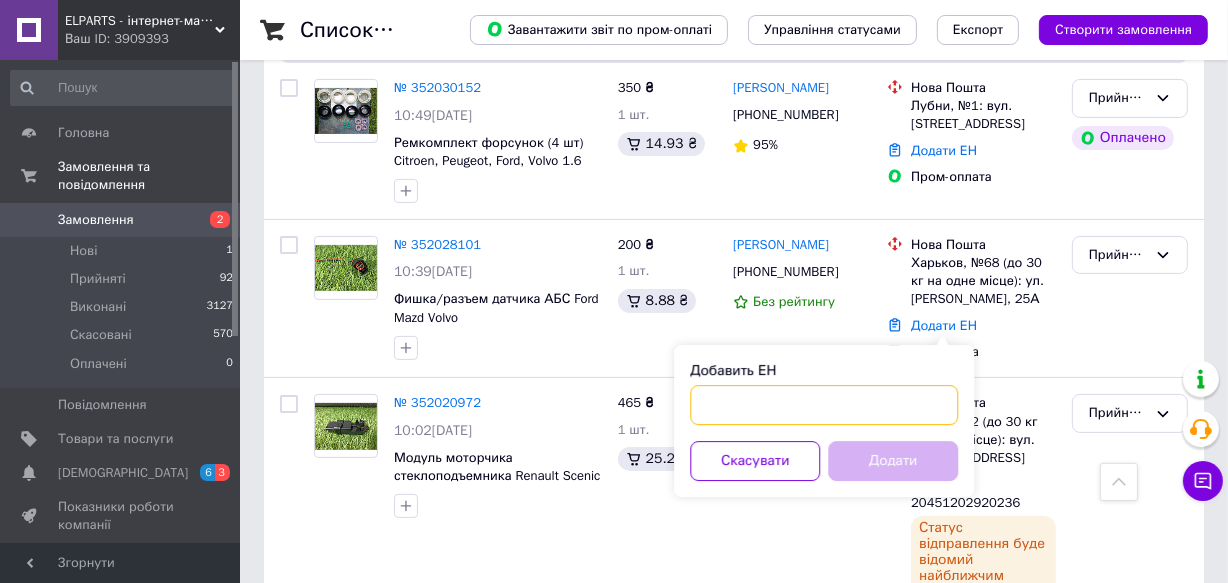 click on "Добавить ЕН" at bounding box center [824, 405] 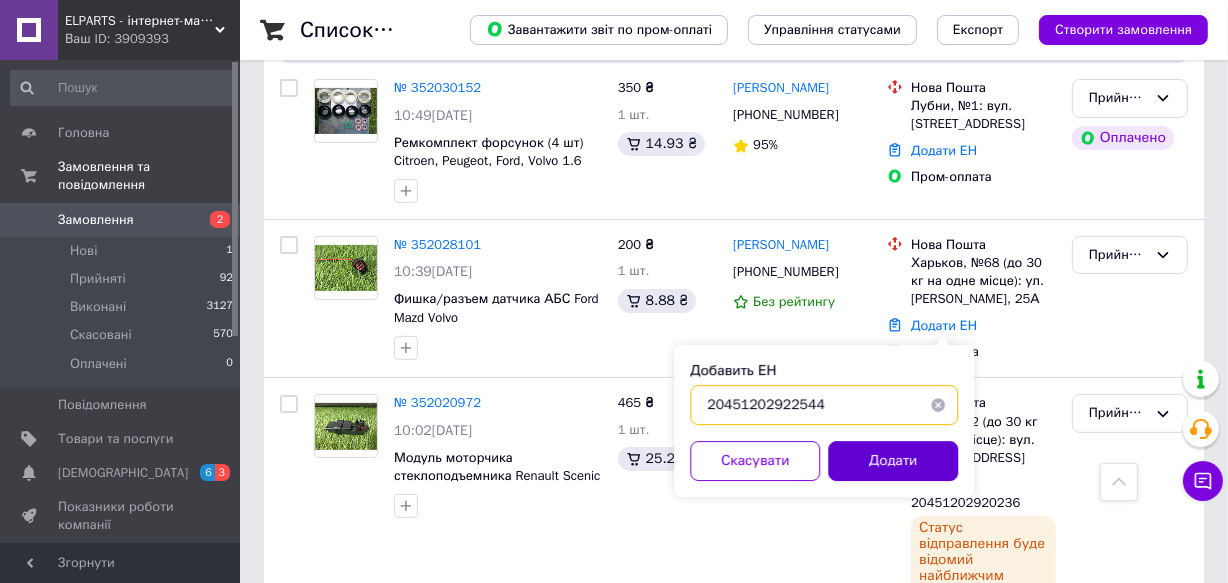 type on "20451202922544" 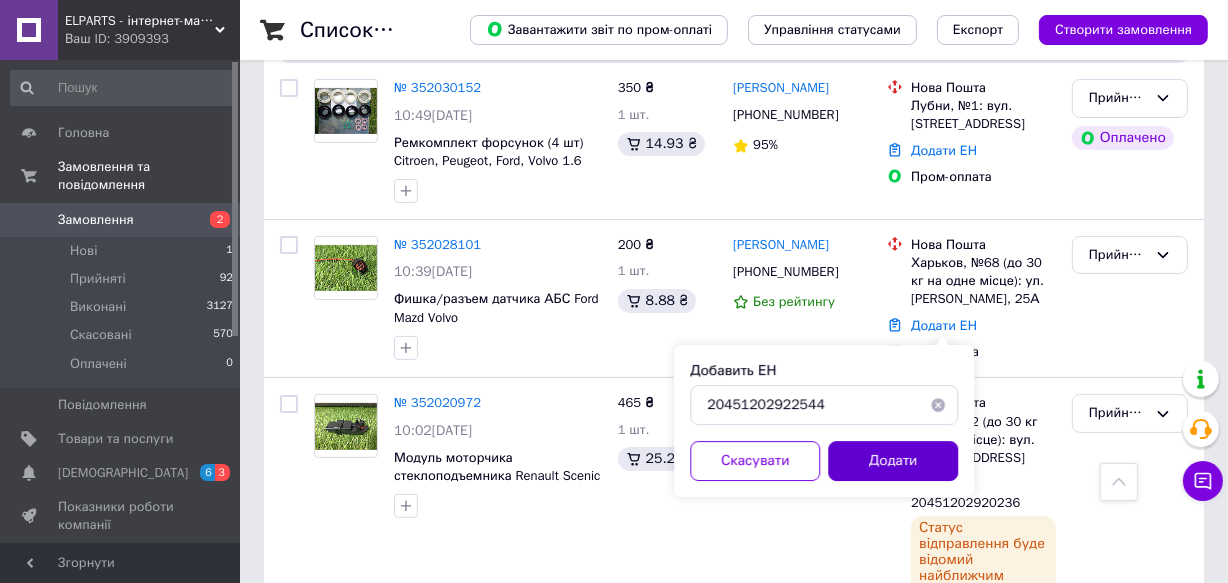 click on "Додати" at bounding box center [893, 461] 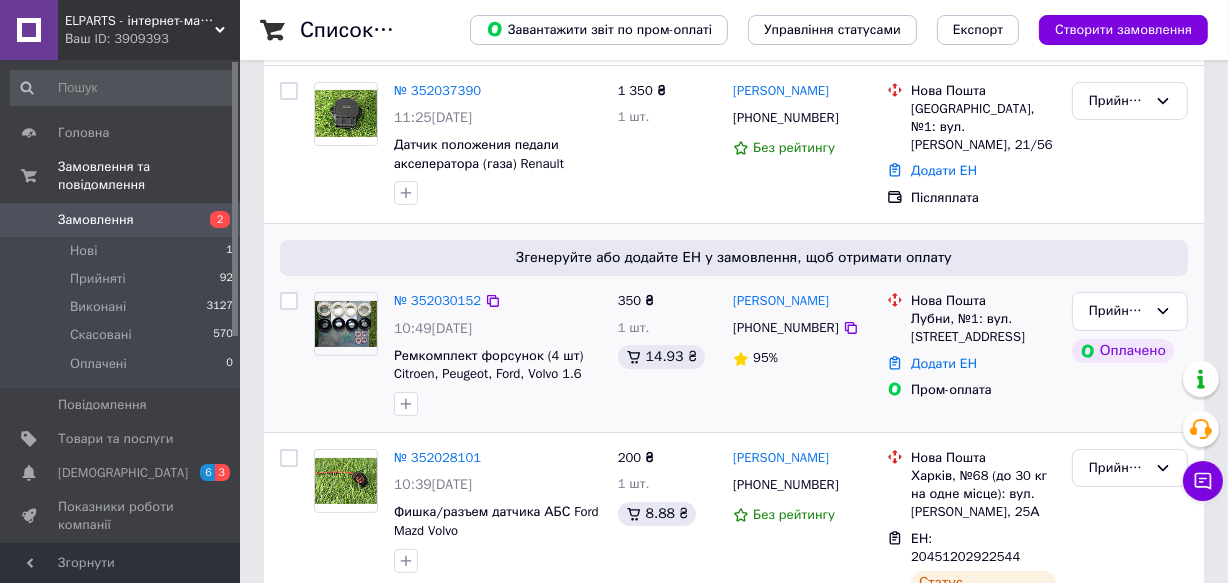 scroll, scrollTop: 181, scrollLeft: 0, axis: vertical 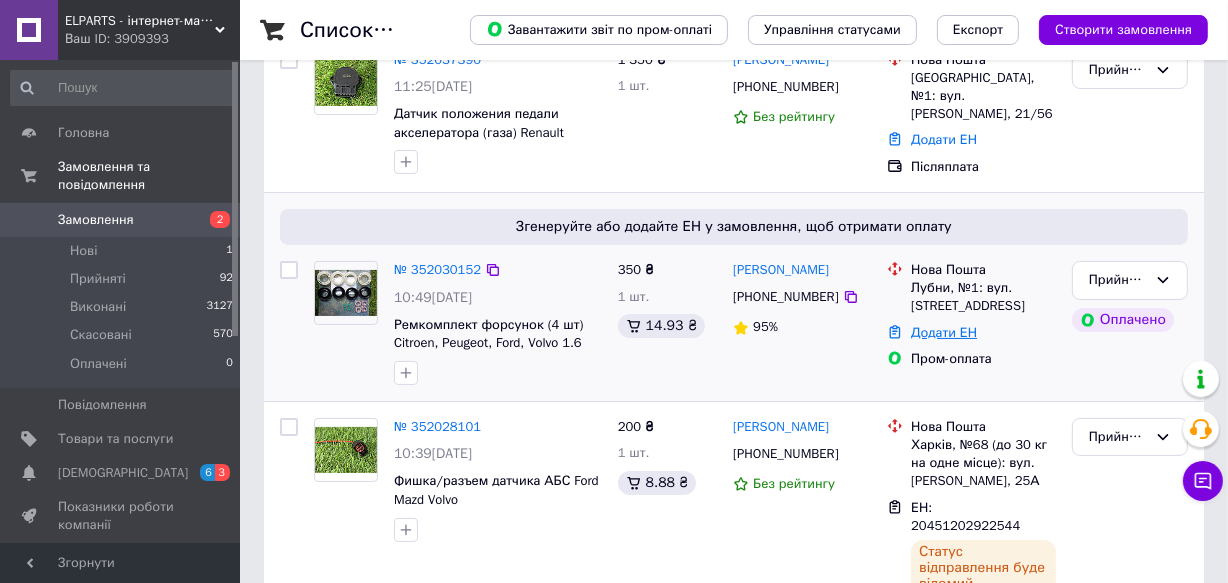 click on "Додати ЕН" at bounding box center [944, 332] 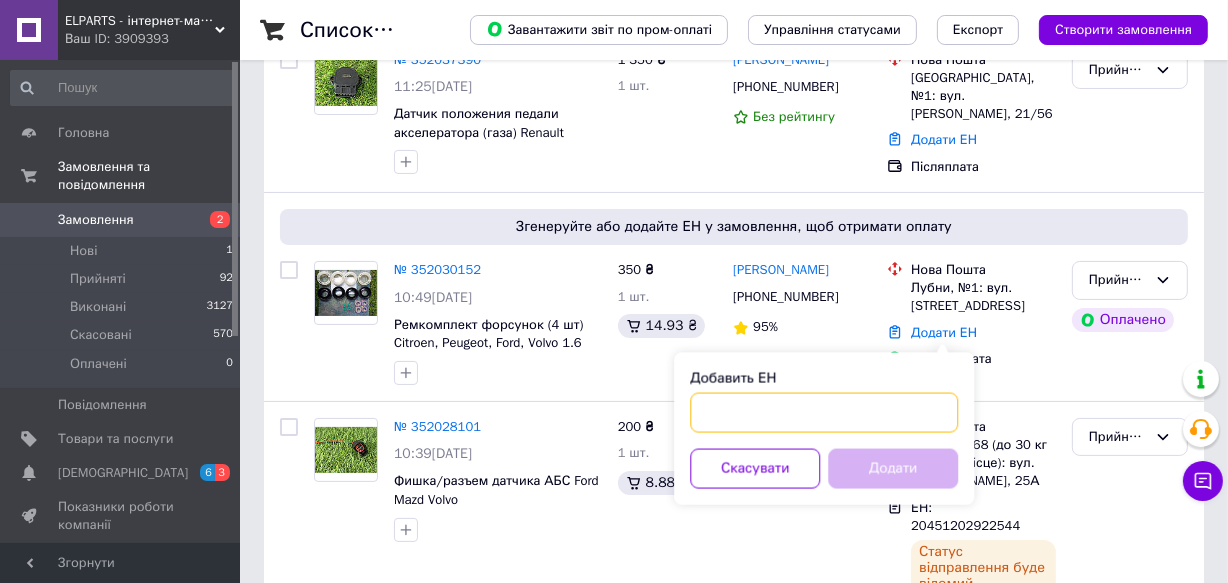 click on "Добавить ЕН" at bounding box center (824, 413) 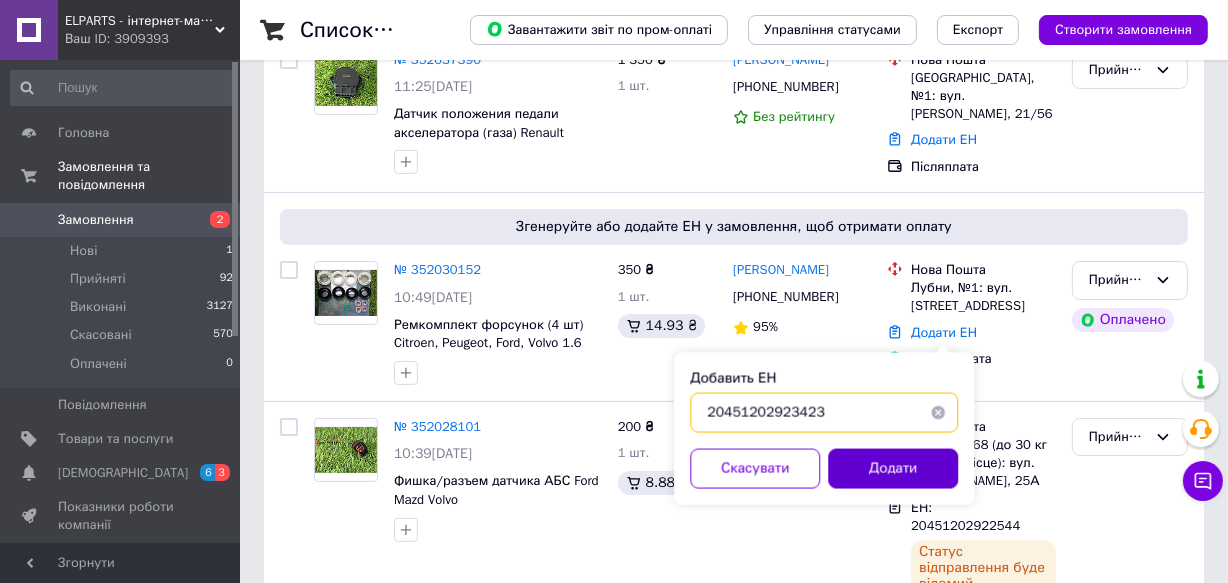 type on "20451202923423" 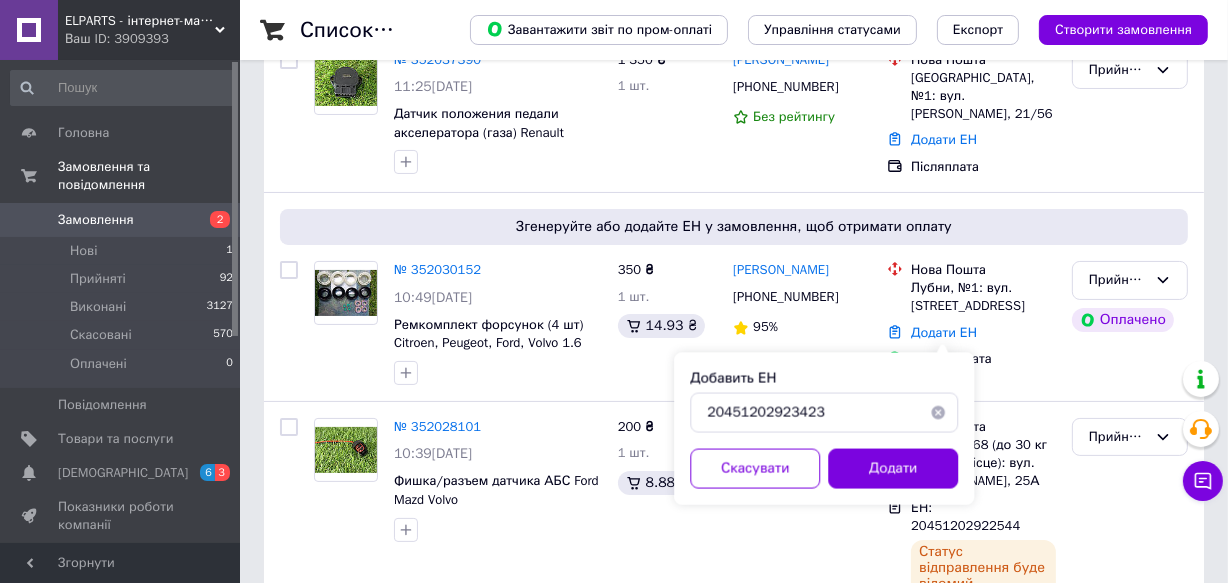 click on "Додати" at bounding box center [893, 469] 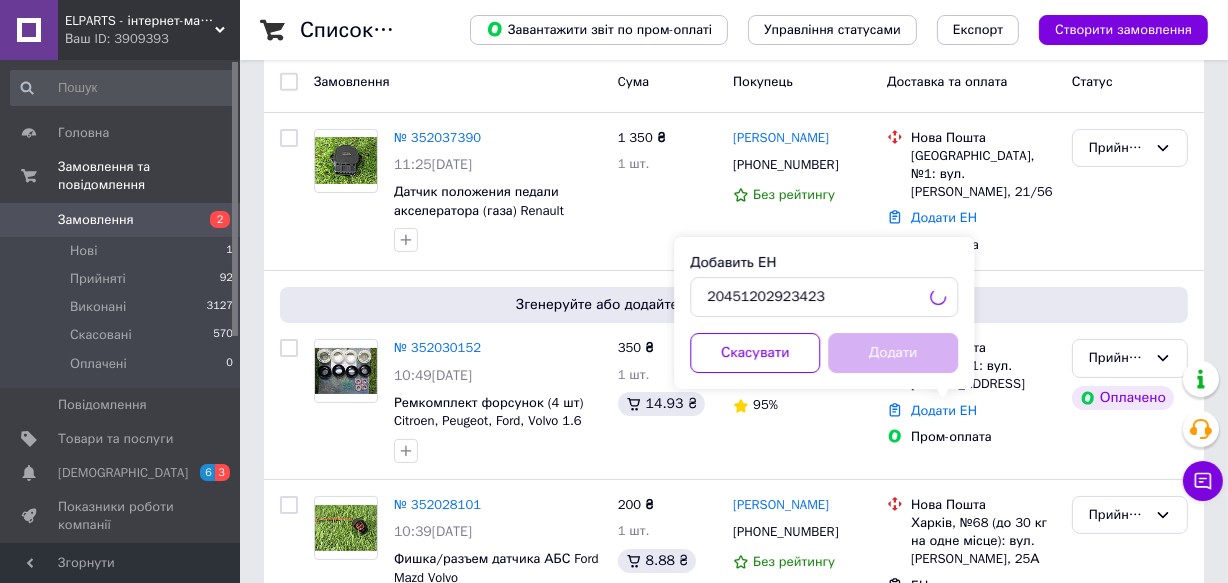 scroll, scrollTop: 0, scrollLeft: 0, axis: both 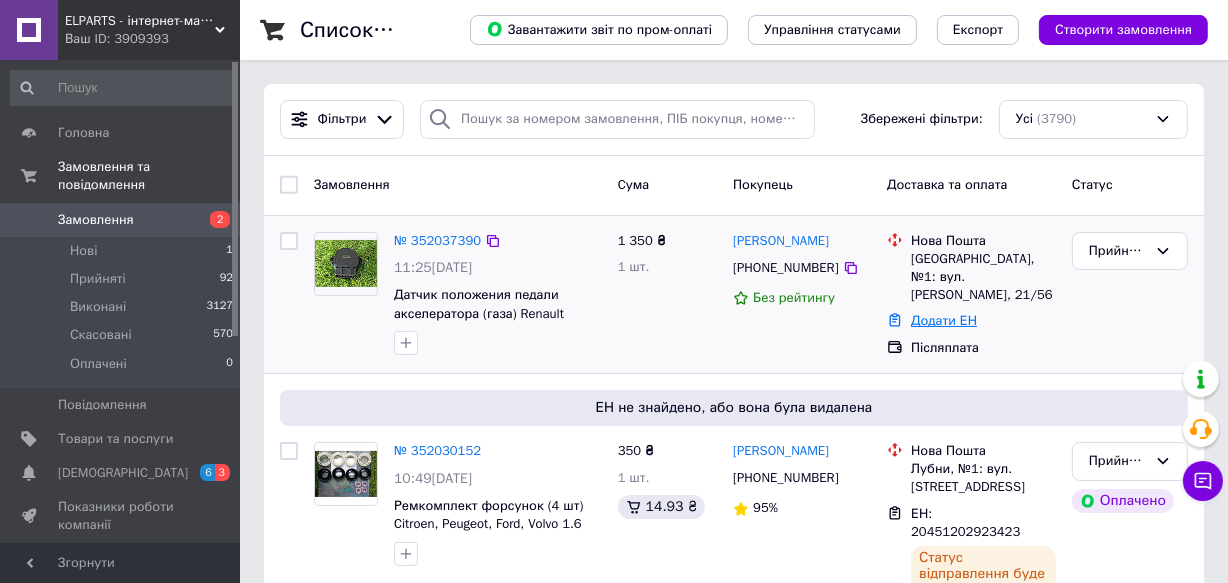 click on "Додати ЕН" at bounding box center [944, 320] 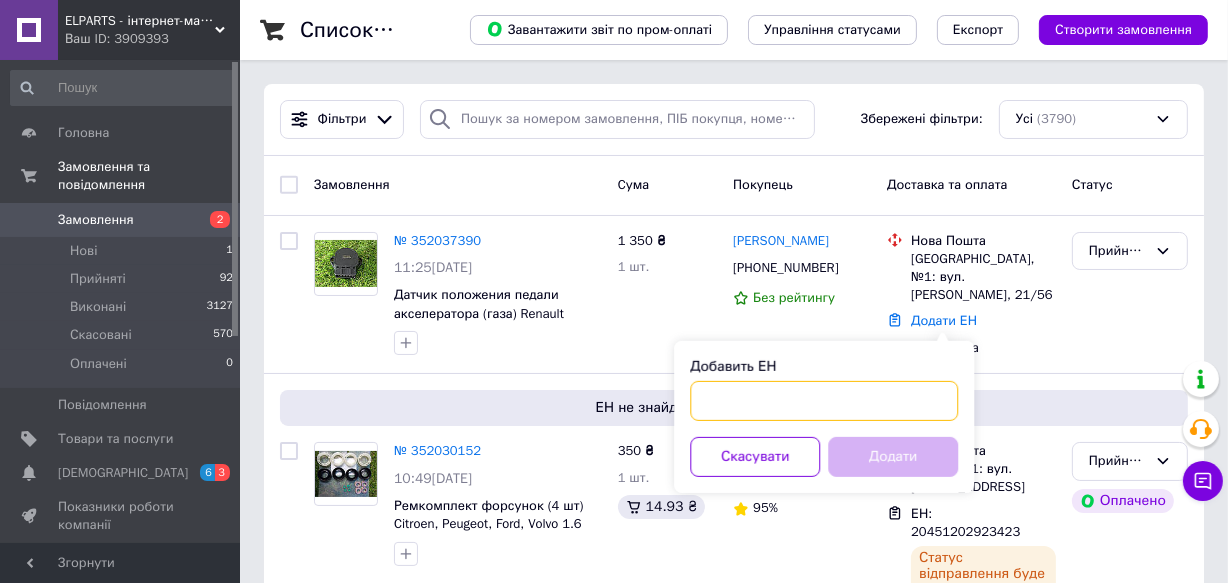 click on "Добавить ЕН" at bounding box center [824, 401] 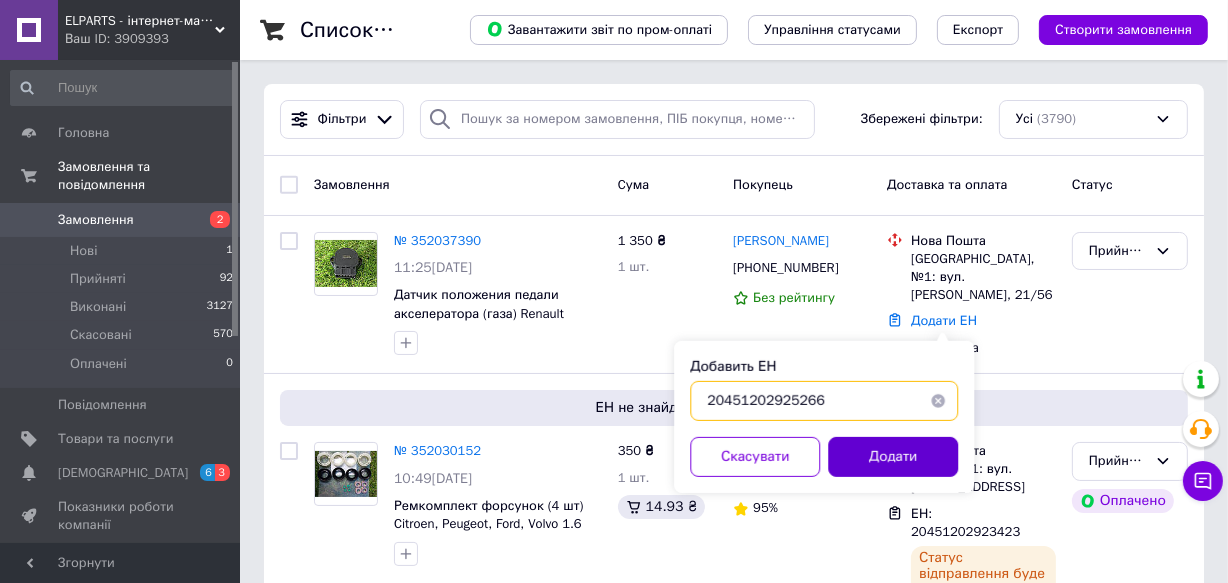 type on "20451202925266" 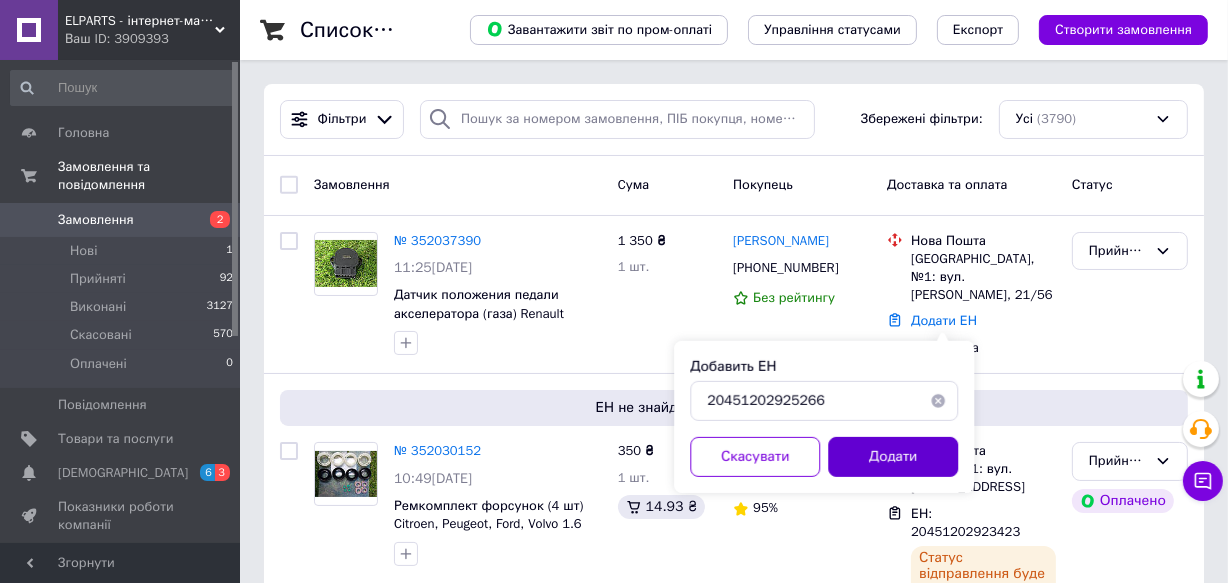 click on "Додати" at bounding box center (893, 457) 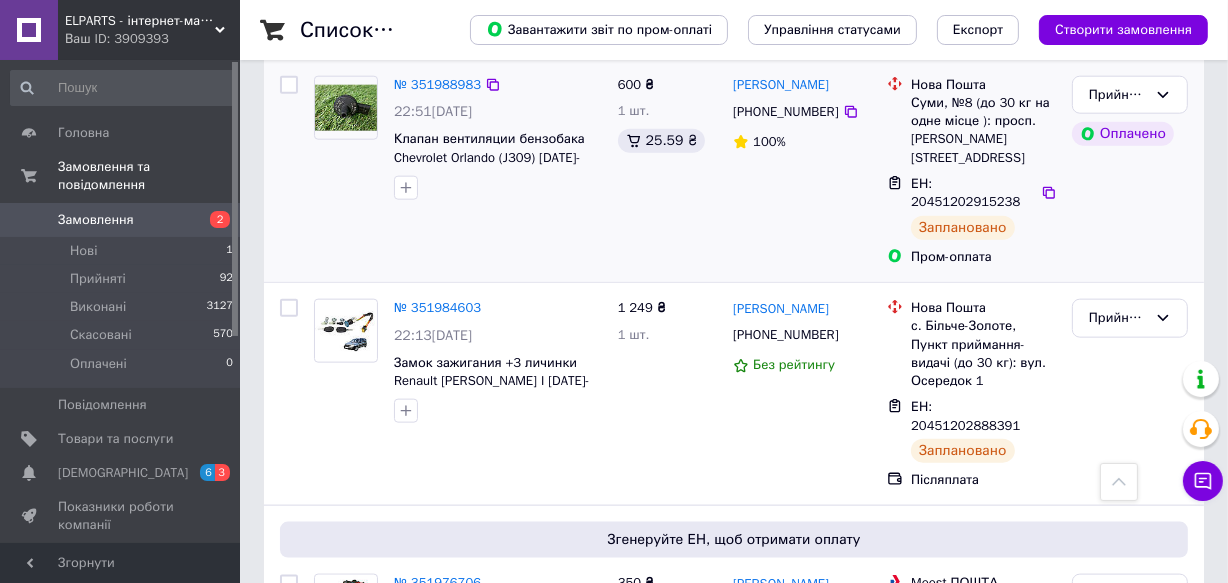 scroll, scrollTop: 2181, scrollLeft: 0, axis: vertical 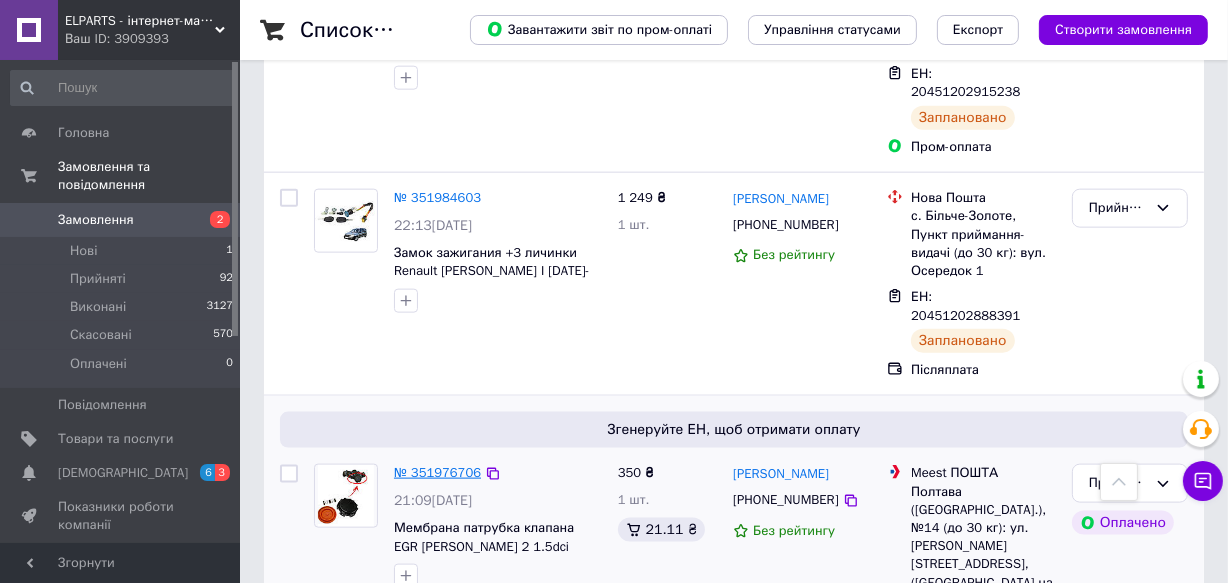 click on "№ 351976706" at bounding box center (437, 472) 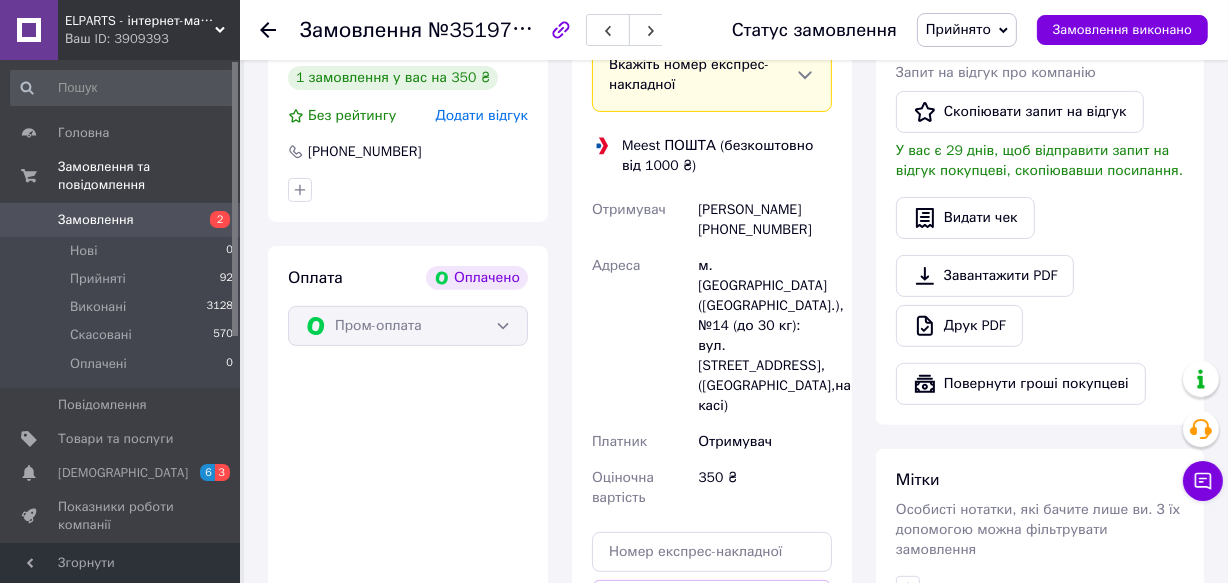scroll, scrollTop: 694, scrollLeft: 0, axis: vertical 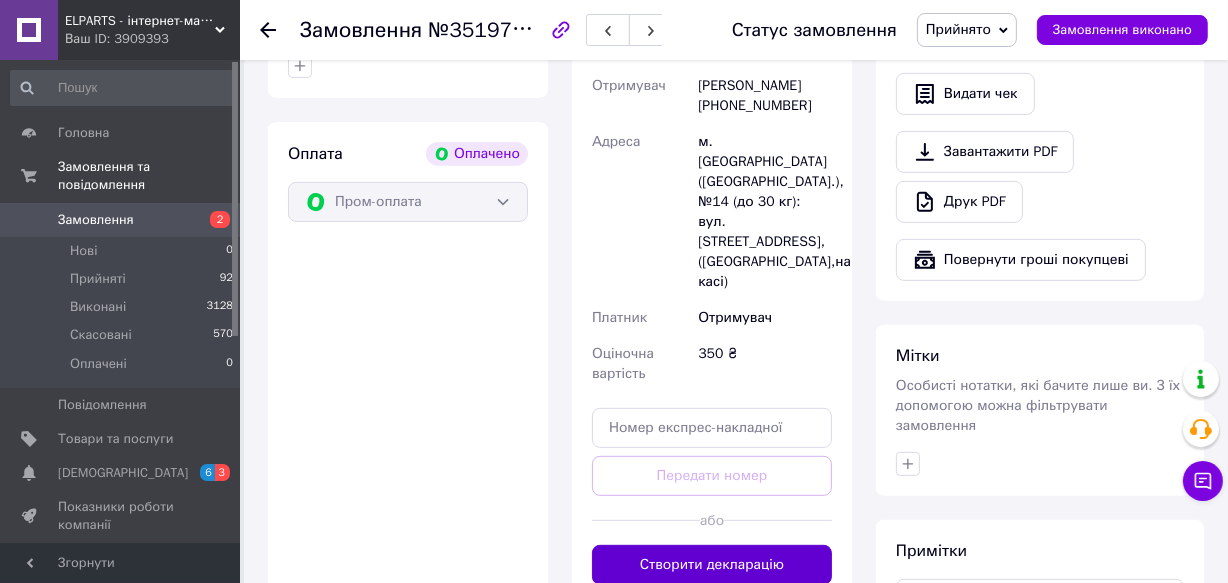 click on "Створити декларацію" at bounding box center [712, 565] 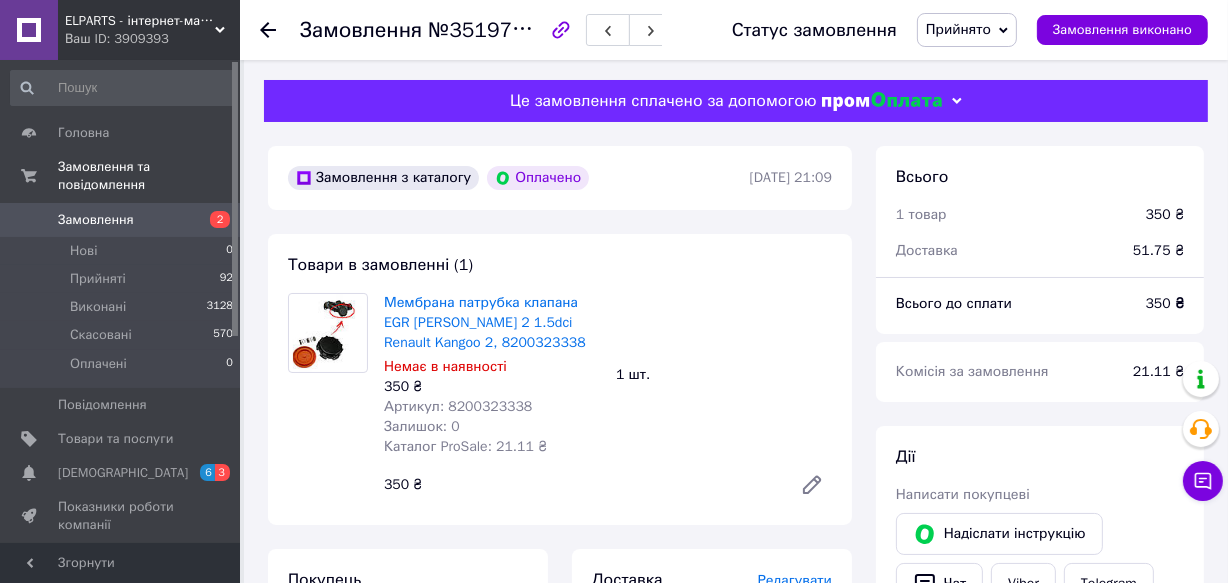 scroll, scrollTop: 0, scrollLeft: 0, axis: both 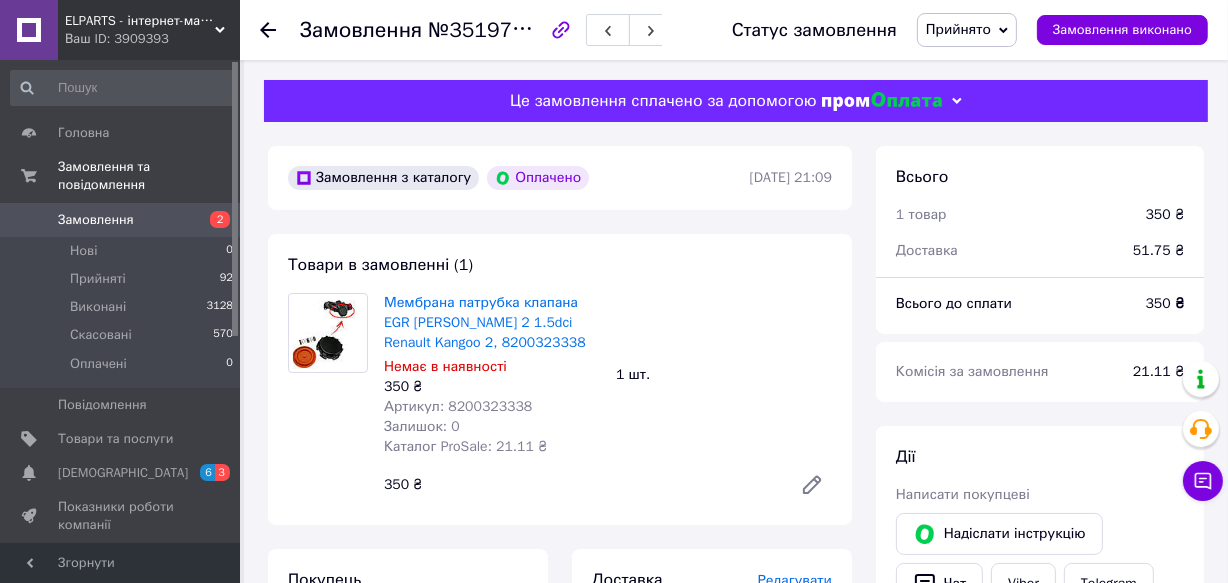 click on "Замовлення" at bounding box center (96, 220) 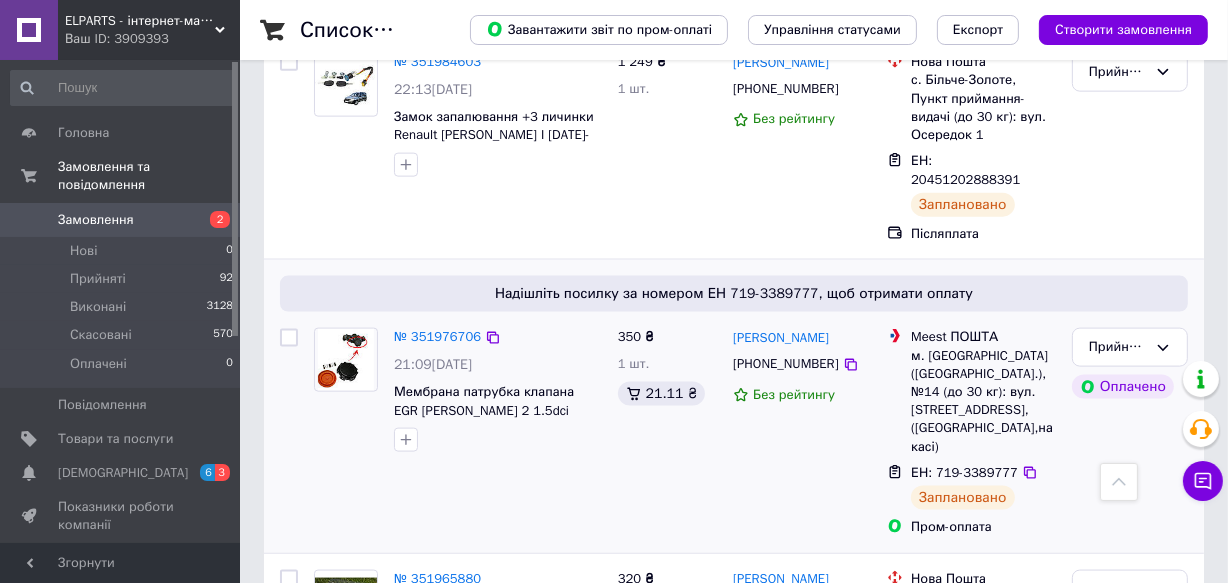 scroll, scrollTop: 2363, scrollLeft: 0, axis: vertical 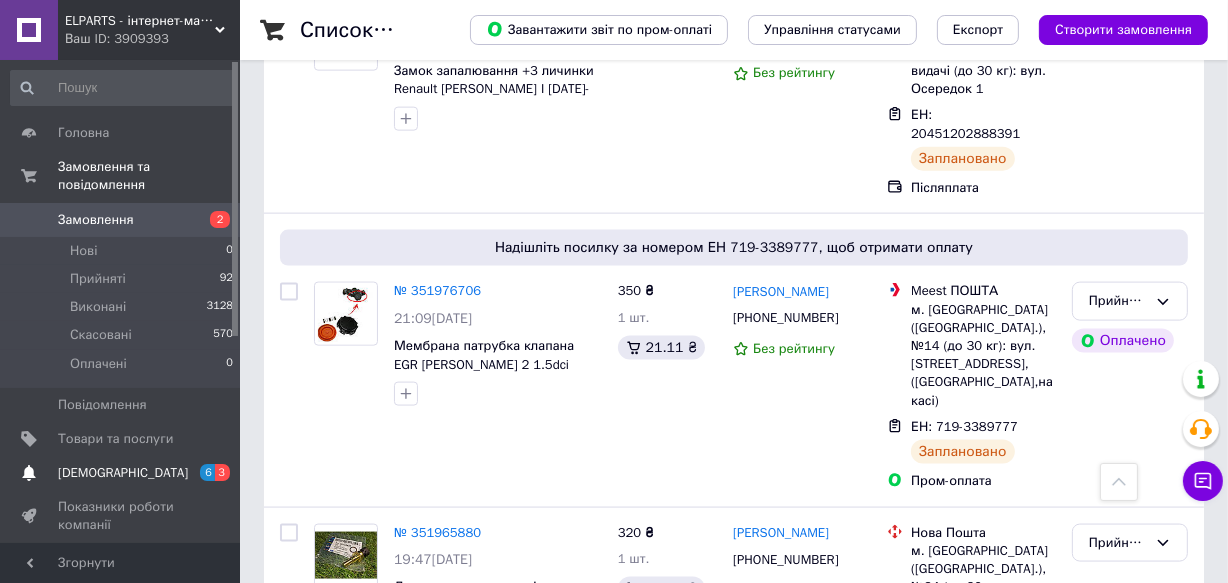 click on "[DEMOGRAPHIC_DATA]" at bounding box center (123, 473) 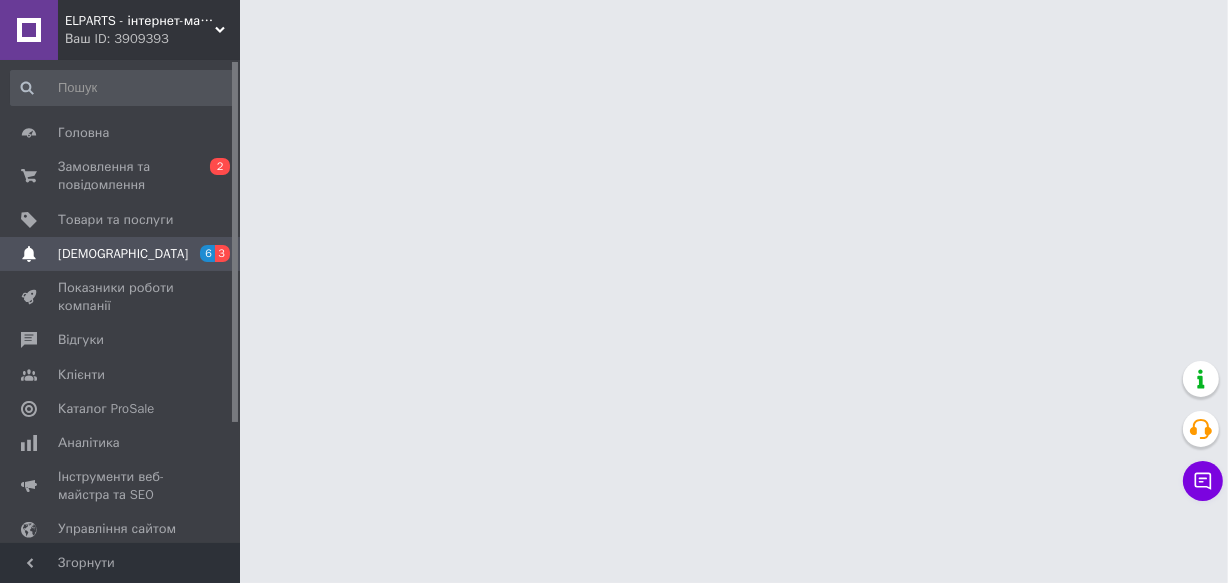 scroll, scrollTop: 0, scrollLeft: 0, axis: both 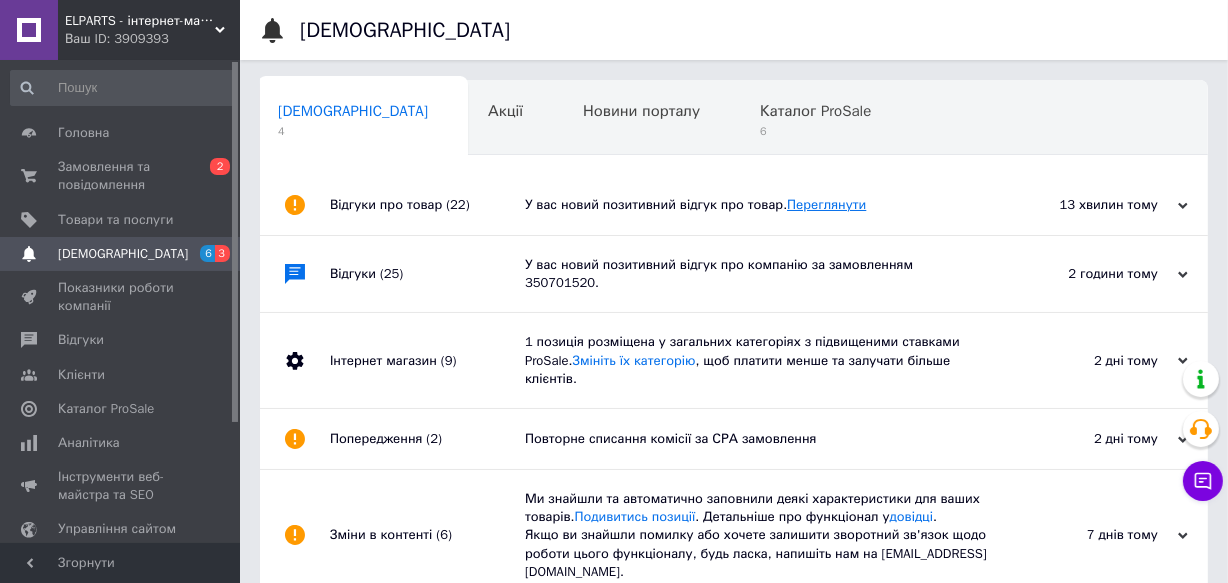 click on "Переглянути" at bounding box center [826, 204] 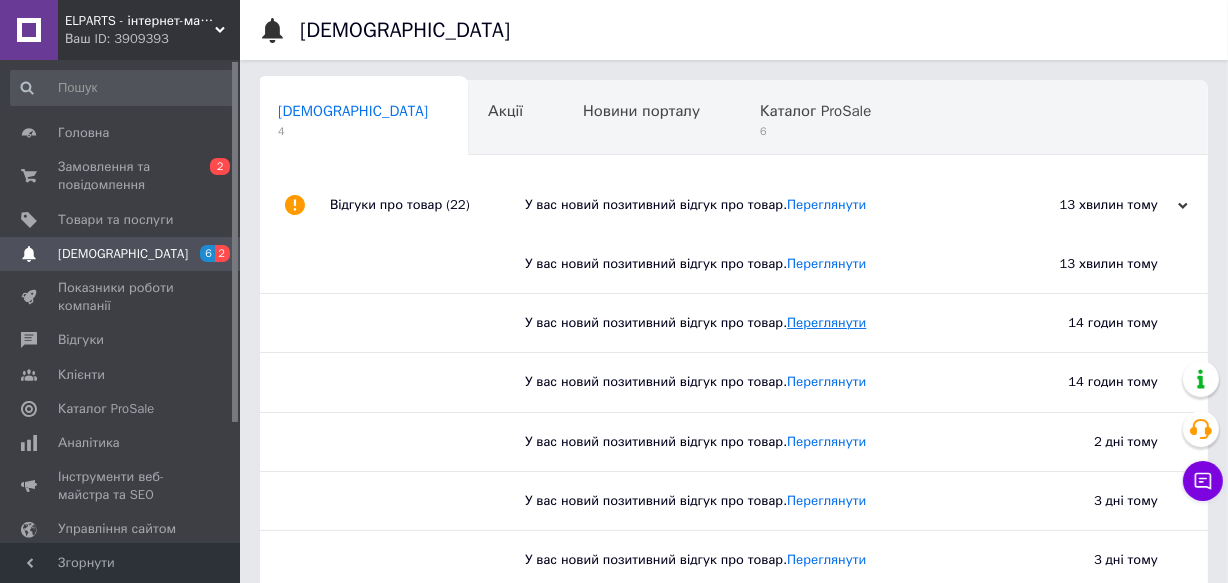 scroll, scrollTop: 90, scrollLeft: 0, axis: vertical 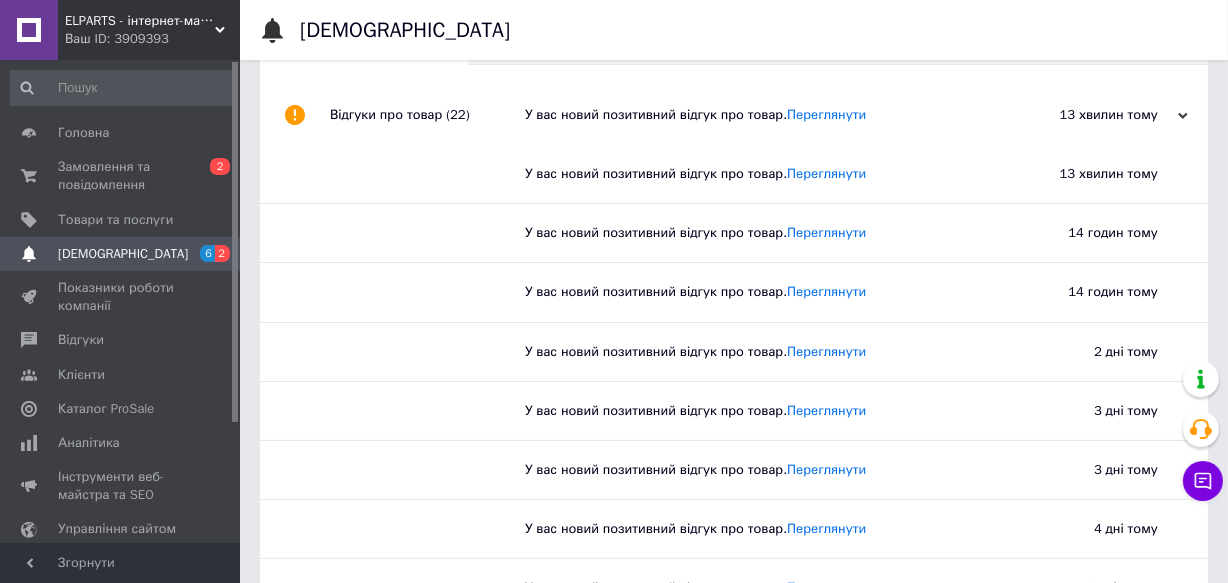 click on "[DEMOGRAPHIC_DATA]" at bounding box center (123, 254) 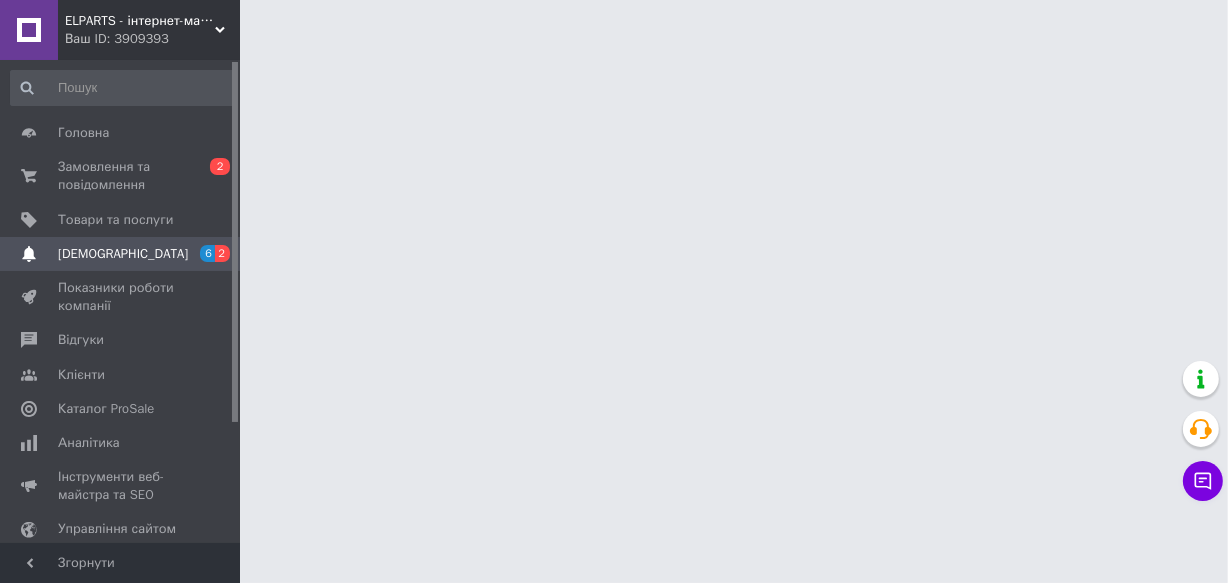 scroll, scrollTop: 0, scrollLeft: 0, axis: both 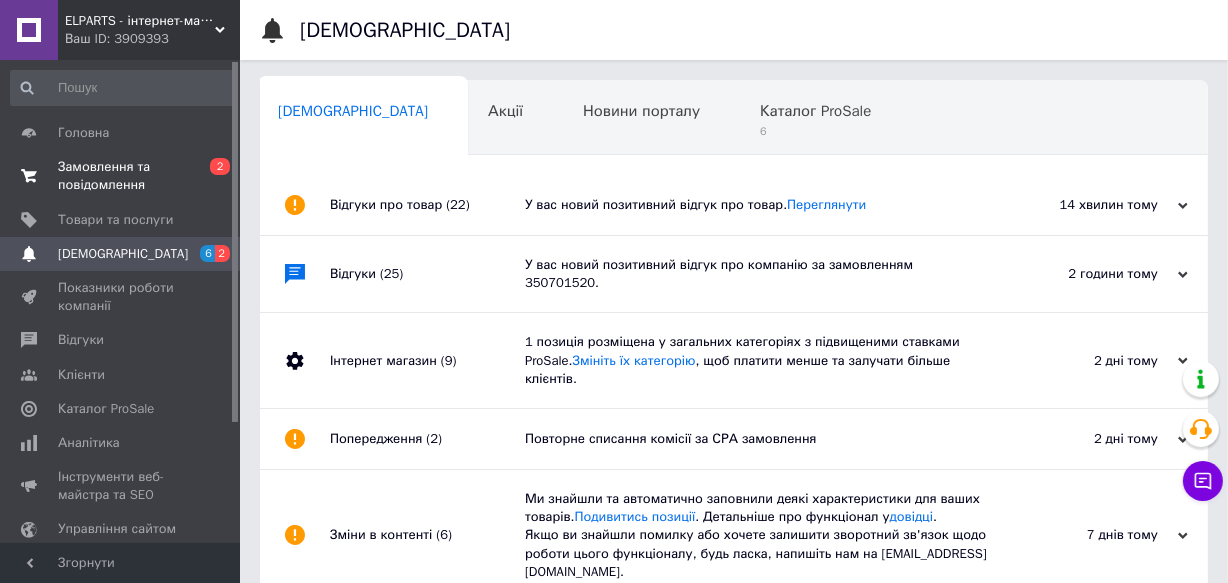 click on "Замовлення та повідомлення" at bounding box center (121, 176) 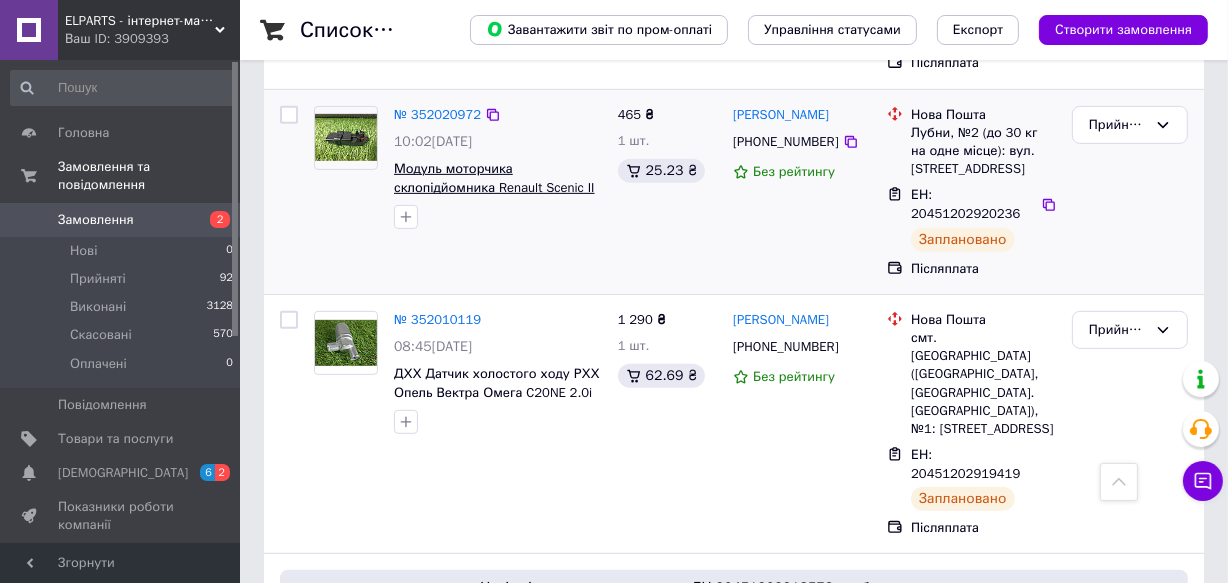 scroll, scrollTop: 818, scrollLeft: 0, axis: vertical 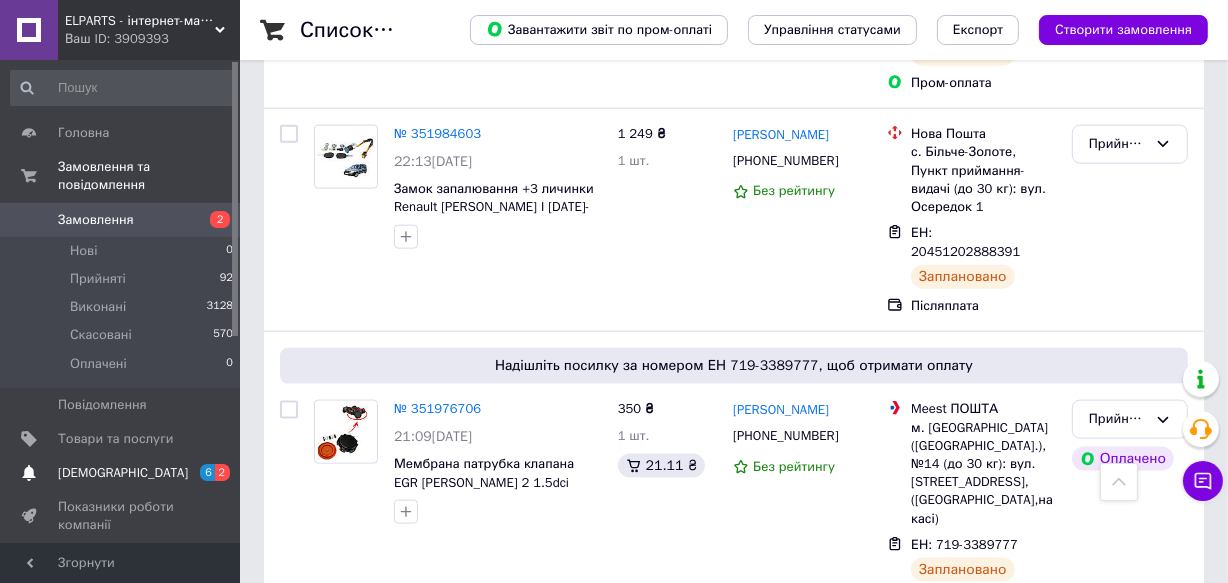 click on "[DEMOGRAPHIC_DATA]" at bounding box center (121, 473) 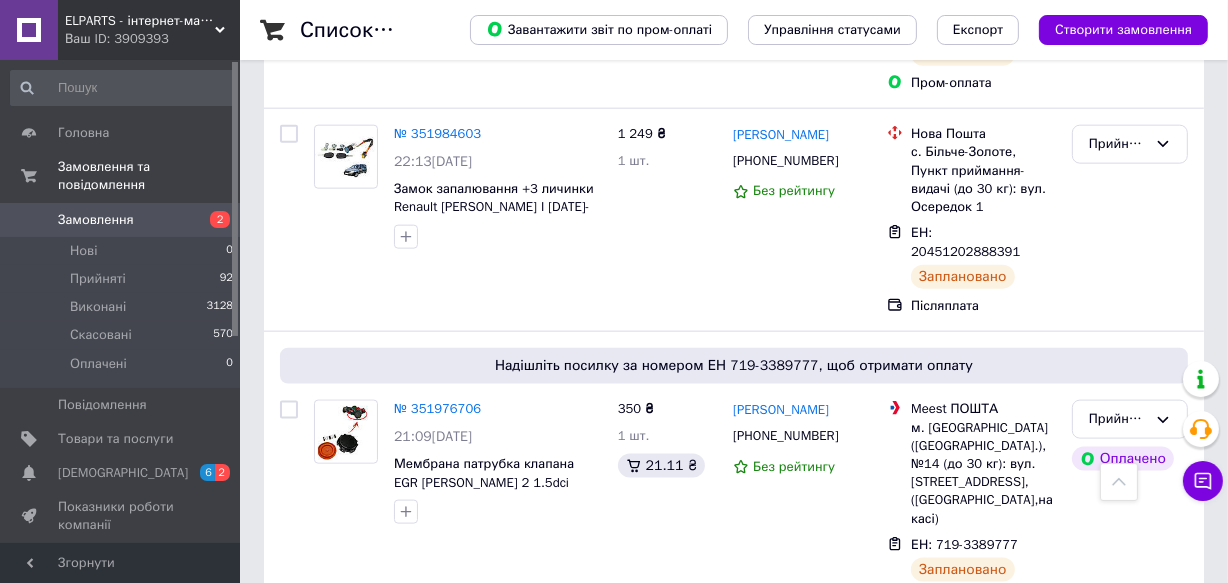 scroll, scrollTop: 0, scrollLeft: 0, axis: both 